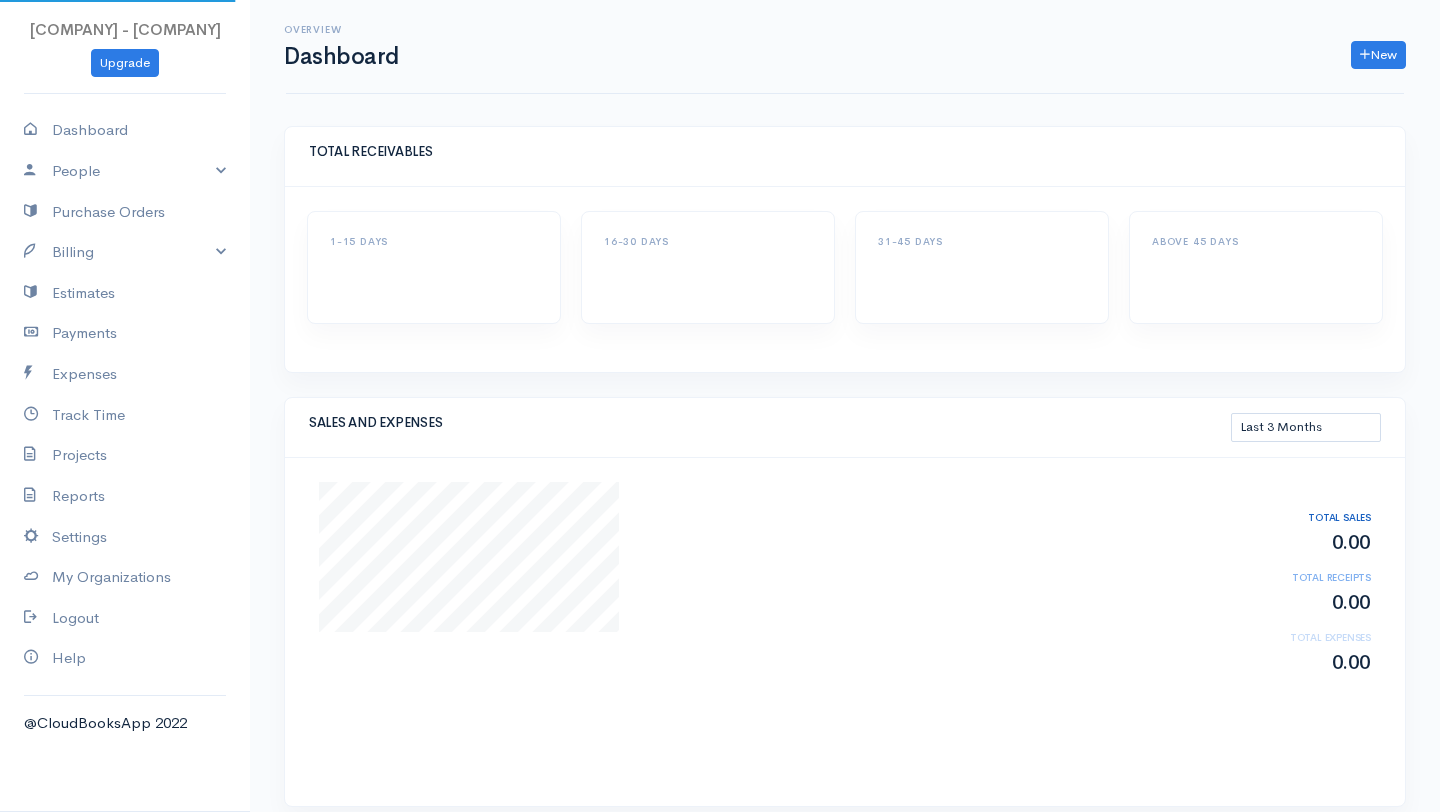 scroll, scrollTop: 0, scrollLeft: 0, axis: both 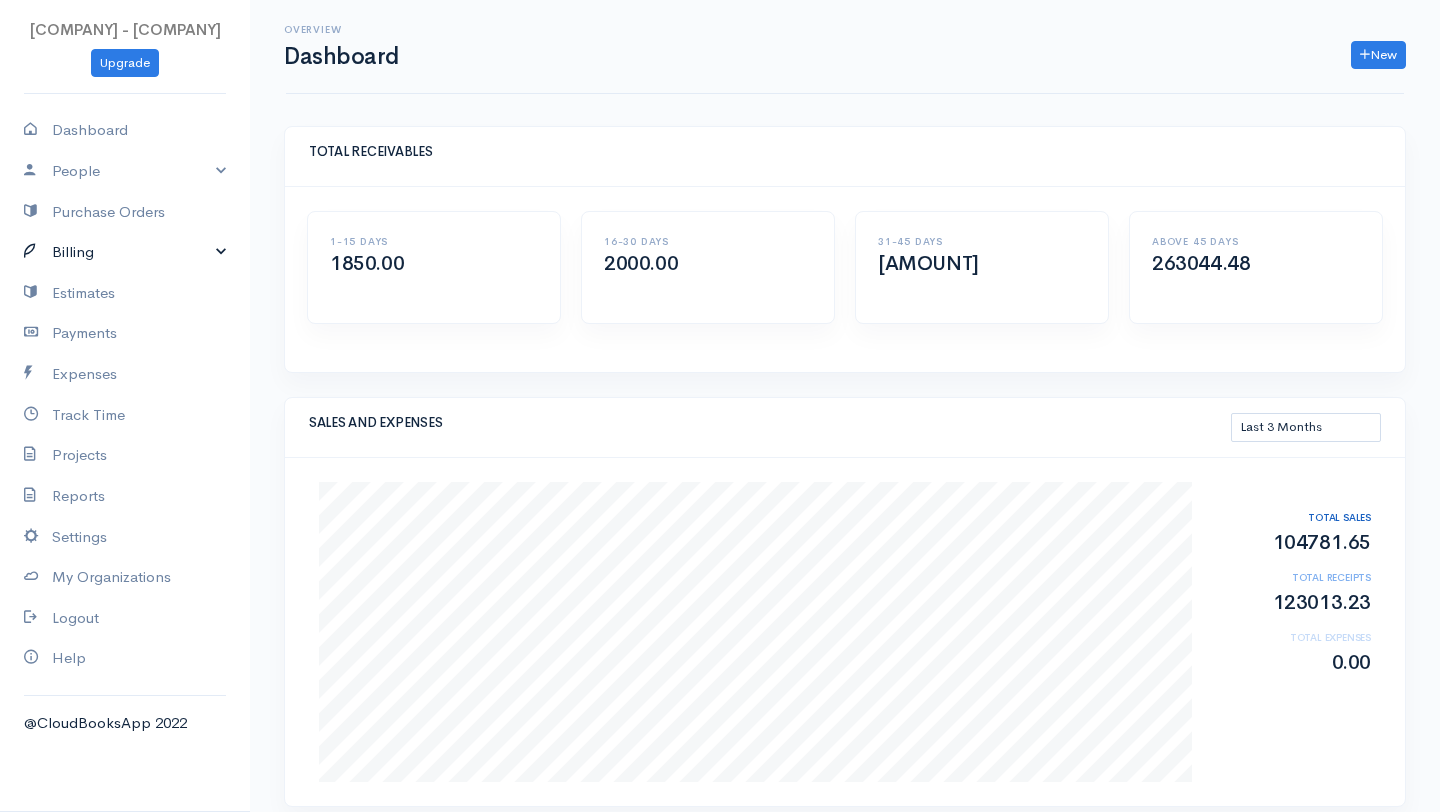 click on "Billing" at bounding box center [125, 252] 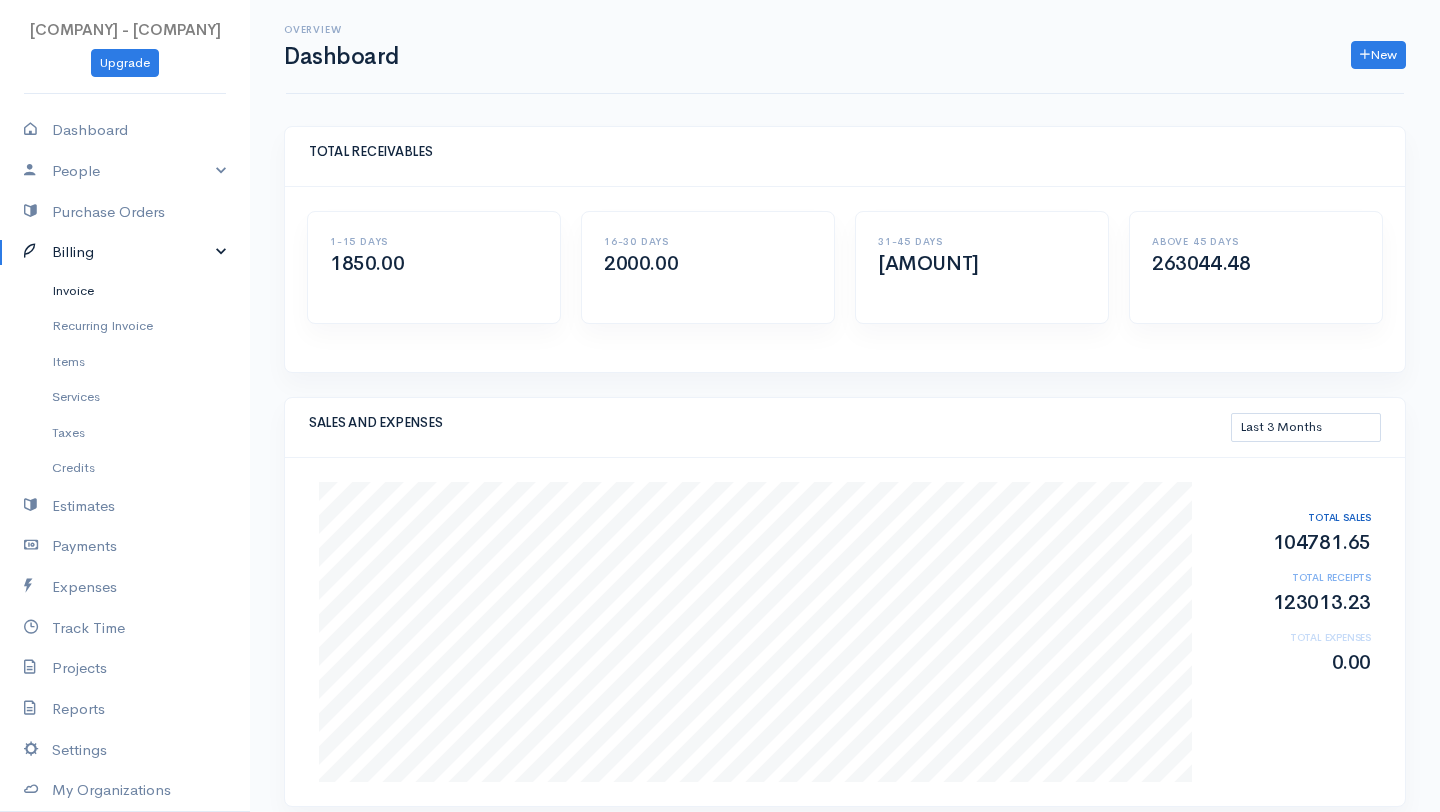 click on "Invoice" at bounding box center (125, 291) 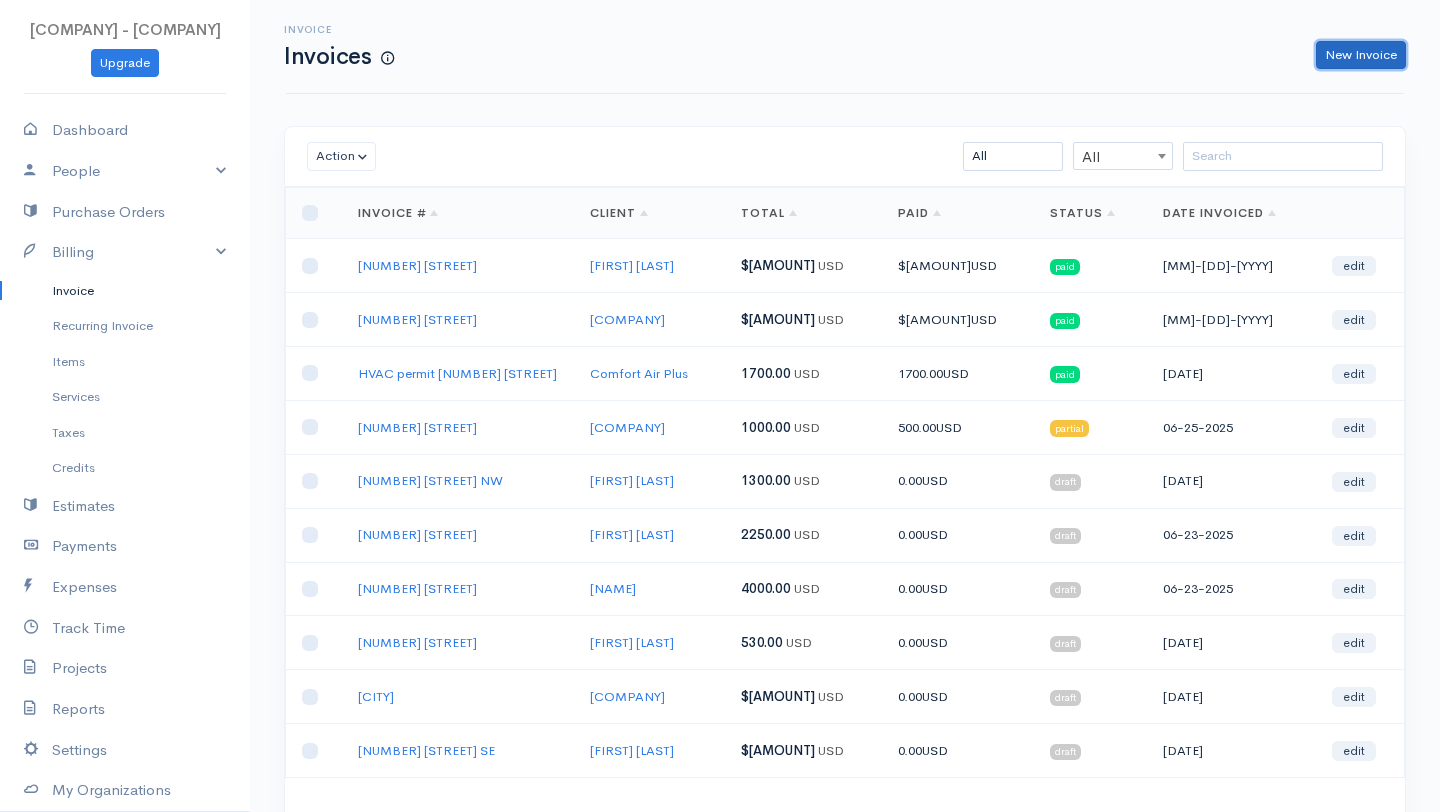 click on "New Invoice" at bounding box center (1361, 55) 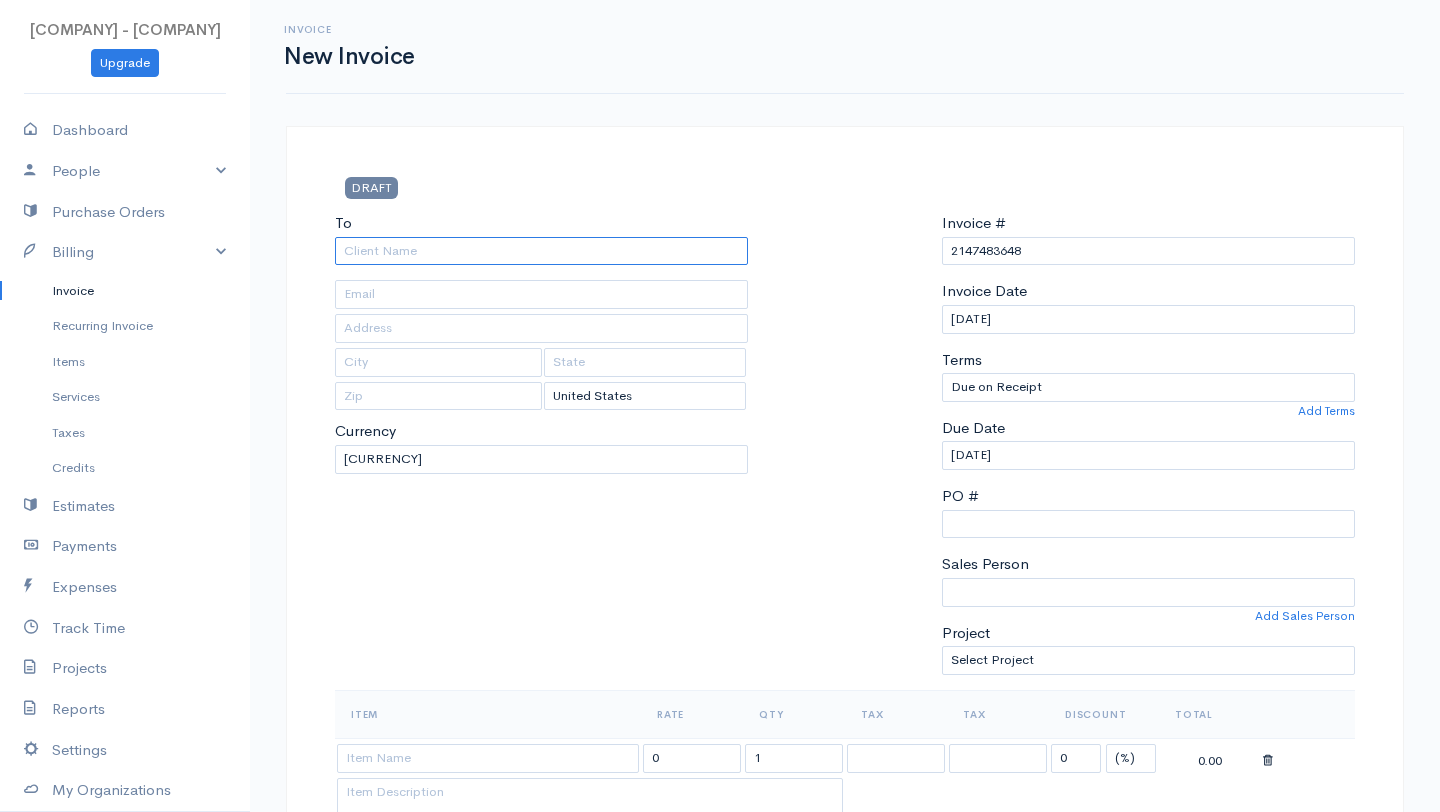 click on "To" at bounding box center [541, 251] 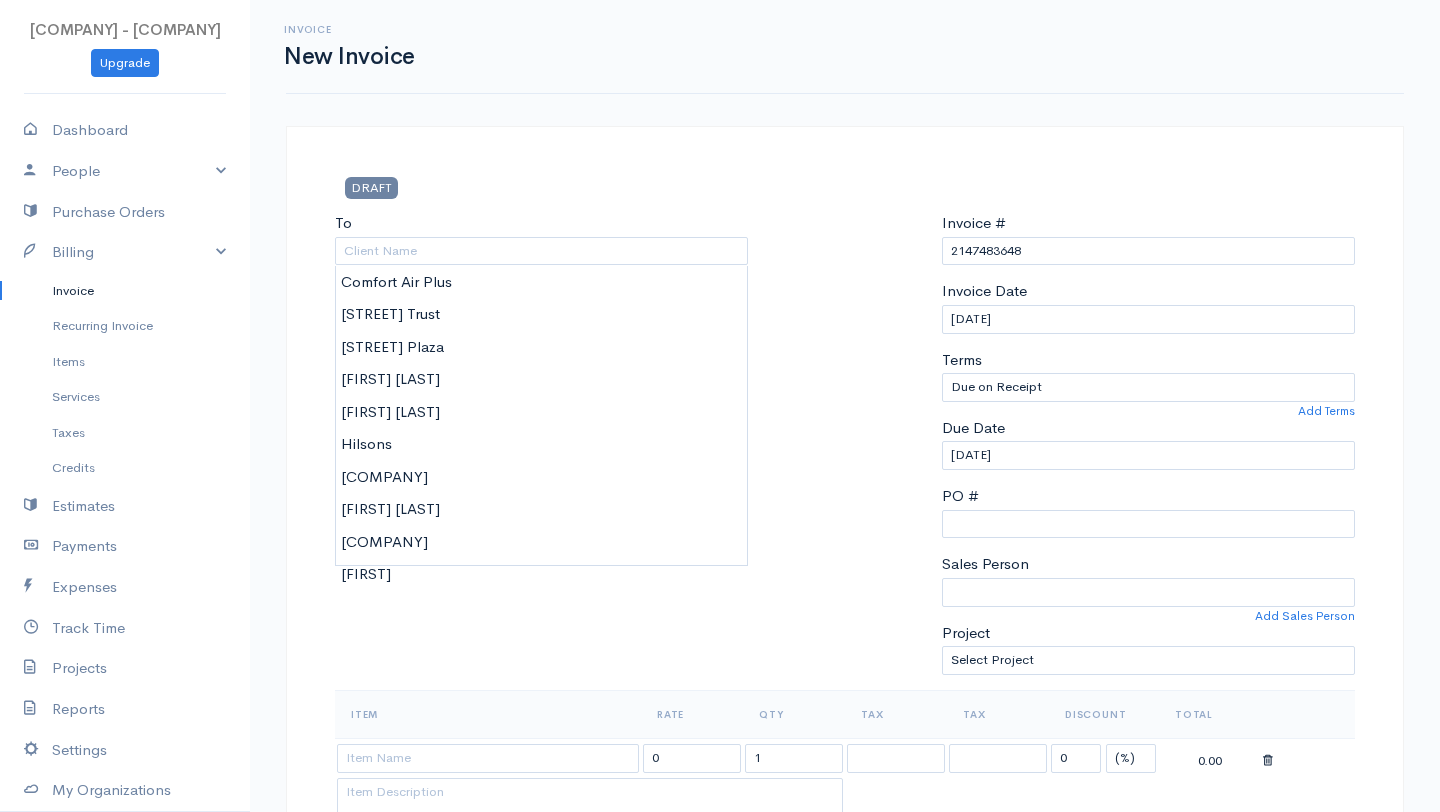 click on "DRAFT" at bounding box center (845, 194) 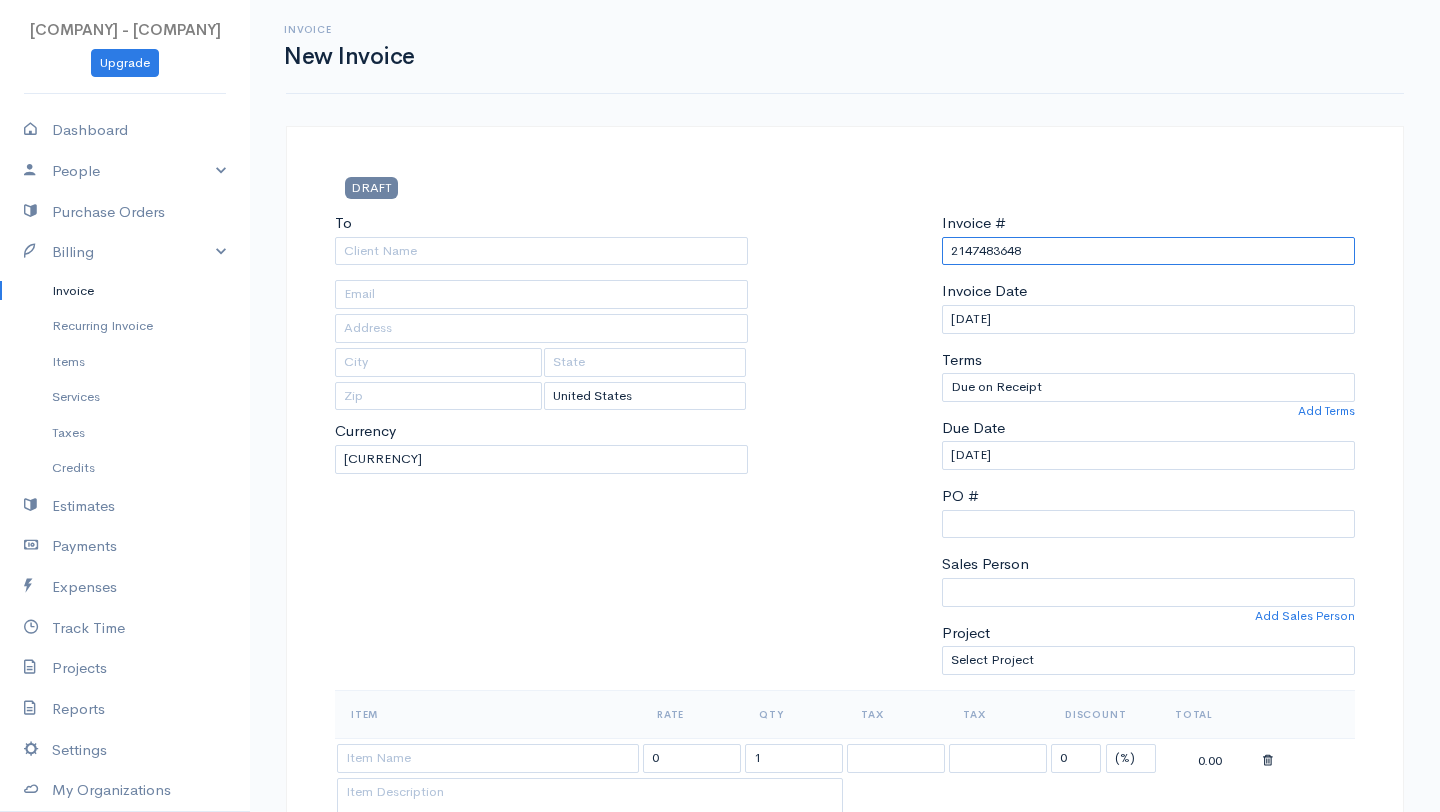 click on "2147483648" at bounding box center (1148, 251) 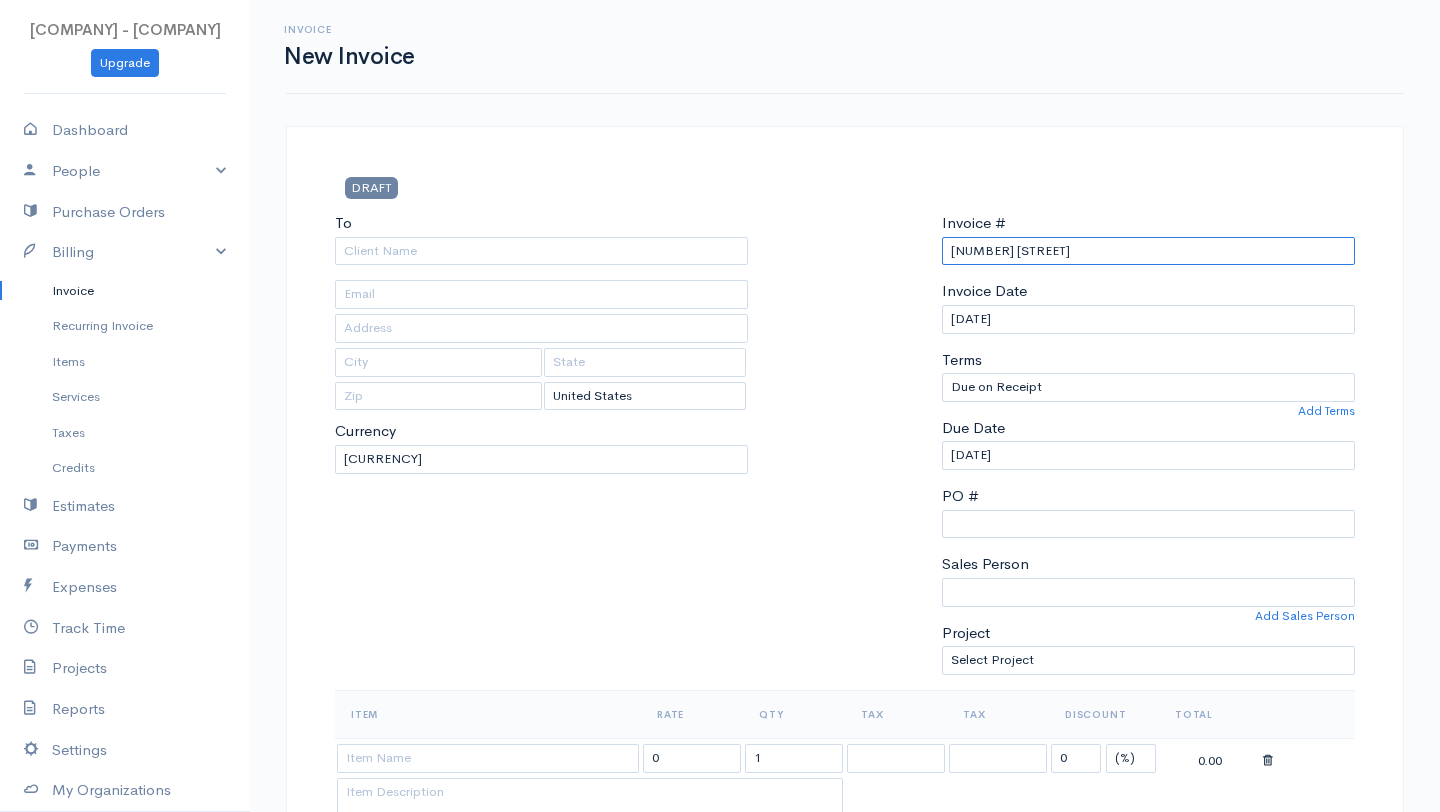 type on "[NUMBER] [STREET]" 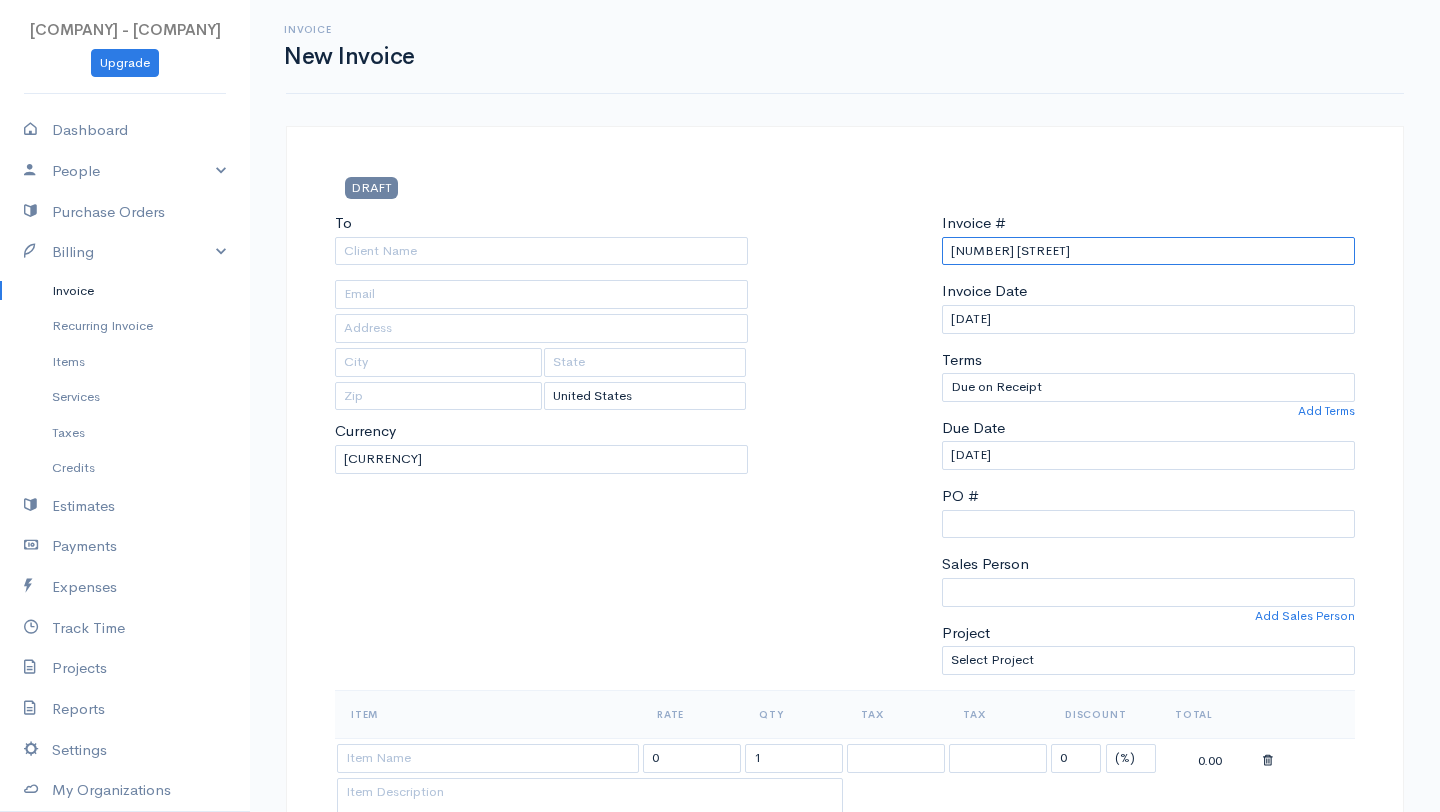 scroll, scrollTop: 35, scrollLeft: 0, axis: vertical 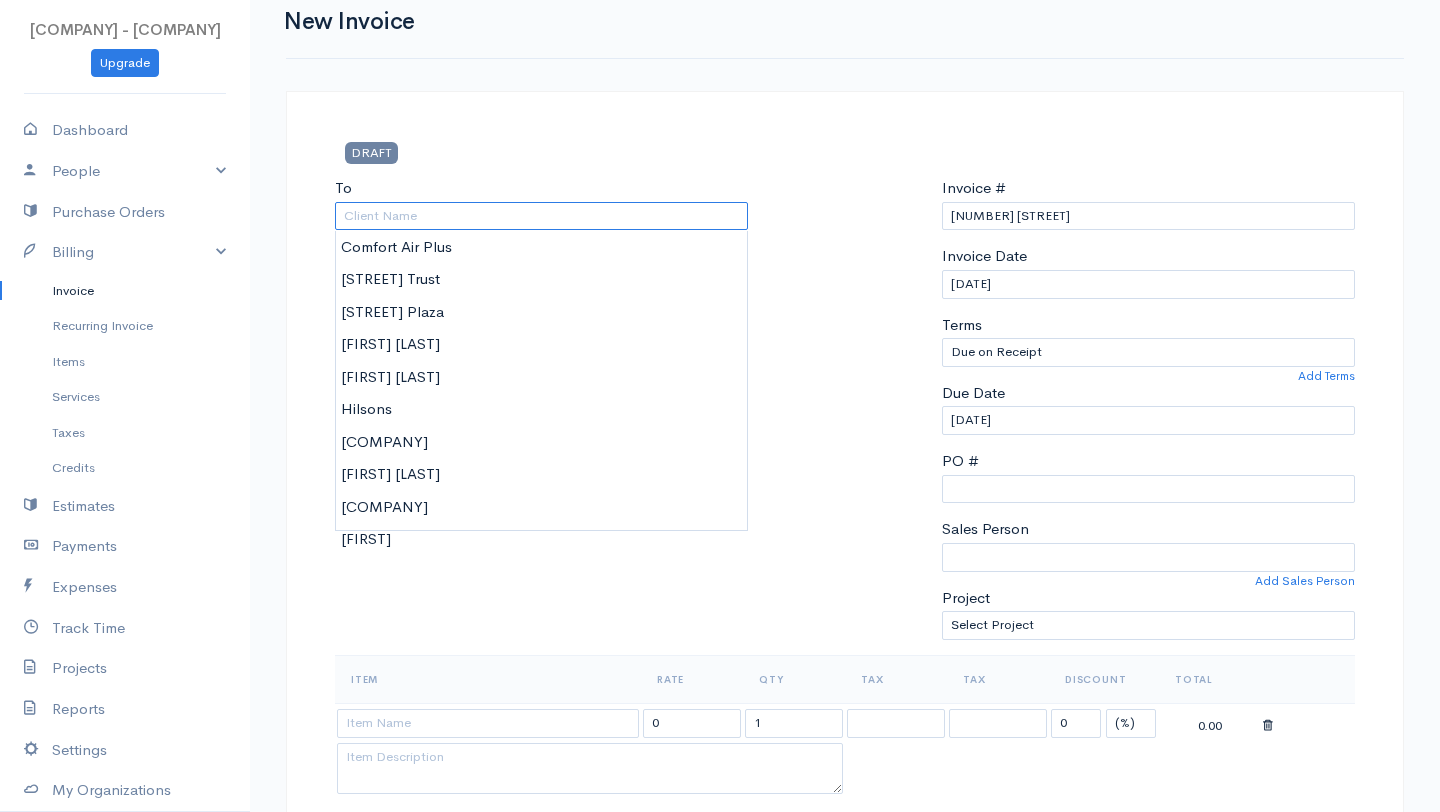 click on "To" at bounding box center [541, 216] 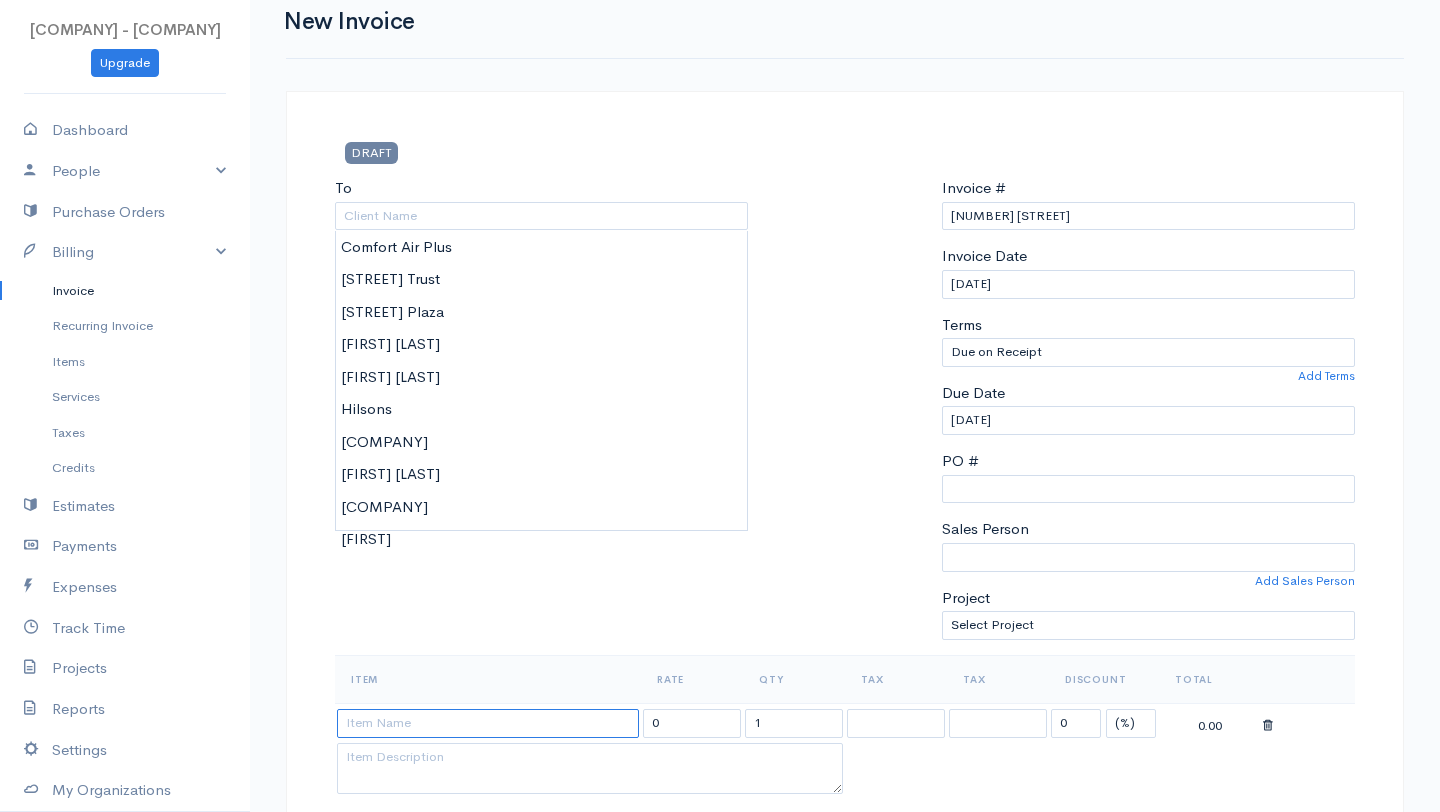 click at bounding box center (488, 723) 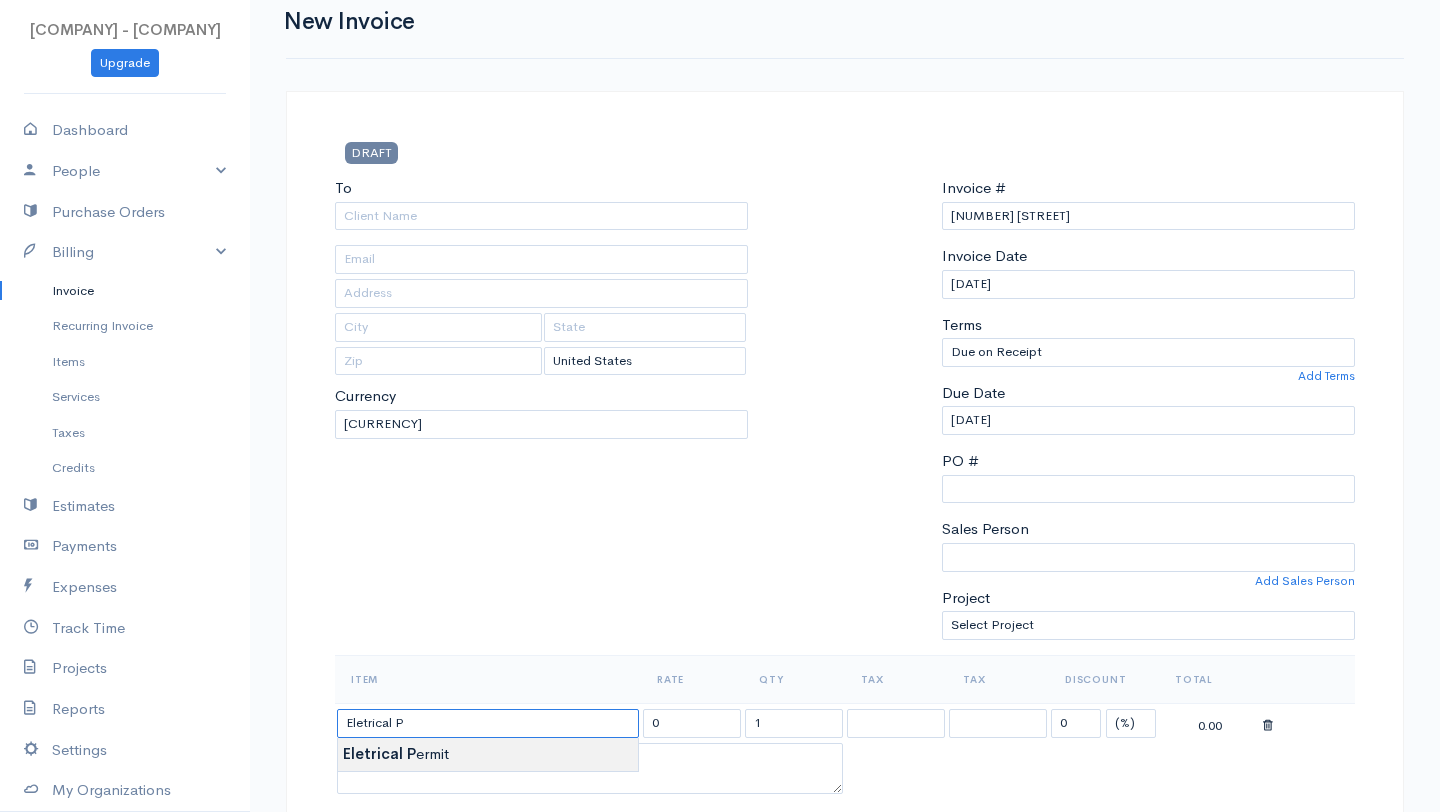 type on "Eletrical Permit" 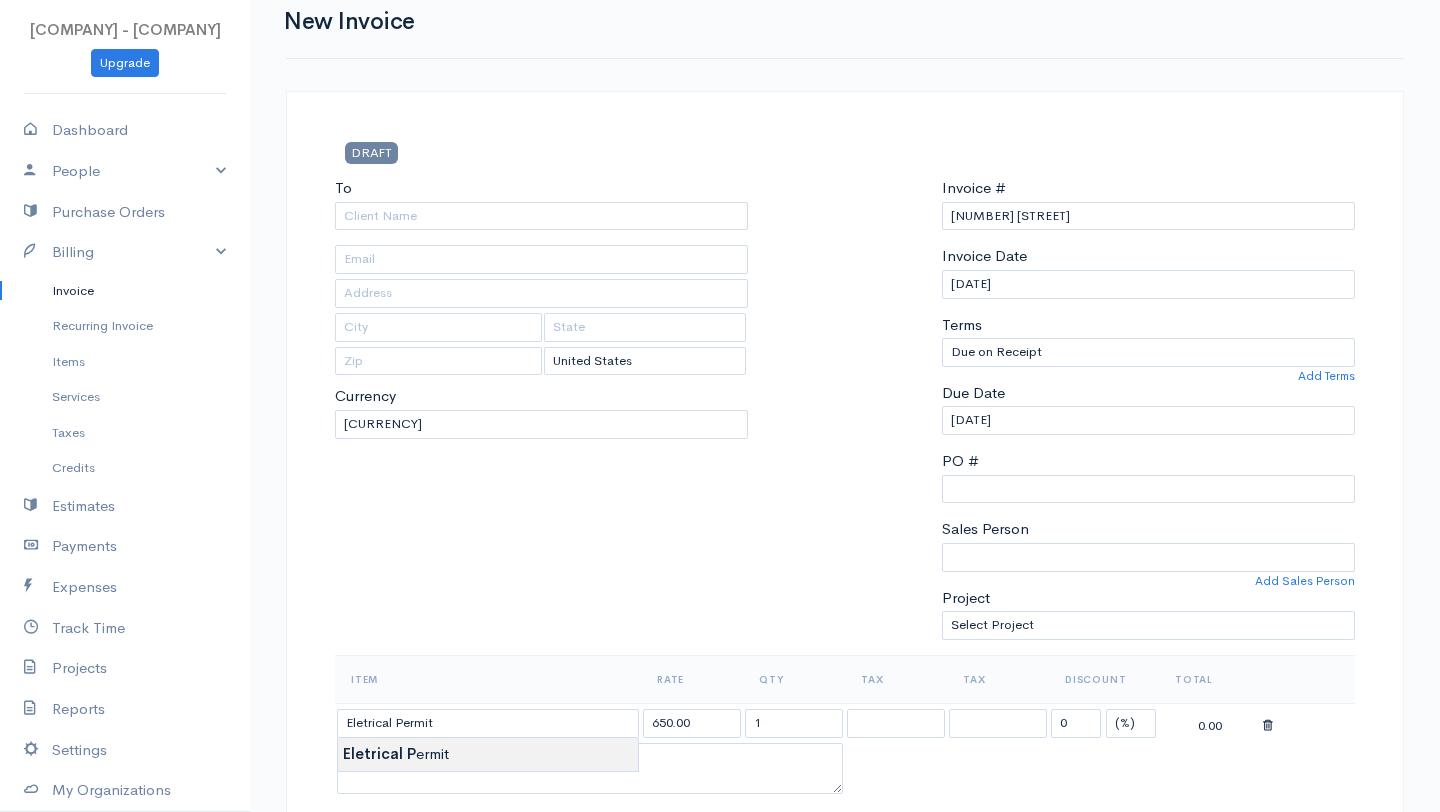 click on "[COMPANY] - [COMPANY] CS
Upgrade
Dashboard
People
Clients
Vendors
Staff Users
Purchase Orders
Billing
Invoice
Recurring Invoice
Items
Services
Taxes
Credits
Estimates
Payments
Expenses
Track Time
Projects
Reports
Settings
My Organizations
Logout
Help
@CloudBooksApp 2022
Invoice
New Invoice
DRAFT To [Choose Country] United States Canada United Kingdom Afghanistan Albania Algeria American Samoa Andorra Anguilla Angola Antarctica Antigua and Barbuda Argentina 1" at bounding box center [720, 888] 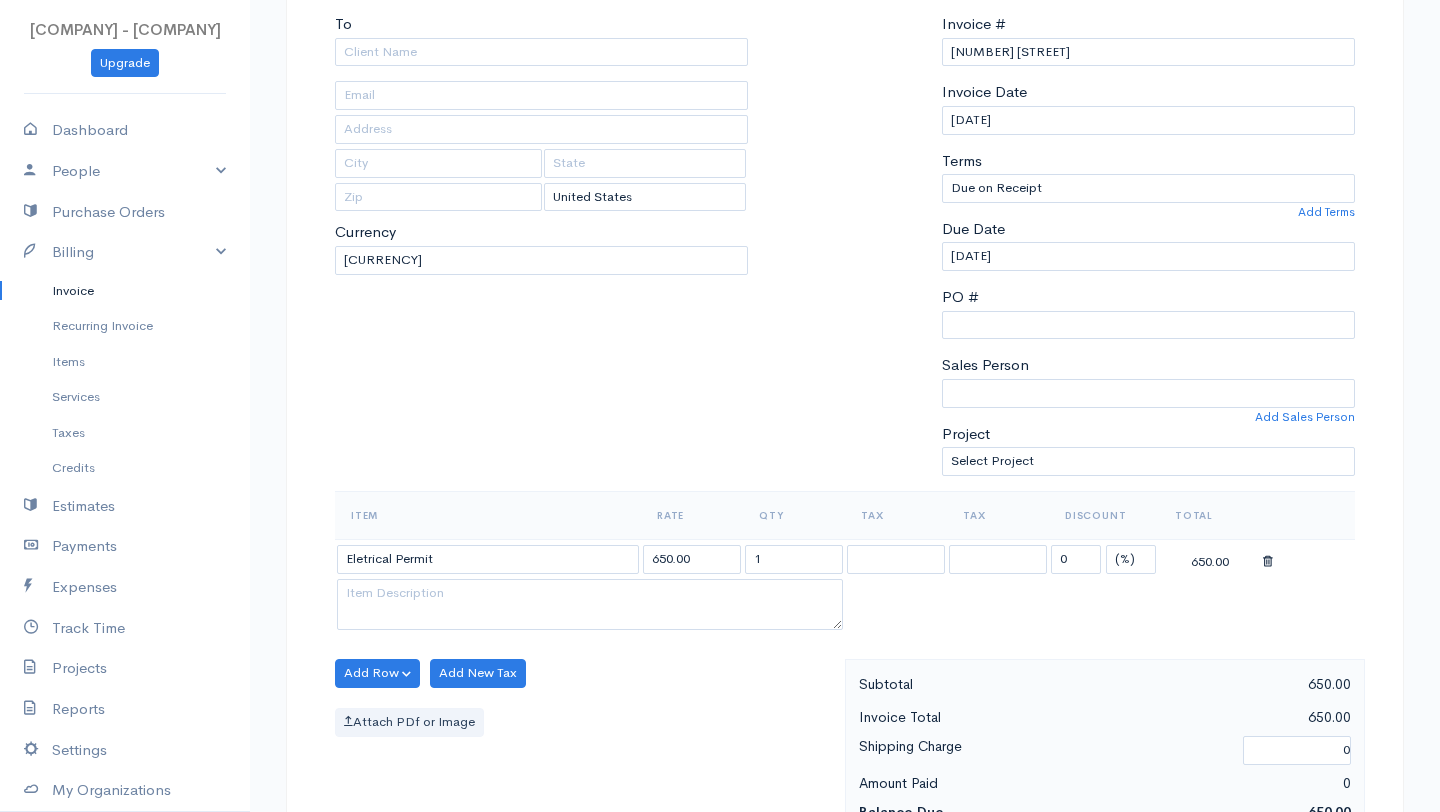 scroll, scrollTop: 215, scrollLeft: 0, axis: vertical 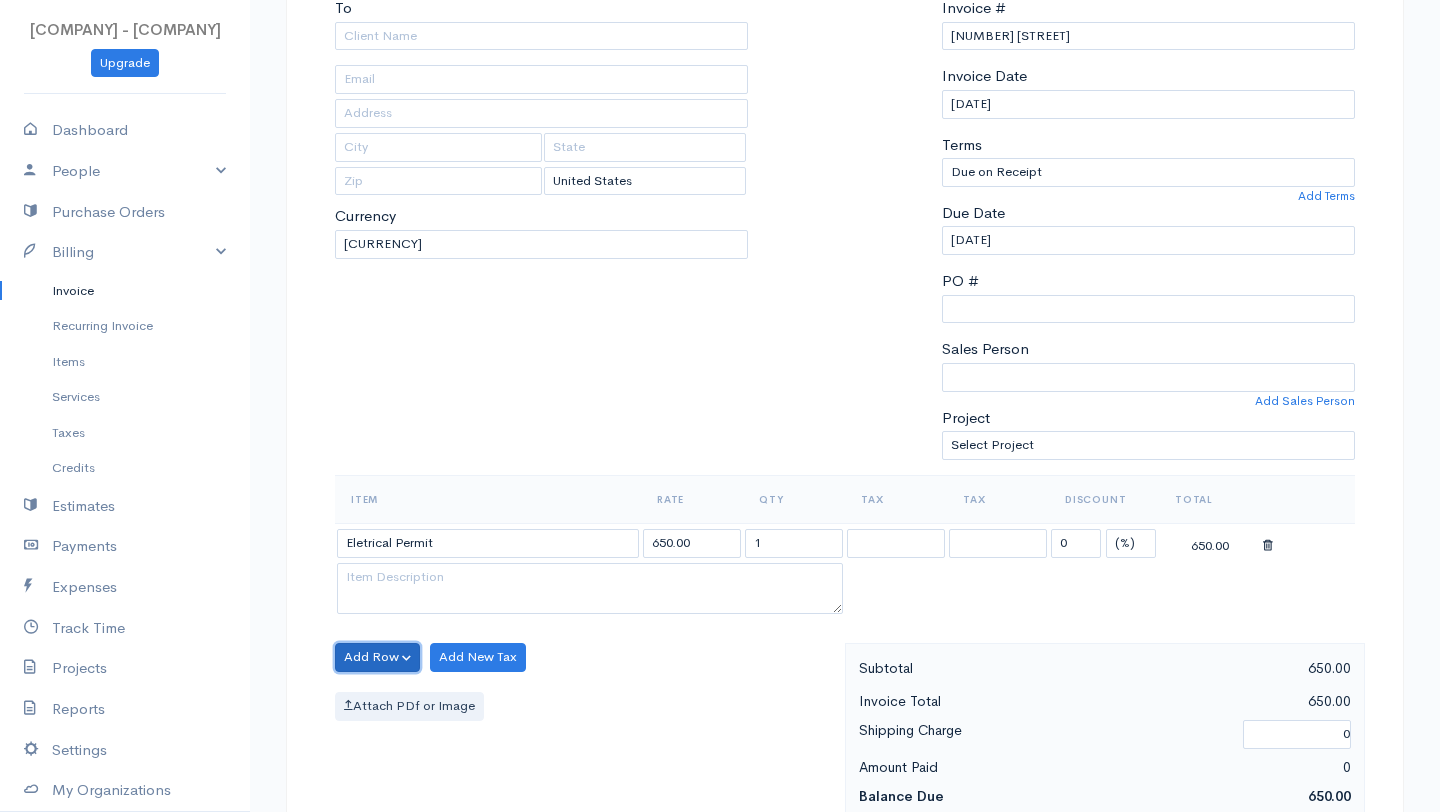 click on "Add Row" at bounding box center [377, 657] 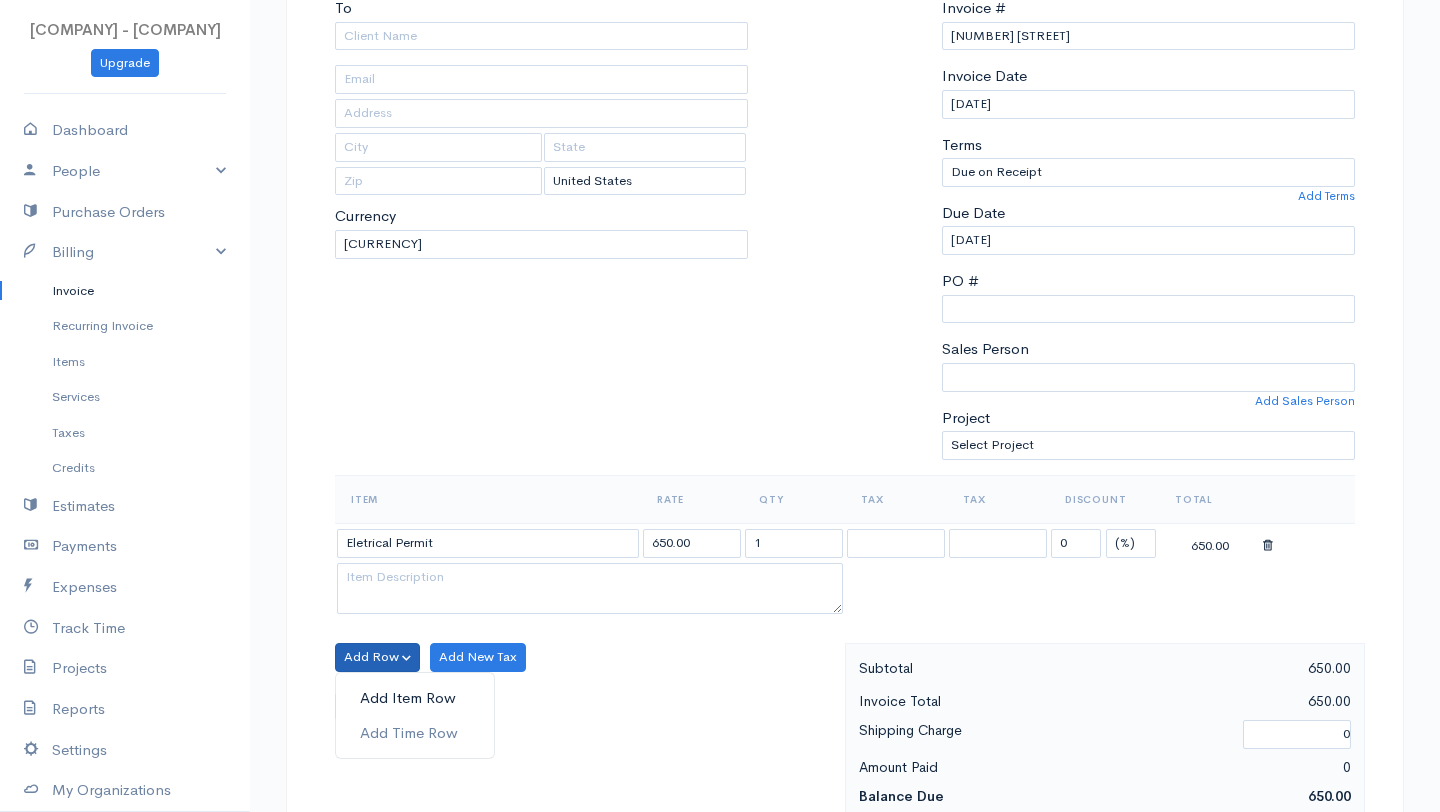 click on "Add Item Row" at bounding box center [415, 698] 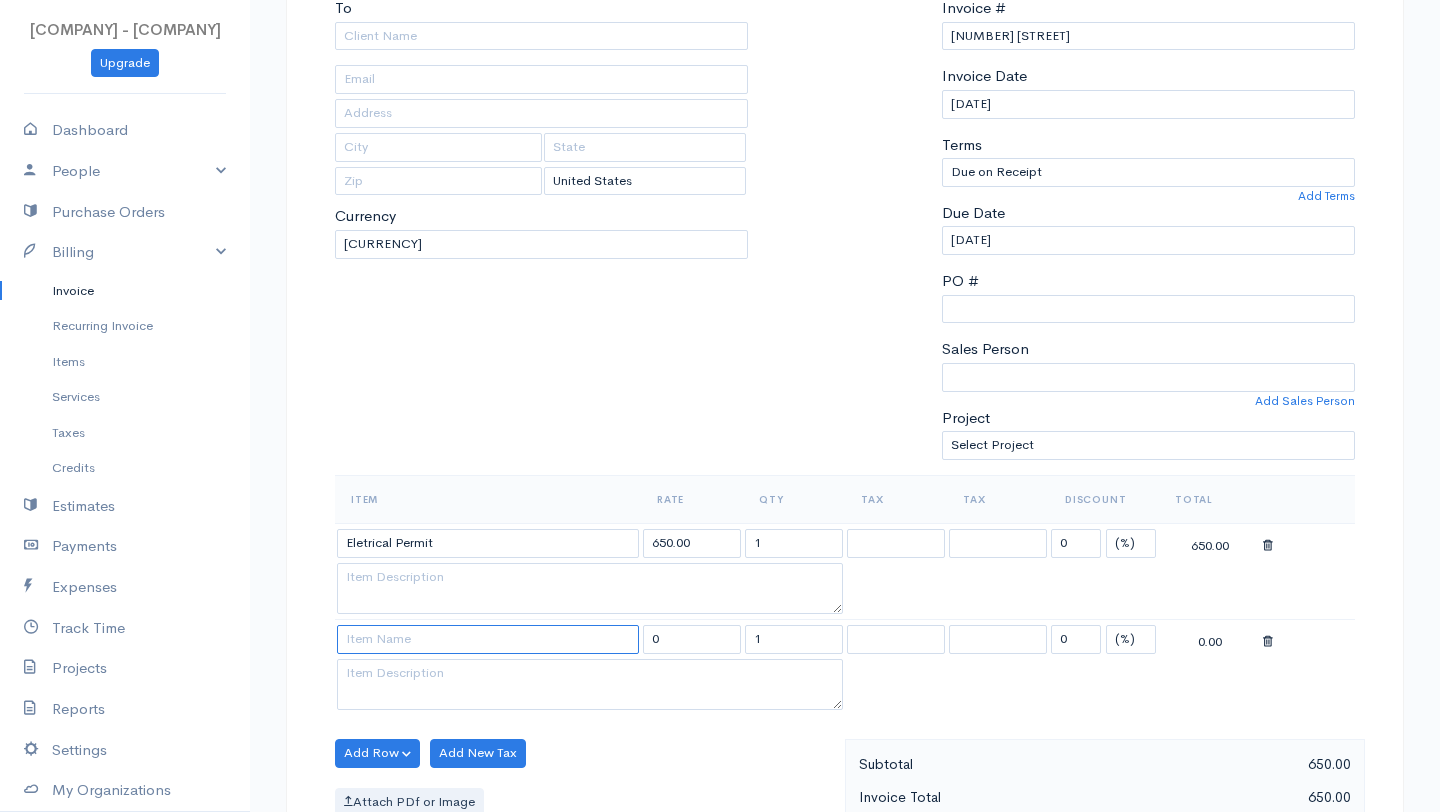 click at bounding box center [488, 639] 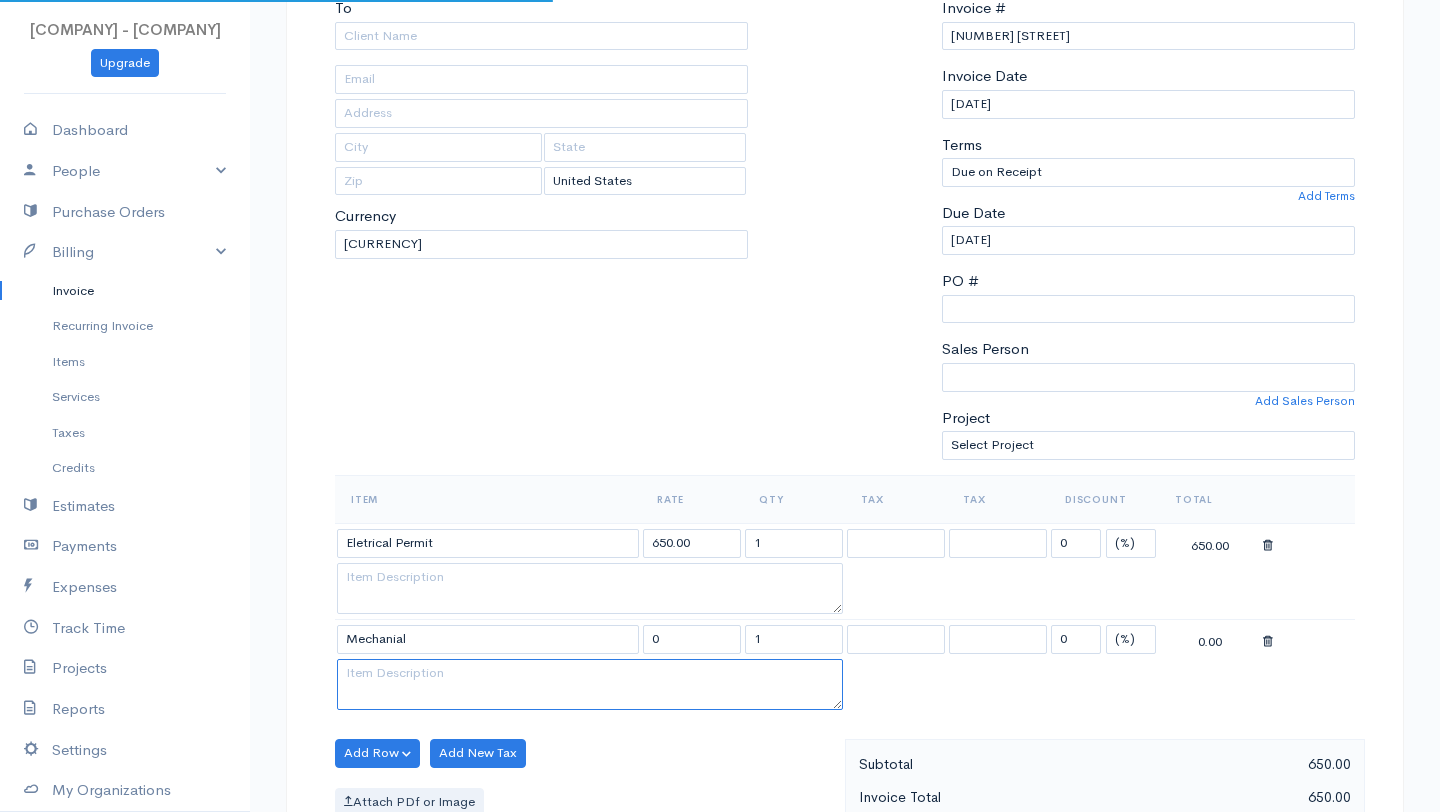 click at bounding box center [590, 685] 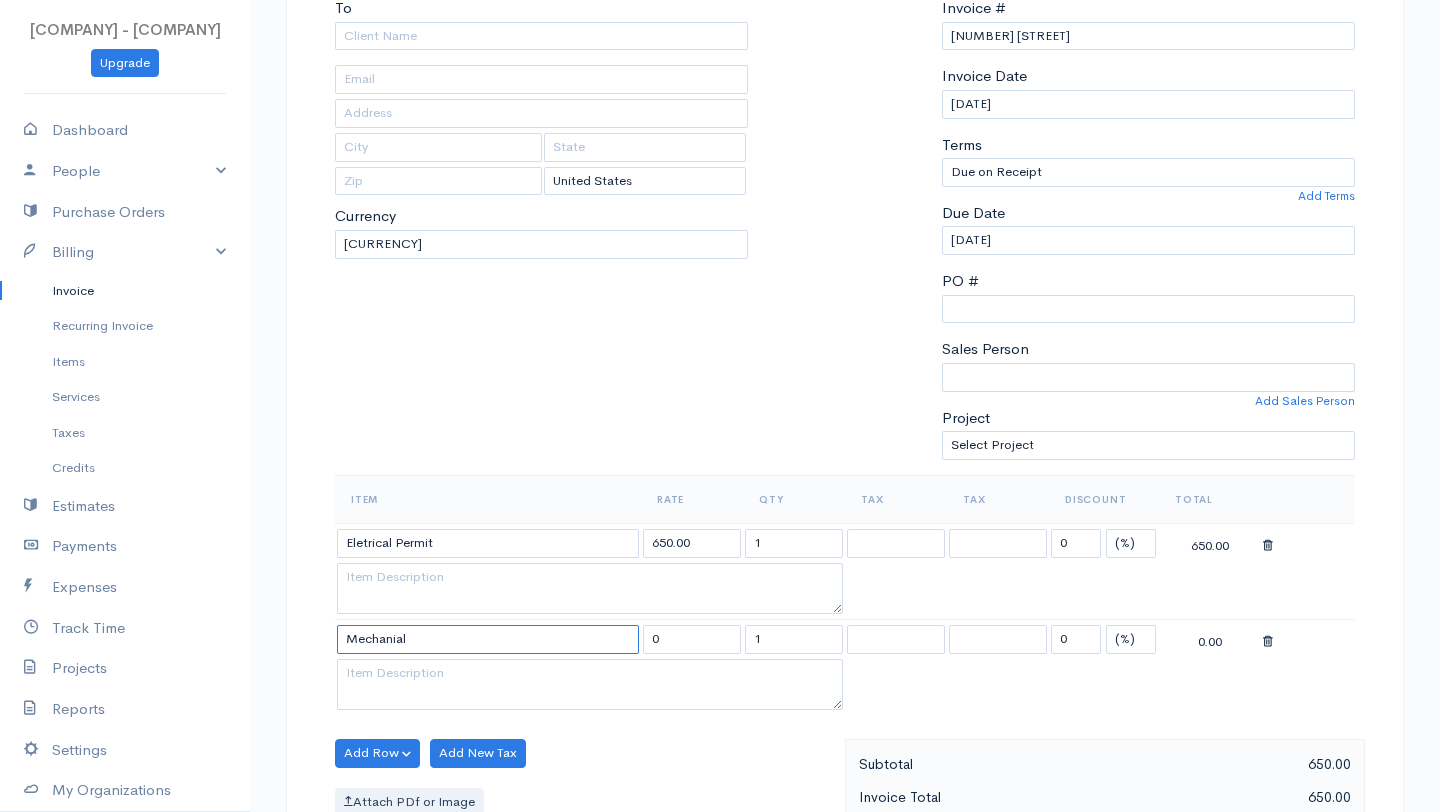 click on "Mechanial" at bounding box center [488, 639] 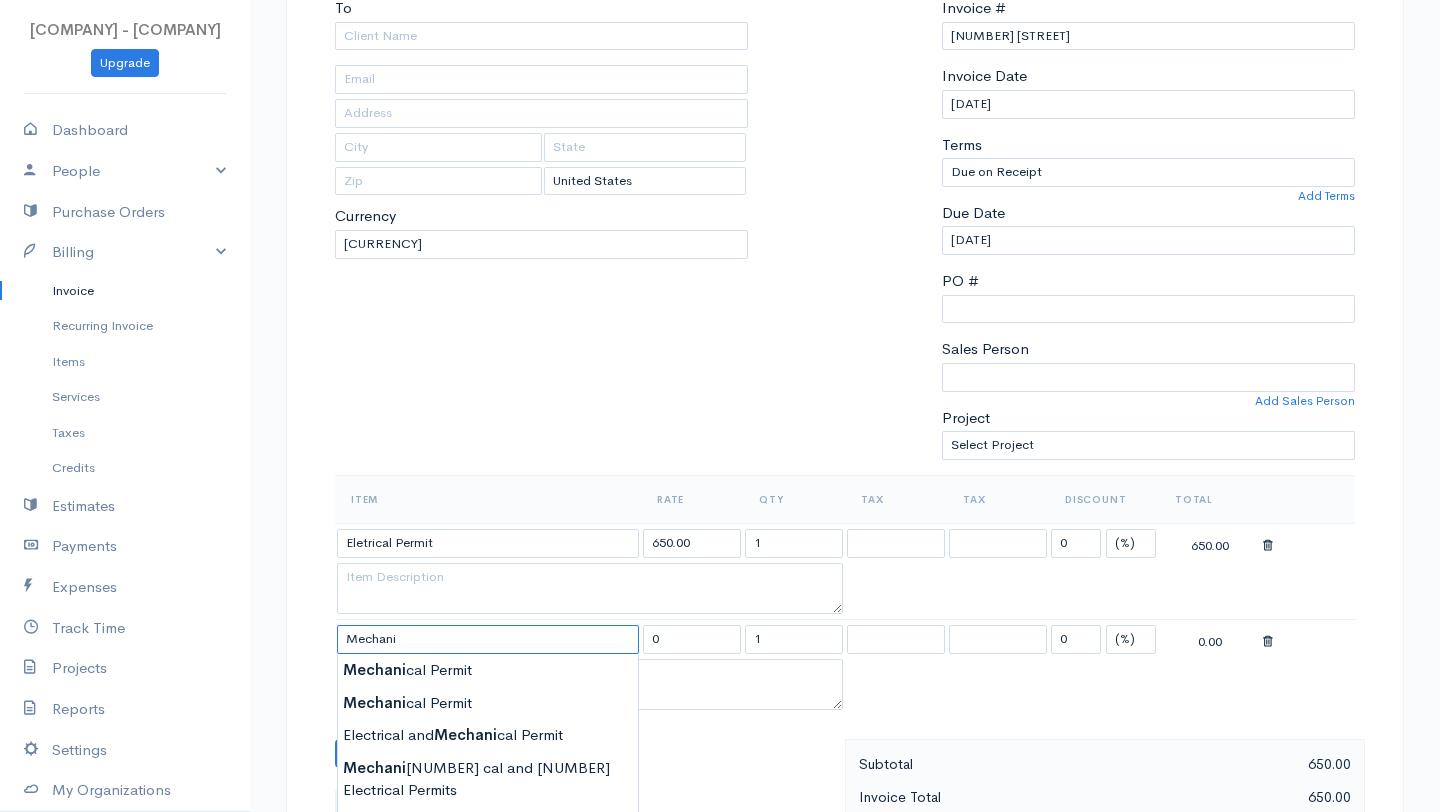 type on "Mechanical Permit" 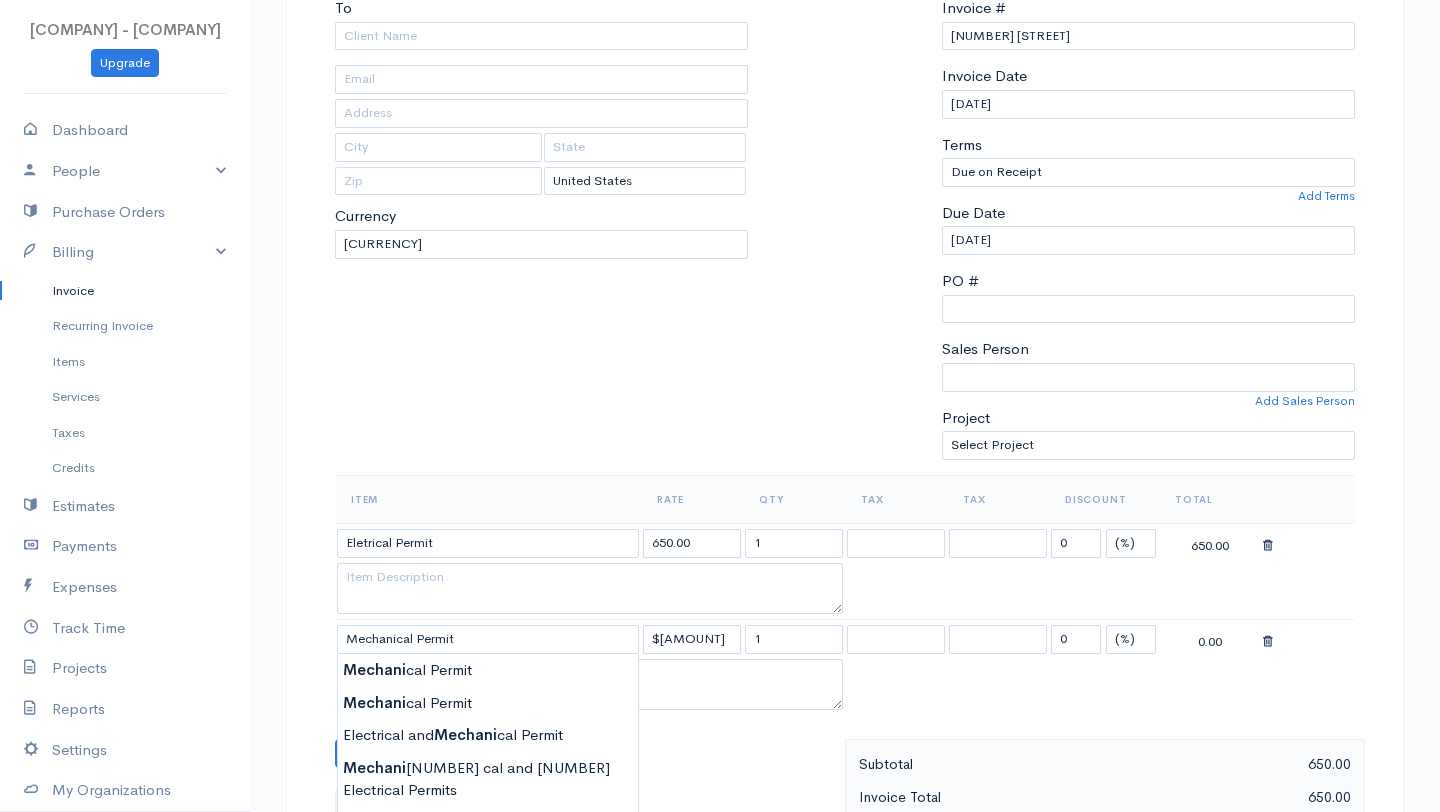 click on "[COMPANY] - [COMPANY] CS
Upgrade
Dashboard
People
Clients
Vendors
Staff Users
Purchase Orders
Billing
Invoice
Recurring Invoice
Items
Services
Taxes
Credits
Estimates
Payments
Expenses
Track Time
Projects
Reports
Settings
My Organizations
Logout
Help
@CloudBooksApp 2022
Invoice
New Invoice
DRAFT To [Choose Country] United States Canada United Kingdom Afghanistan Albania Algeria American Samoa Andorra Anguilla Angola Antarctica Antigua and Barbuda Argentina 1" at bounding box center (720, 756) 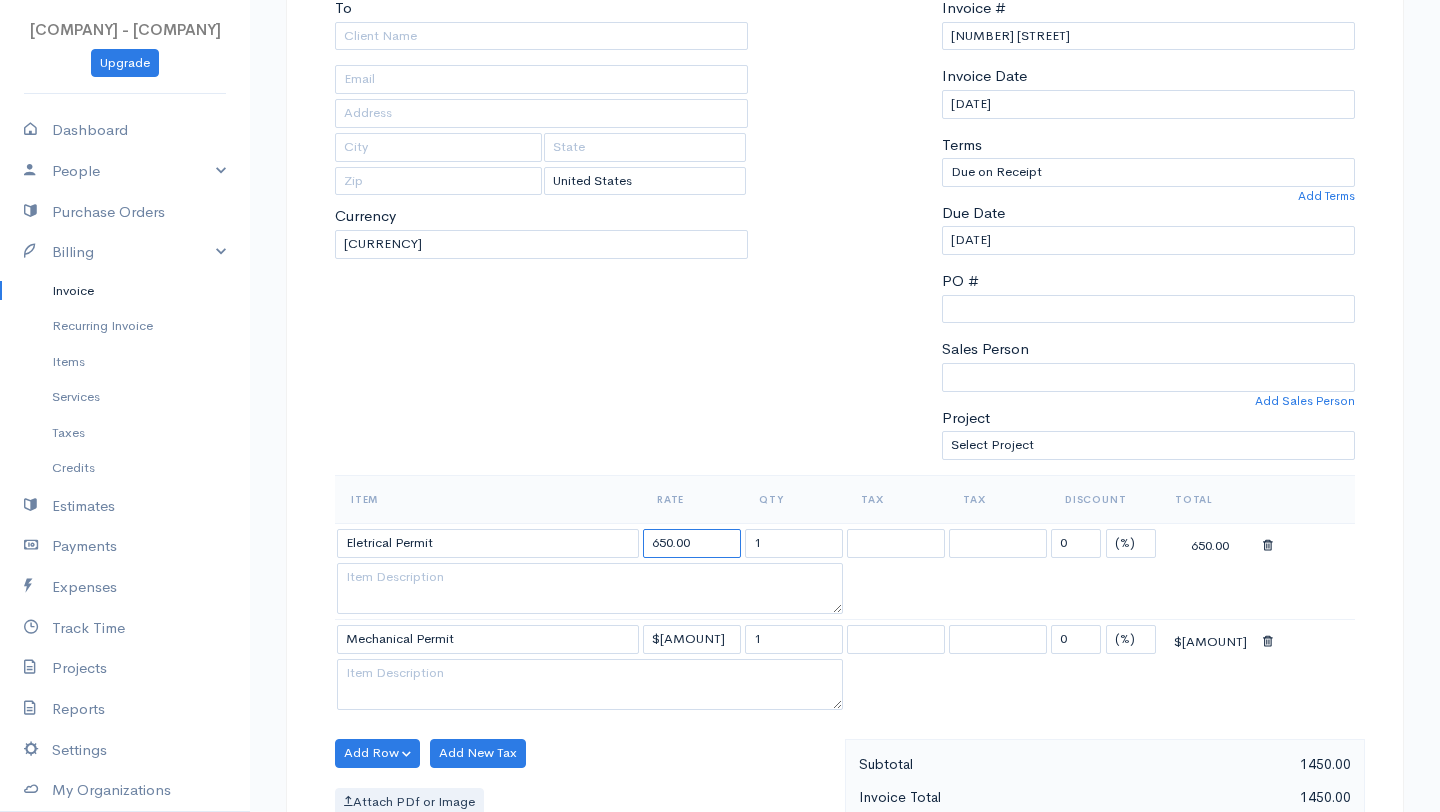 click on "650.00" at bounding box center (692, 543) 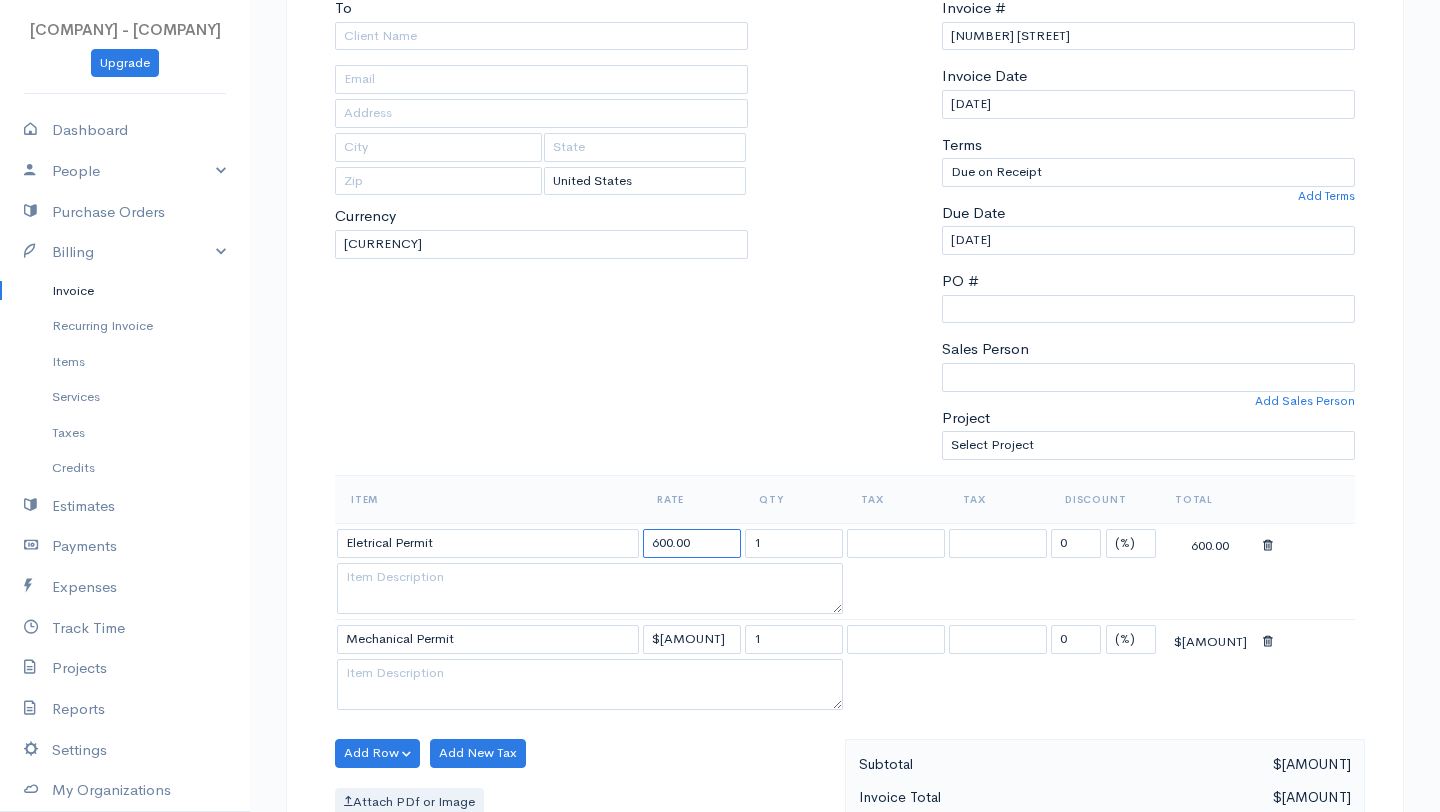 type on "600.00" 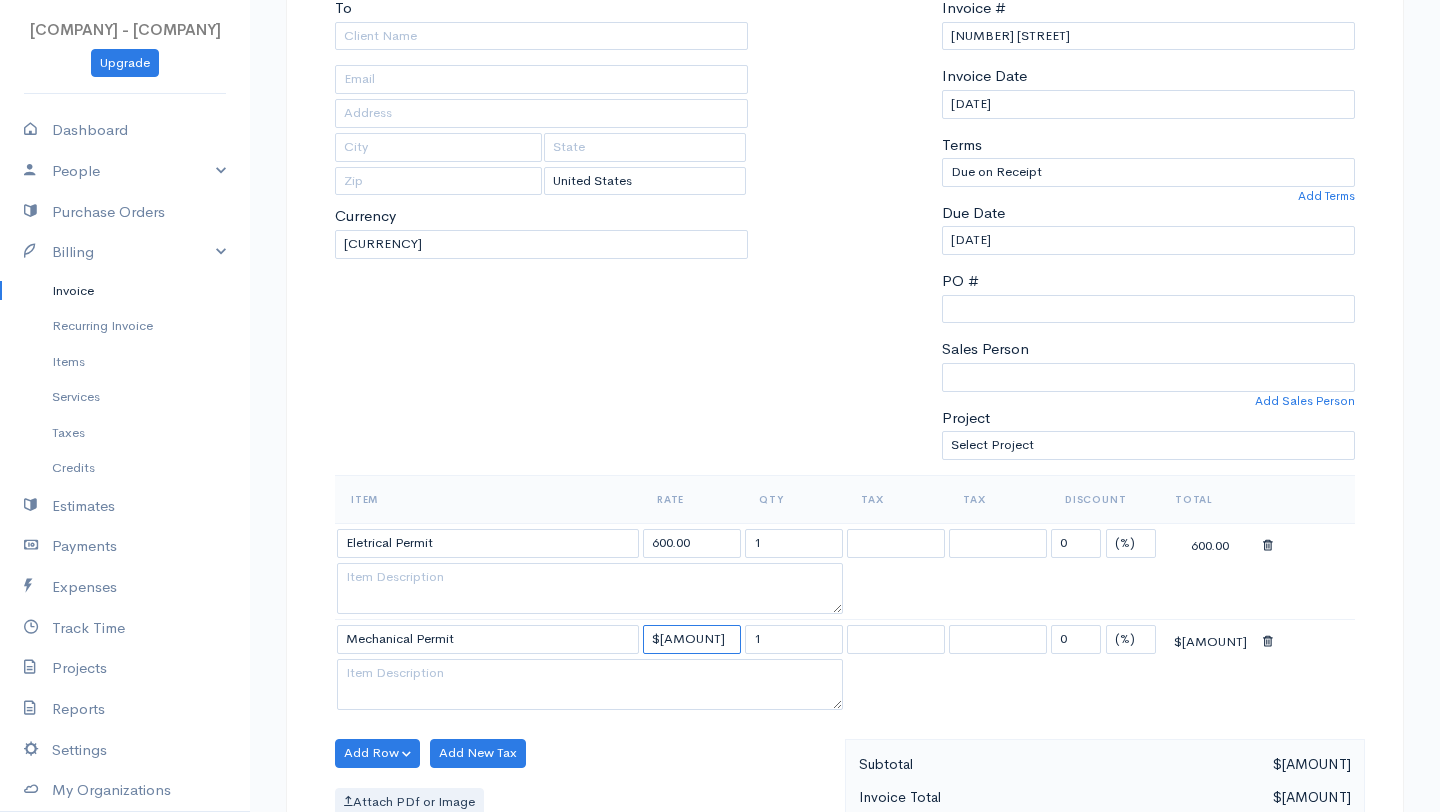 click on "$[AMOUNT]" at bounding box center (692, 639) 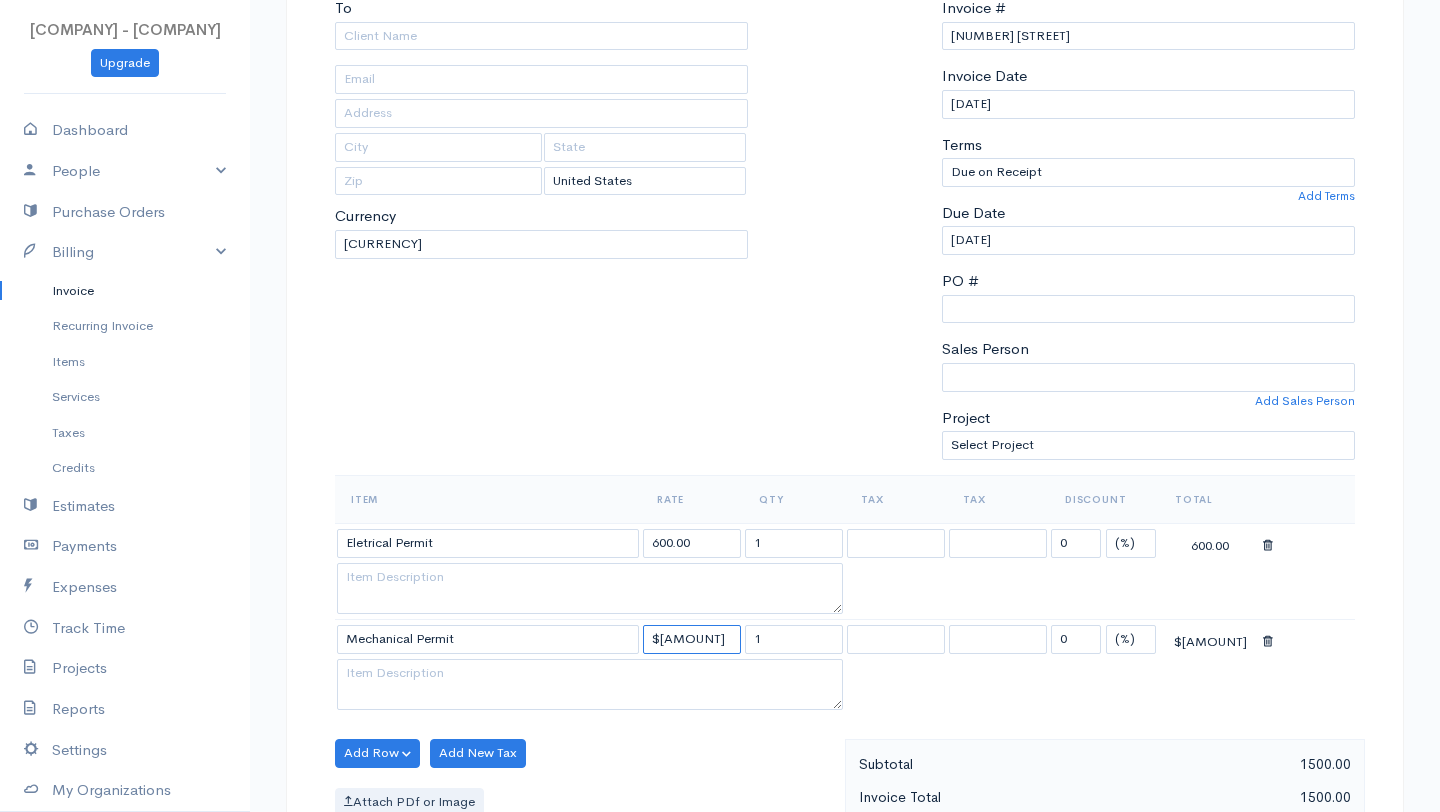 type on "$[AMOUNT]" 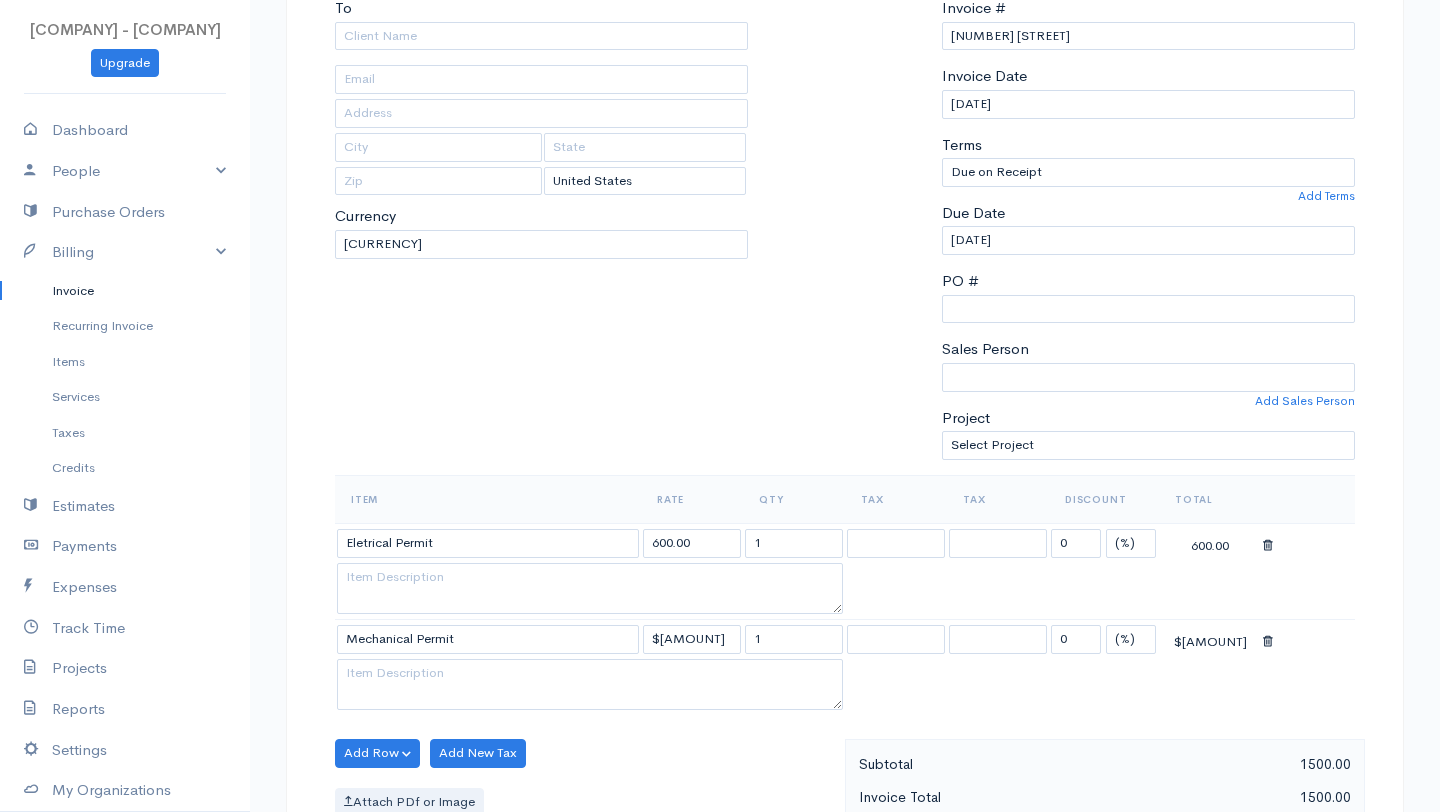 click on "Add Row Add Item Row Add Time Row Add New Tax                          Attach PDf or Image" at bounding box center (585, 828) 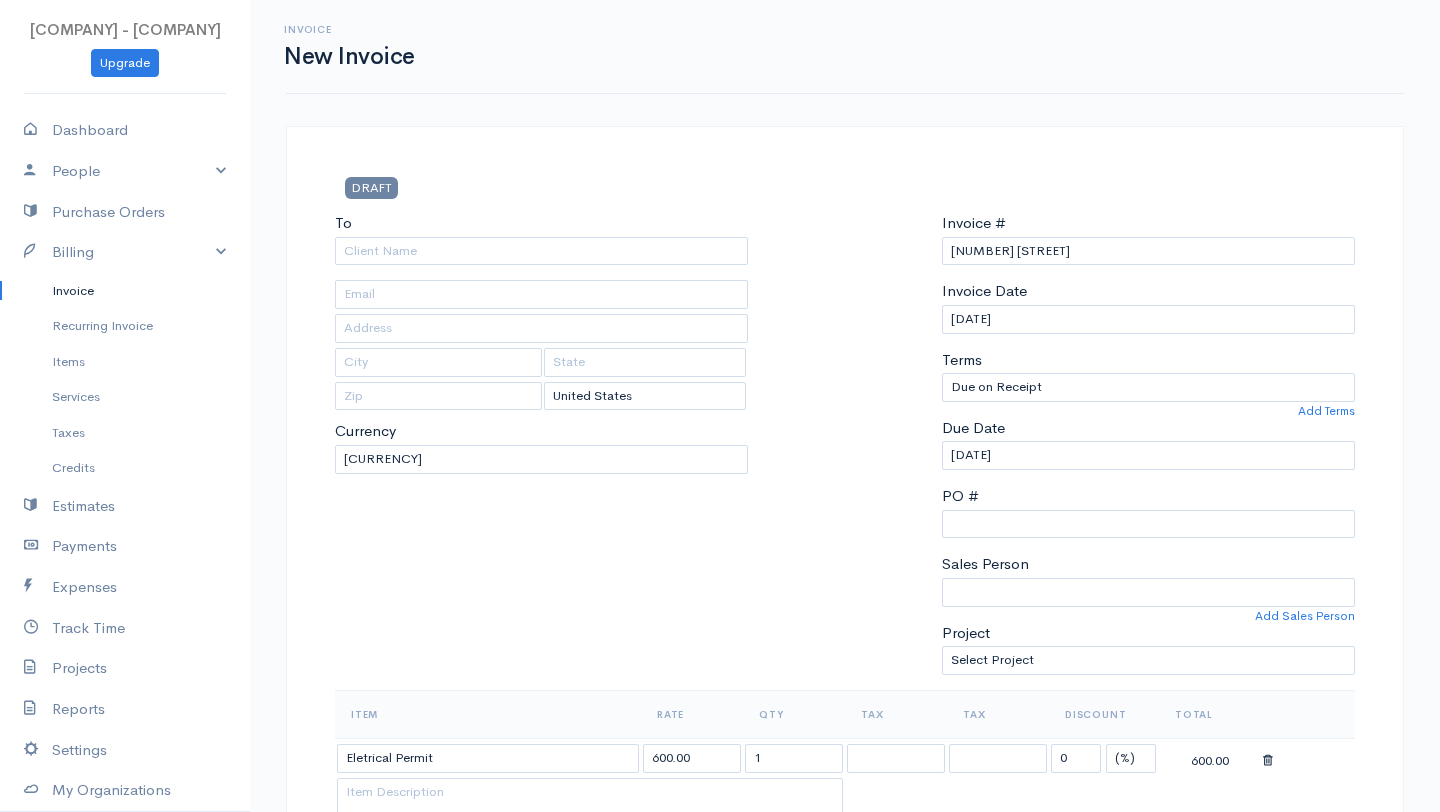 scroll, scrollTop: 555, scrollLeft: 0, axis: vertical 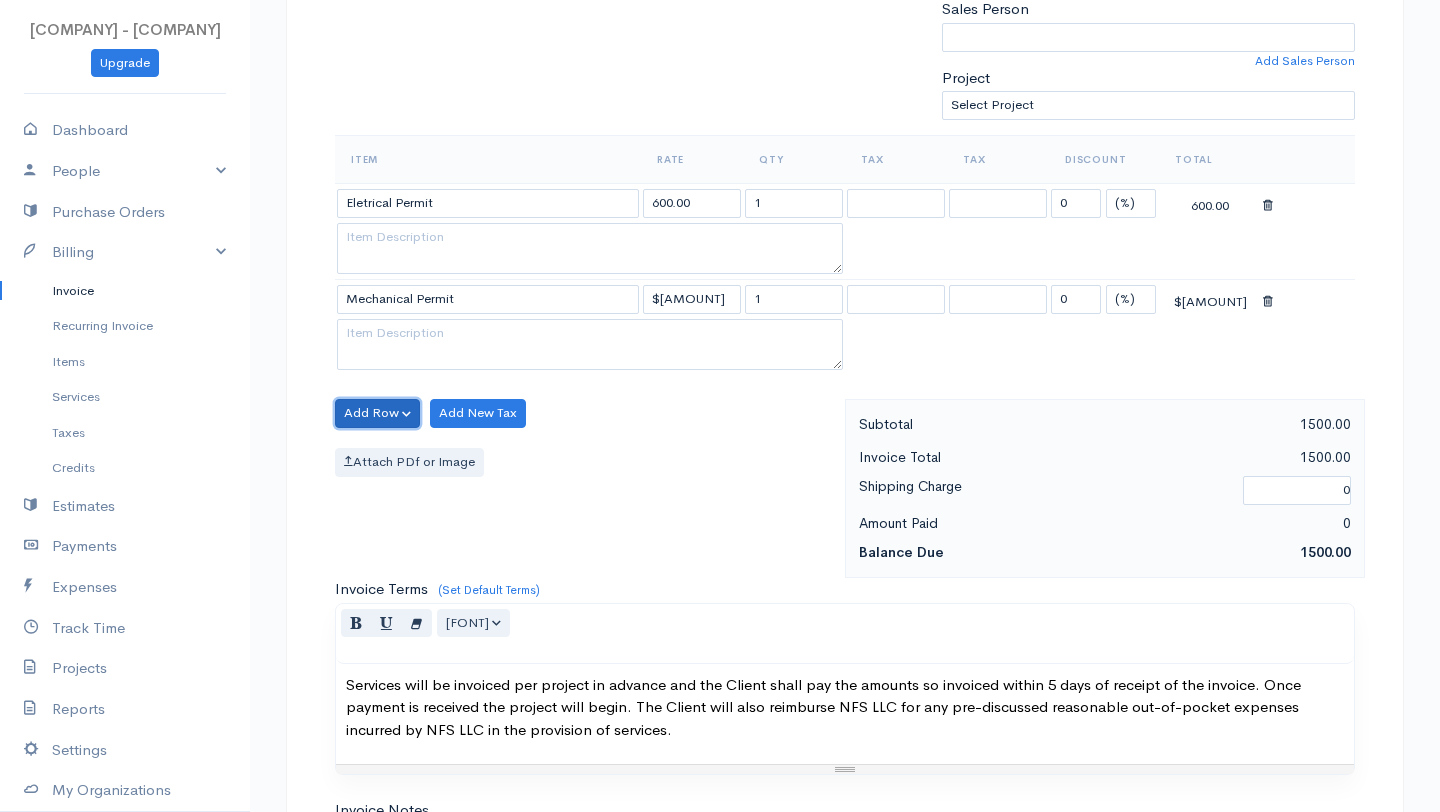 click on "Add Row" at bounding box center [377, 413] 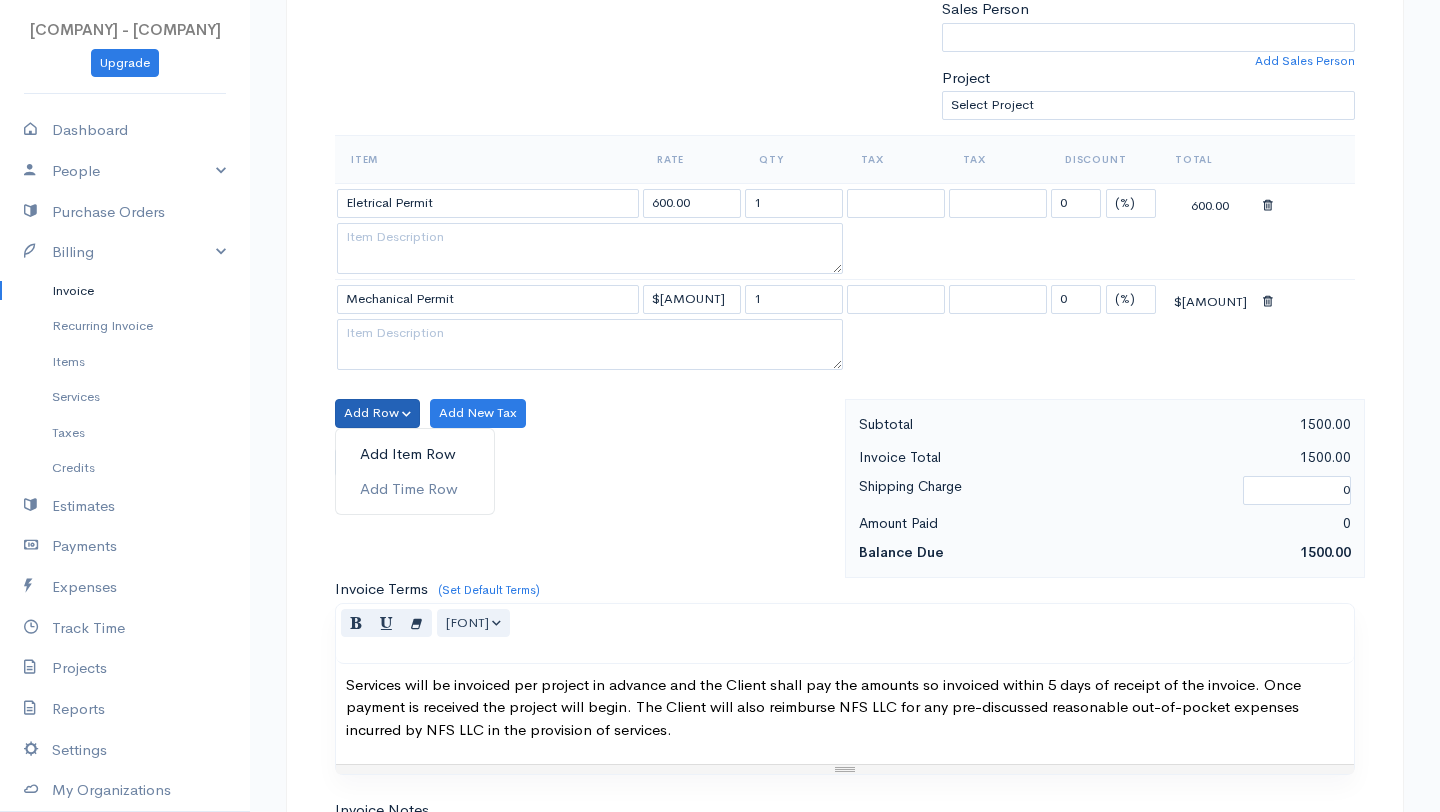 click on "Add Item Row" at bounding box center (415, 454) 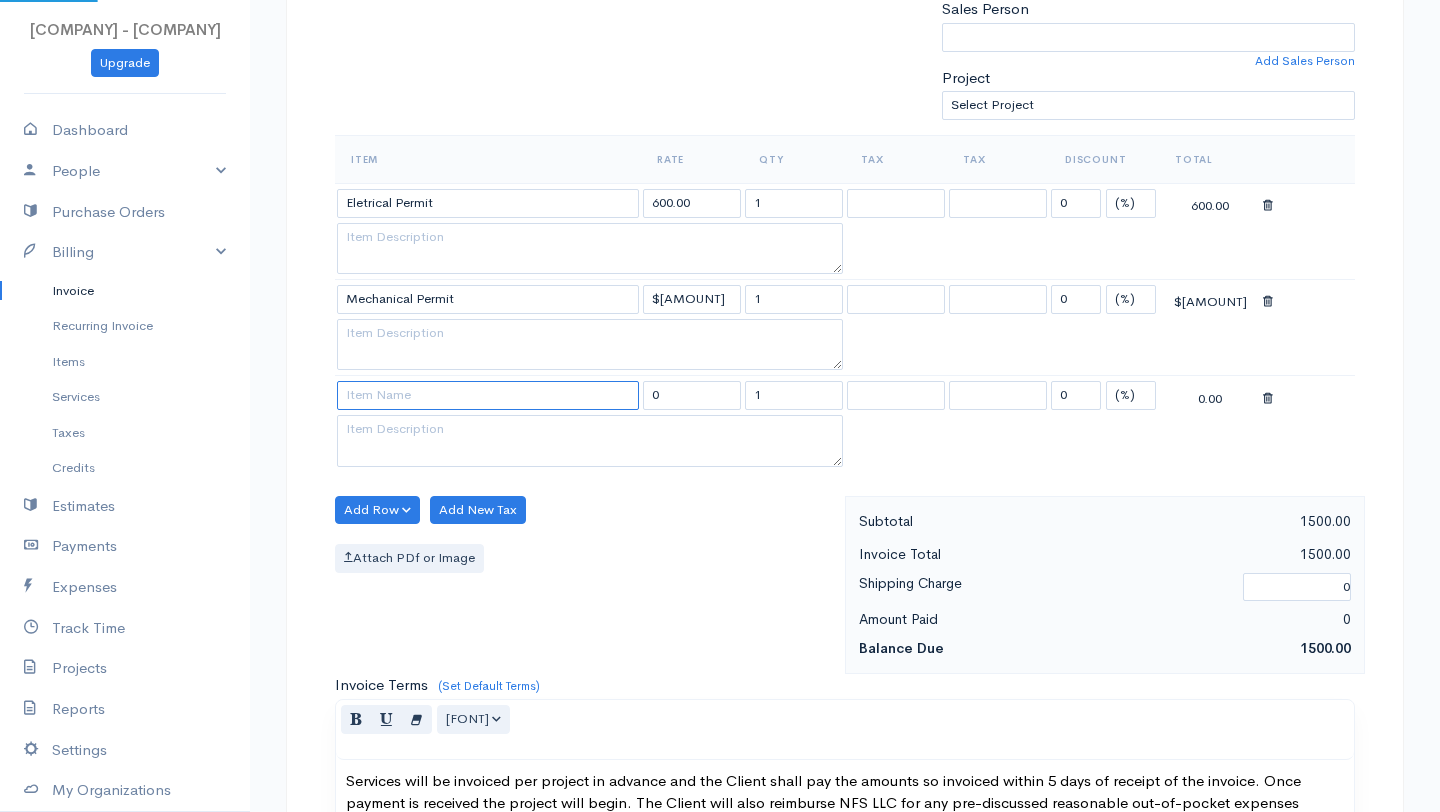 click at bounding box center [488, 395] 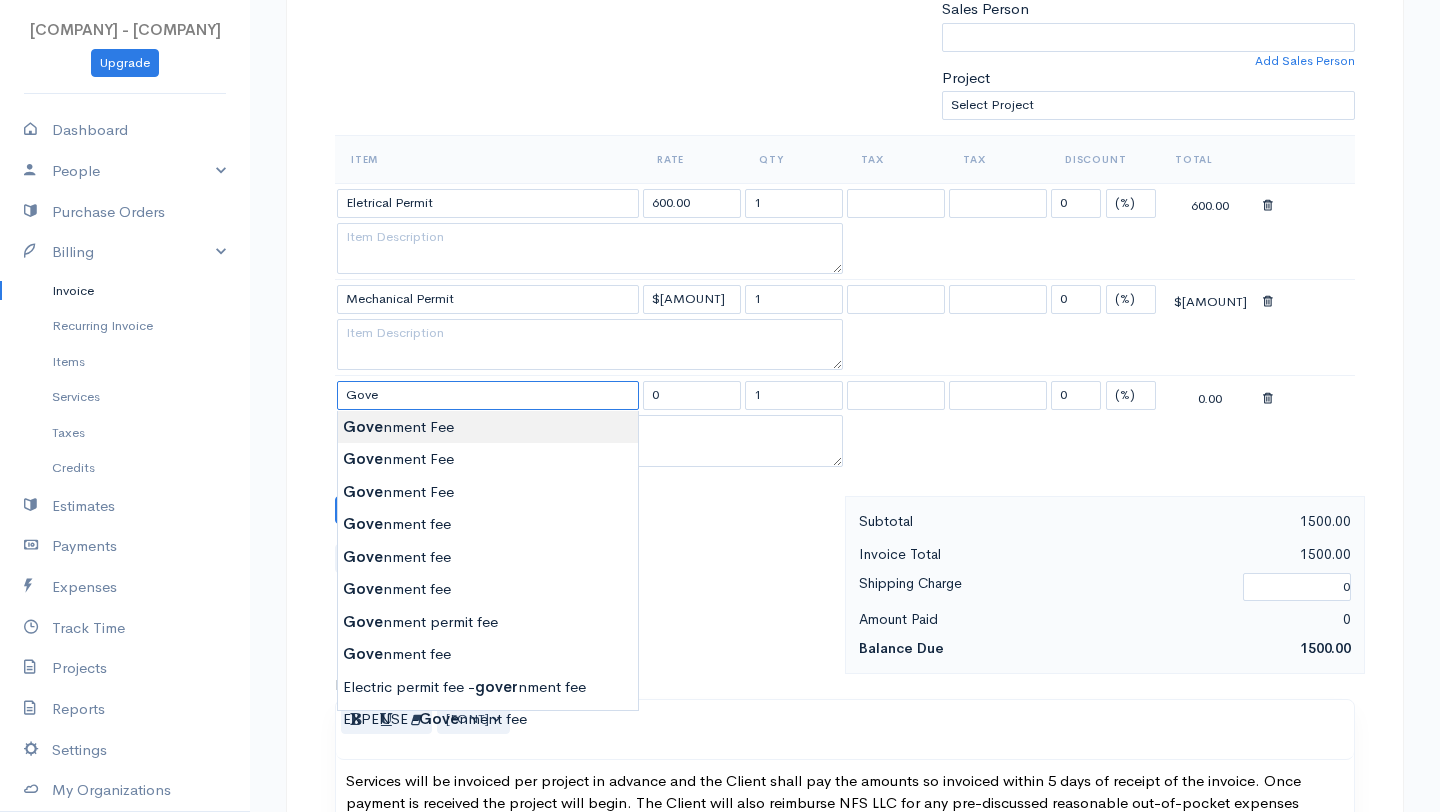 type on "Government Fee" 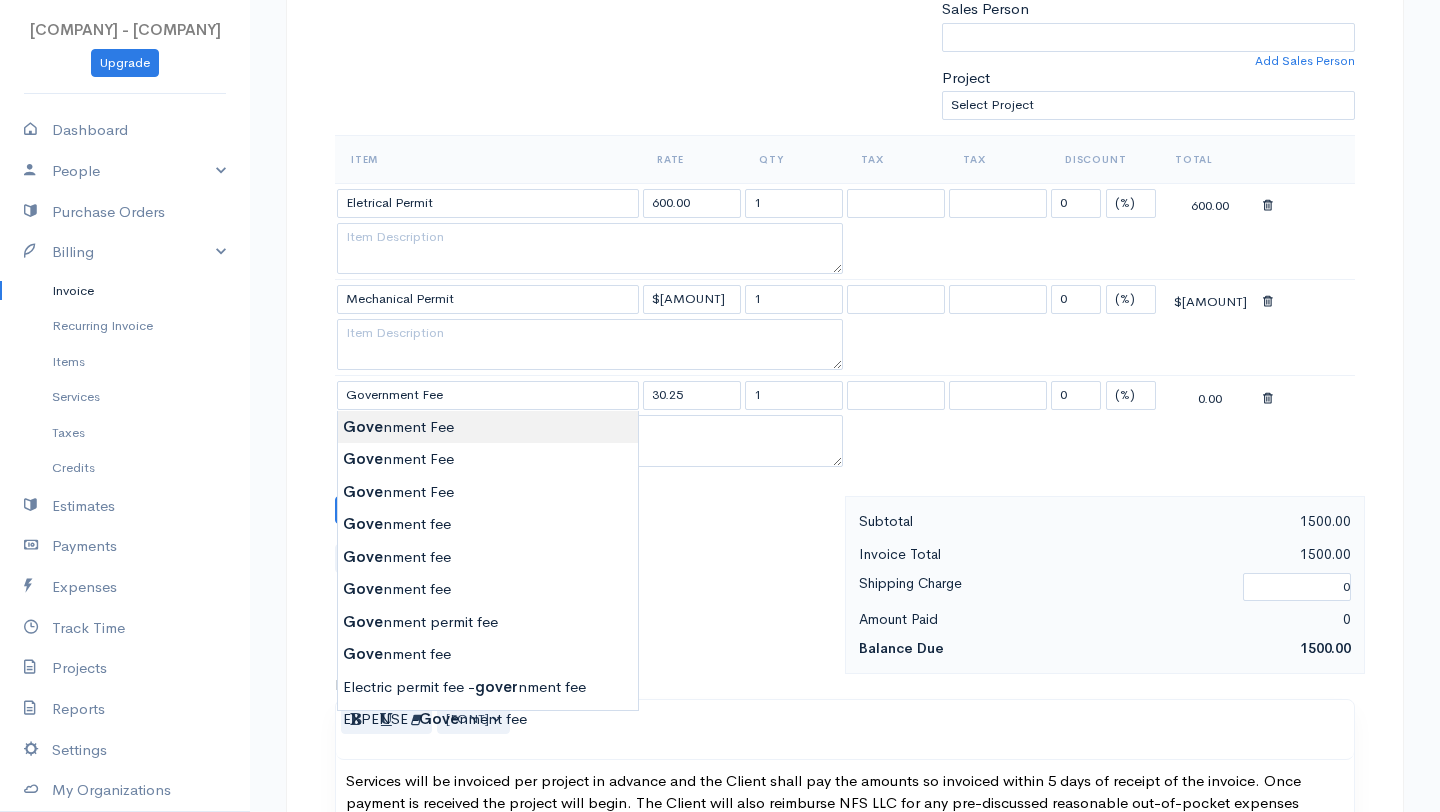 click on "[COMPANY] - [COMPANY] CS
Upgrade
Dashboard
People
Clients
Vendors
Staff Users
Purchase Orders
Billing
Invoice
Recurring Invoice
Items
Services
Taxes
Credits
Estimates
Payments
Expenses
Track Time
Projects
Reports
Settings
My Organizations
Logout
Help
@CloudBooksApp 2022
Invoice
New Invoice
DRAFT To [Choose Country] United States Canada United Kingdom Afghanistan Albania Algeria American Samoa Andorra Anguilla Angola Antarctica Antigua and Barbuda Argentina 1" at bounding box center [720, 464] 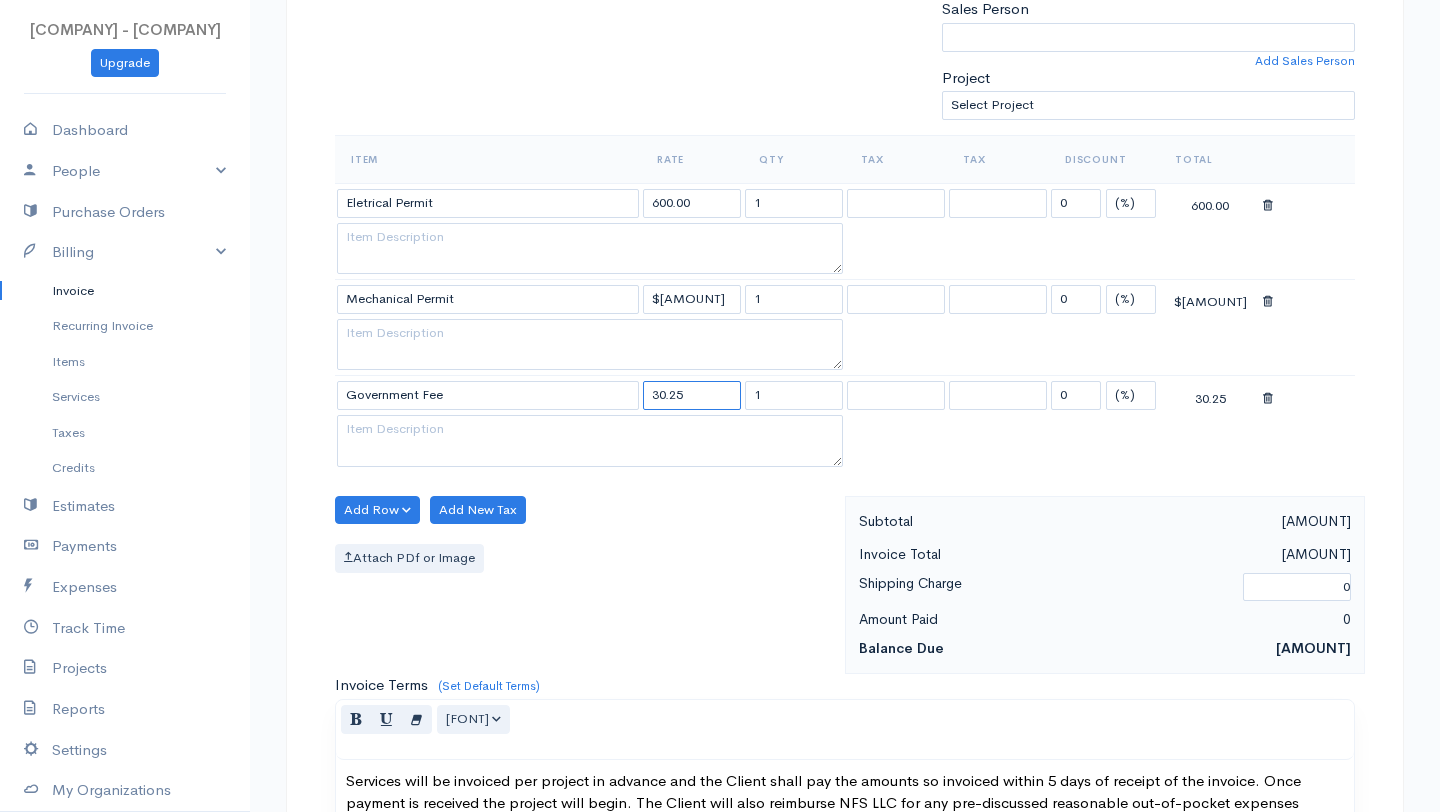click on "30.25" at bounding box center [692, 395] 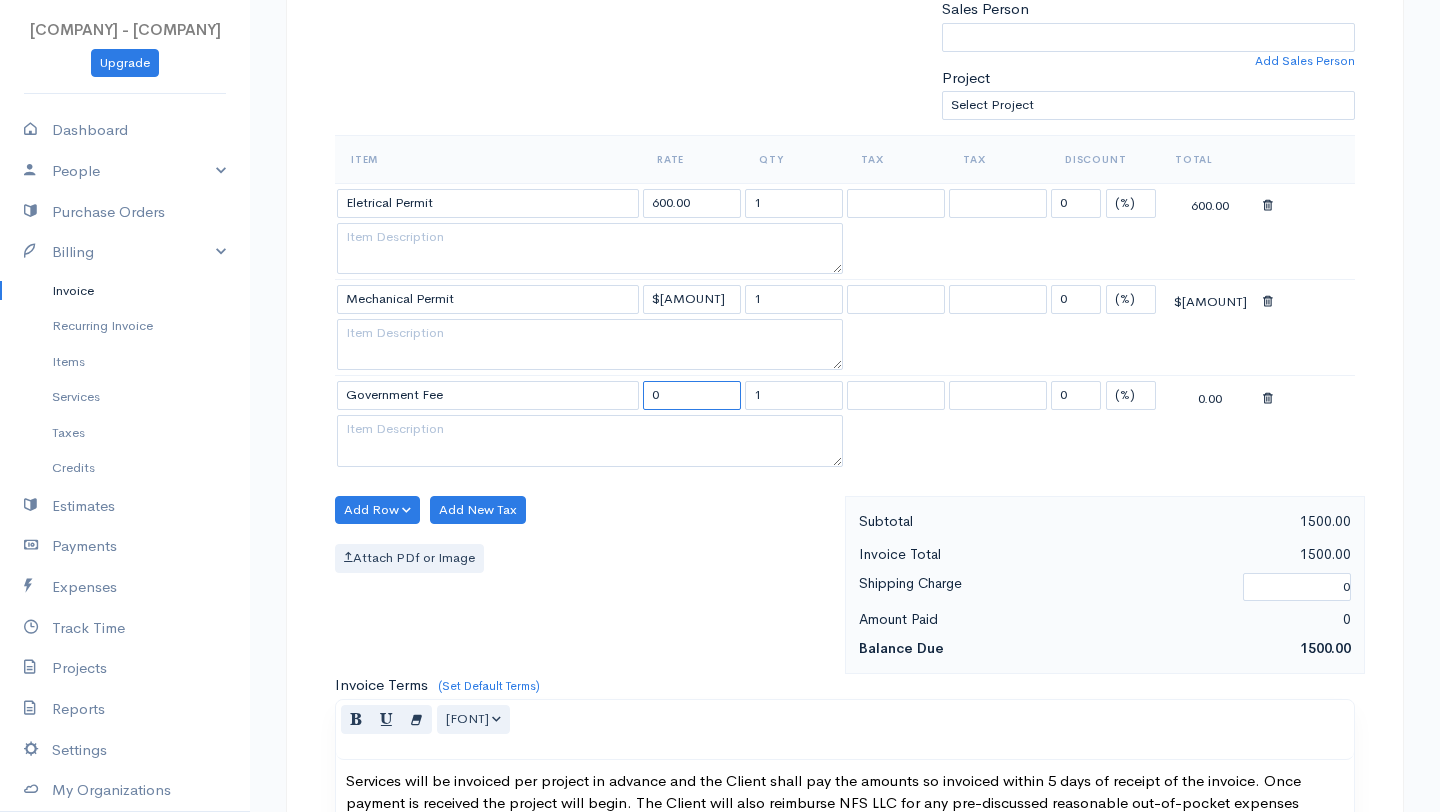 type on "0" 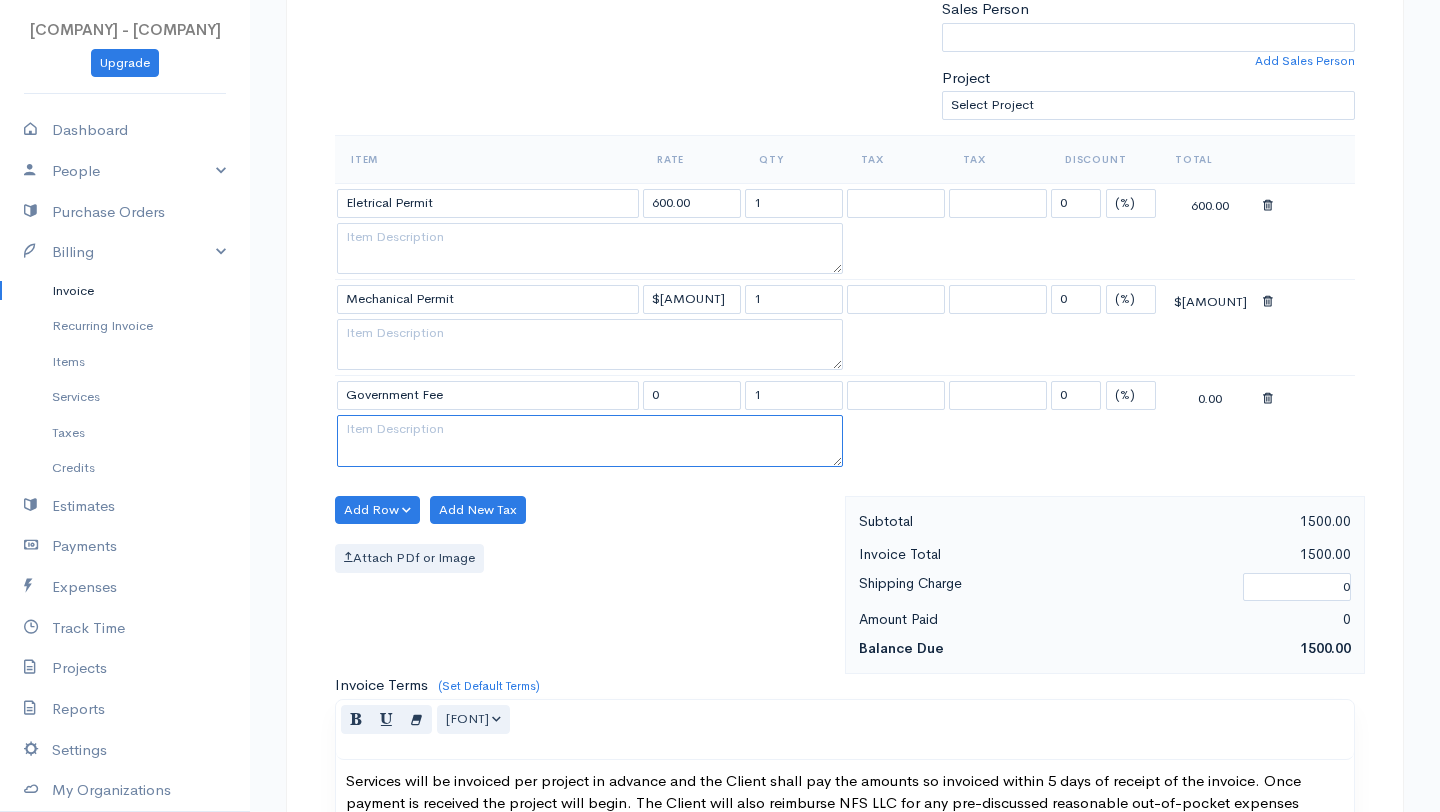 click at bounding box center (590, 441) 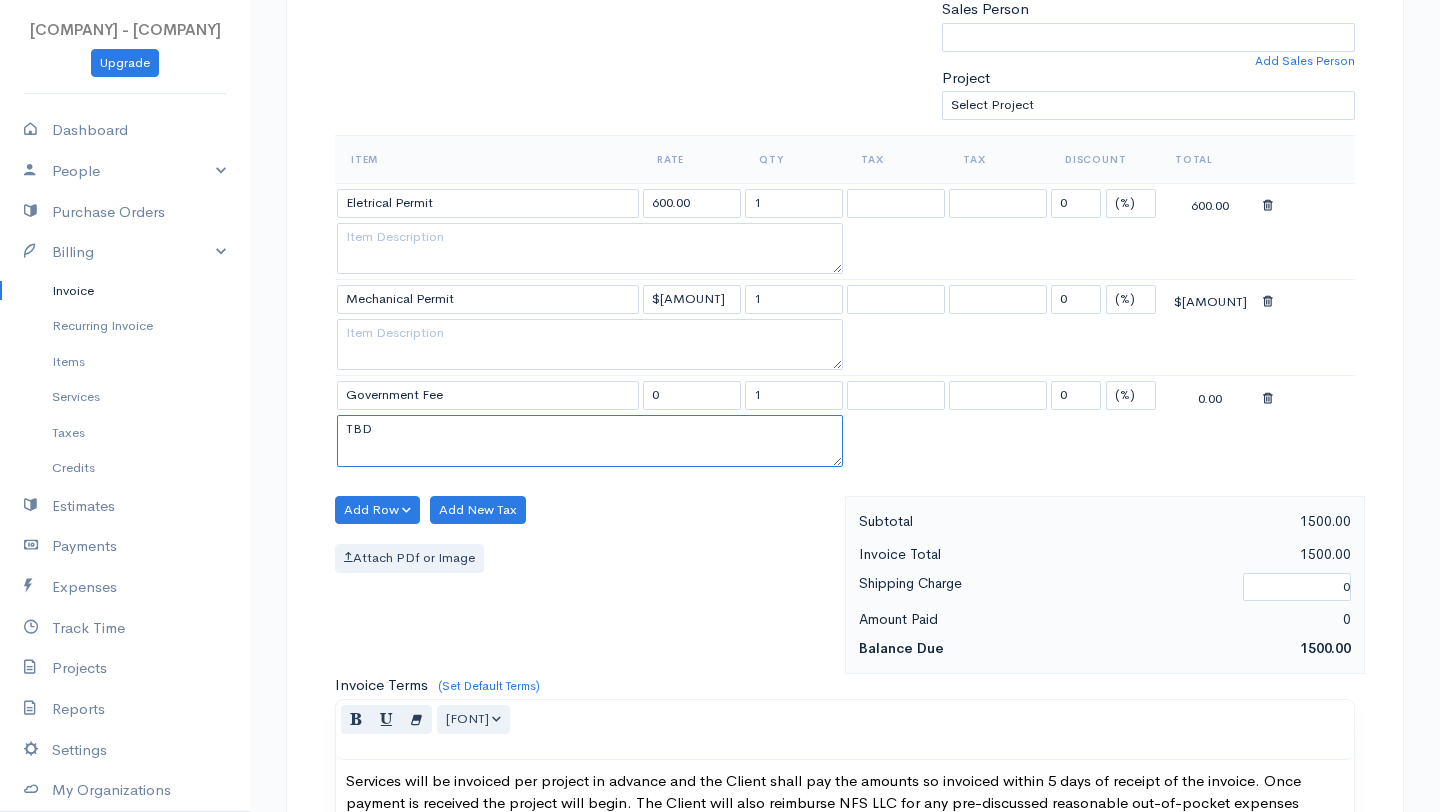 type on "TBD" 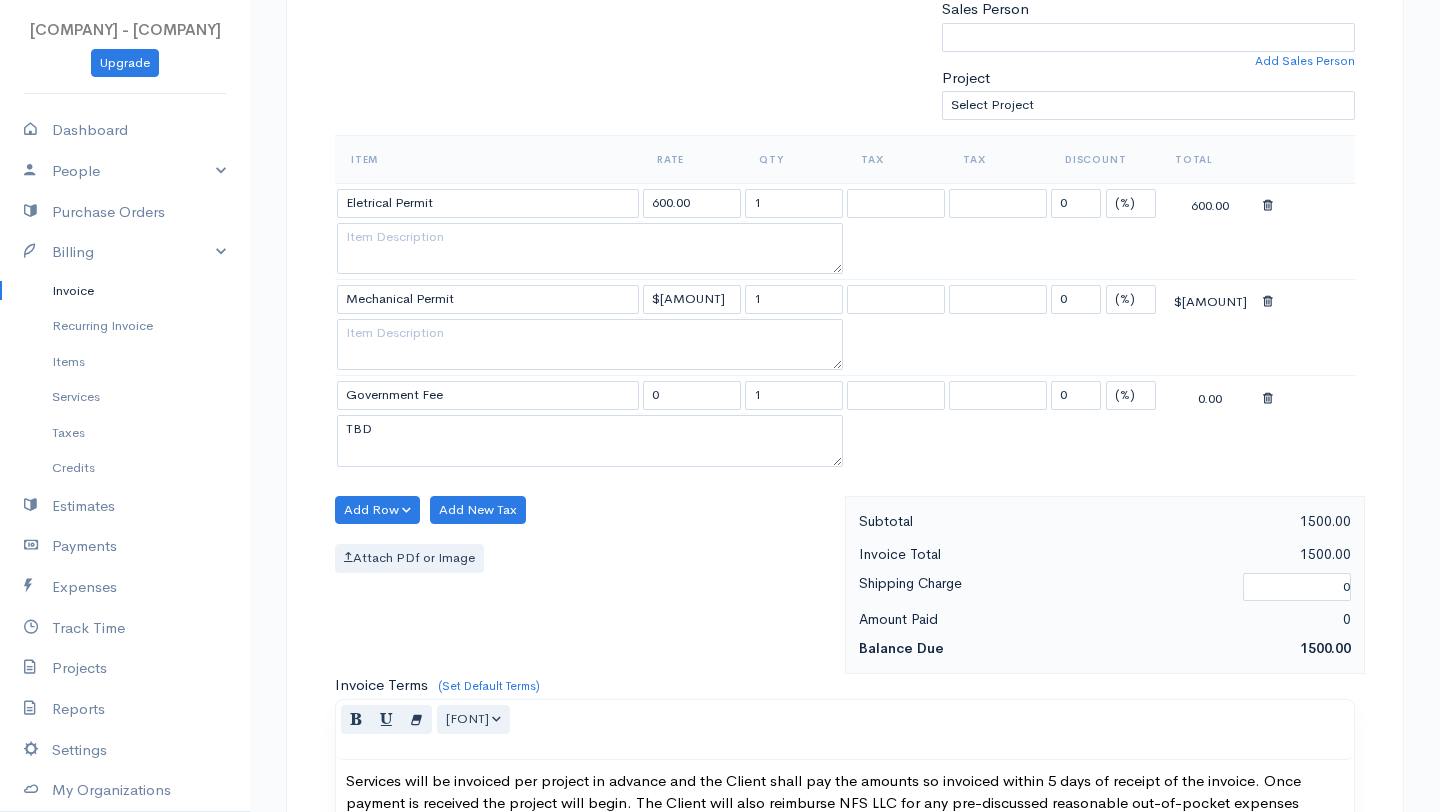 click on "Attach PDf or Image" at bounding box center (585, 558) 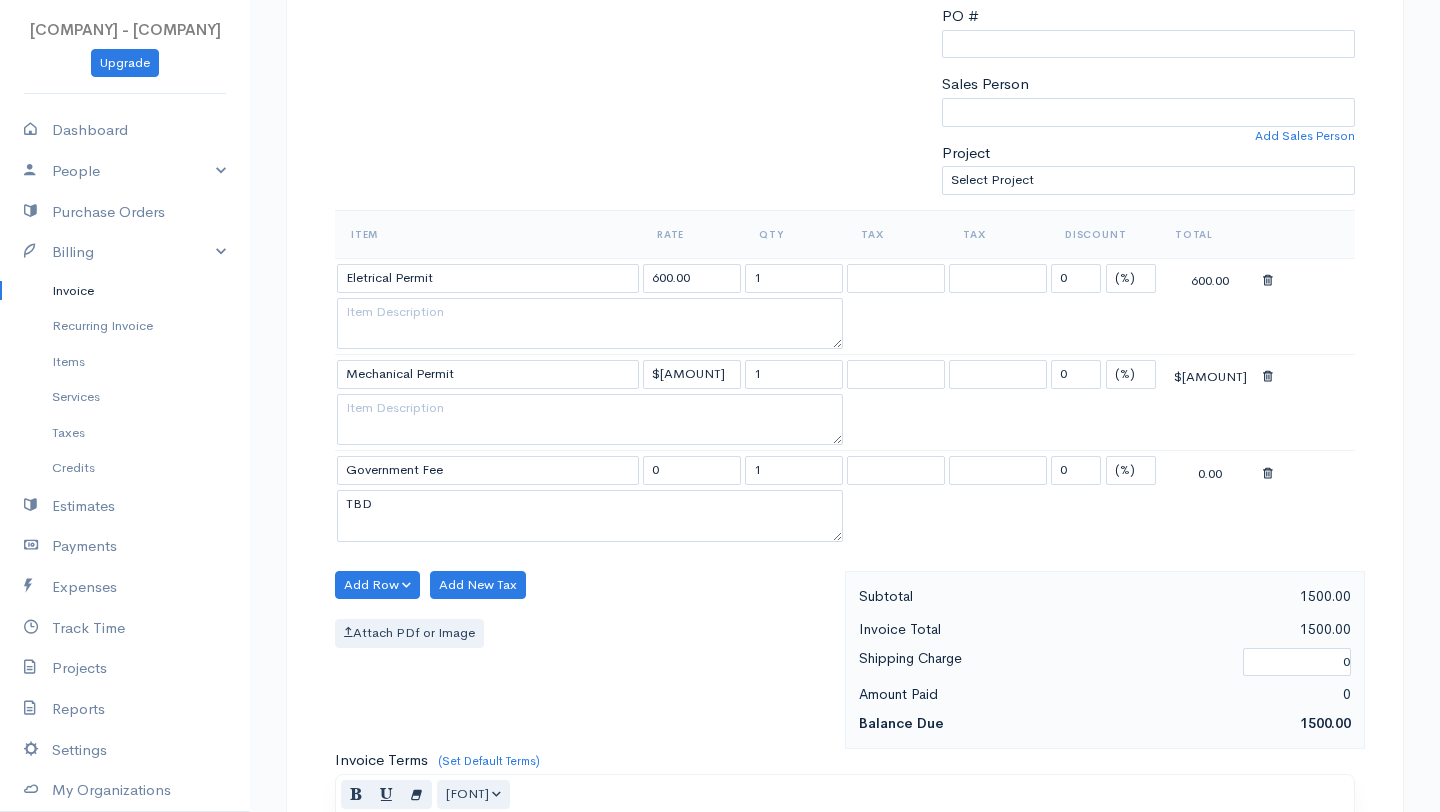 scroll, scrollTop: 0, scrollLeft: 0, axis: both 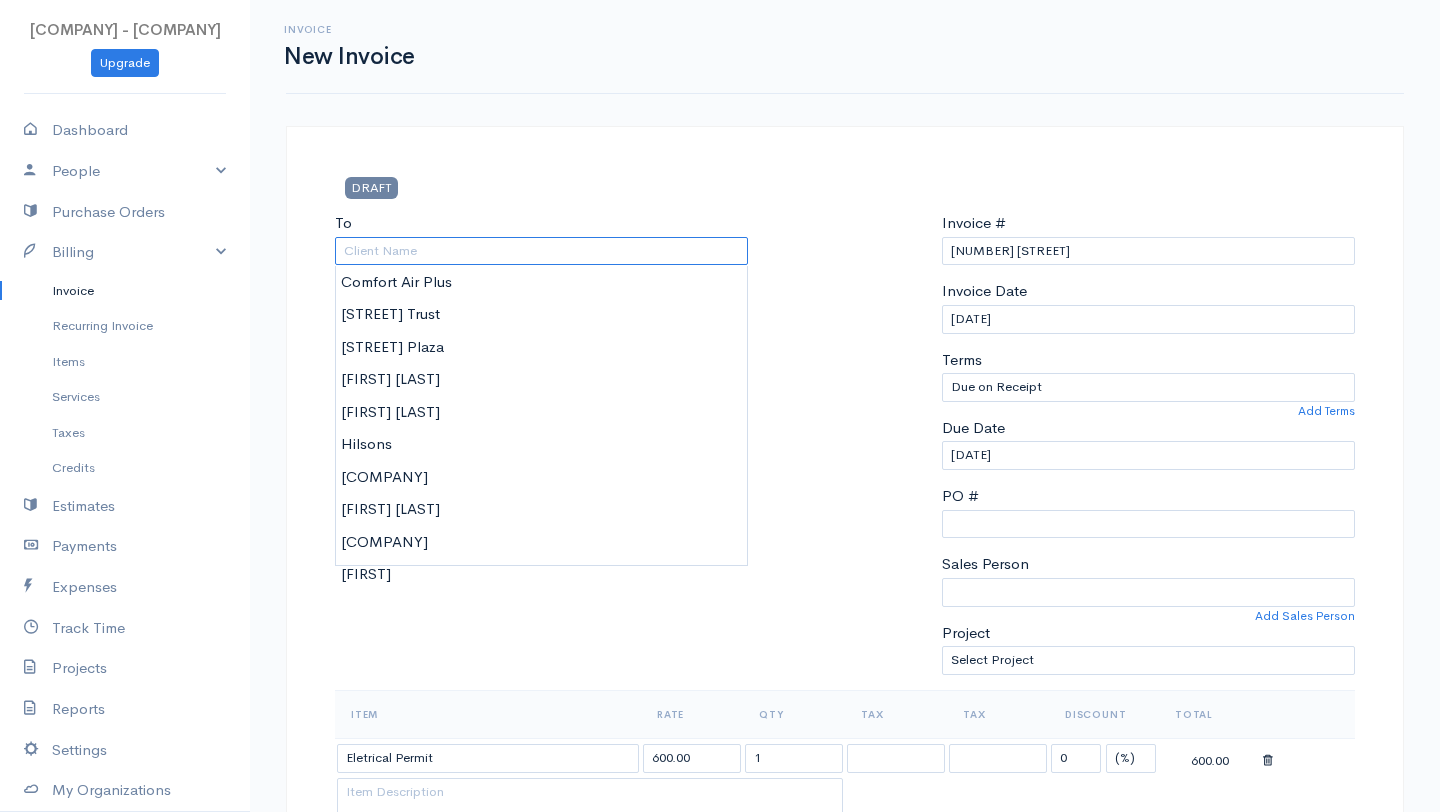 click on "To" at bounding box center [541, 251] 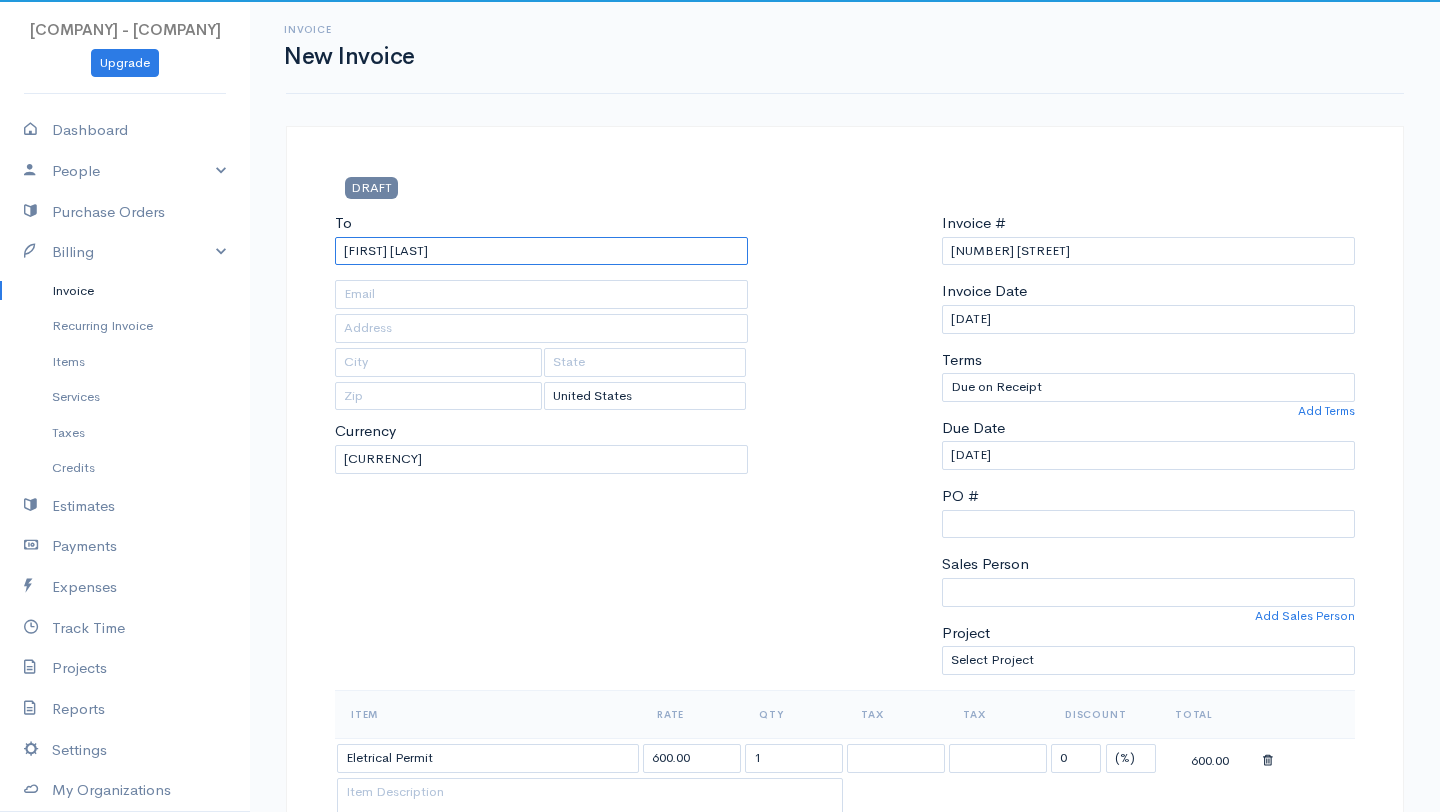 type on "[FIRST] [LAST]" 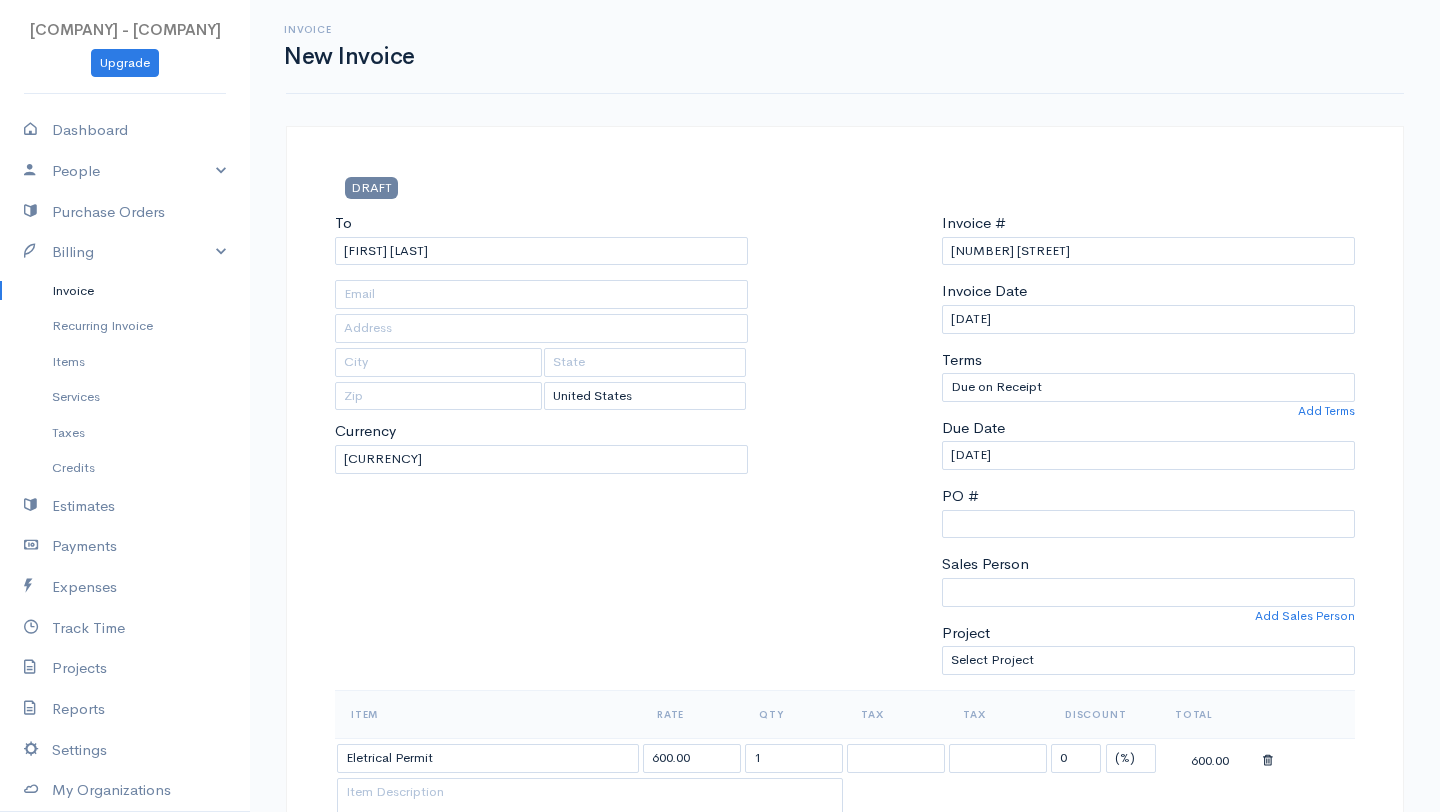 click on "DRAFT" at bounding box center (498, 187) 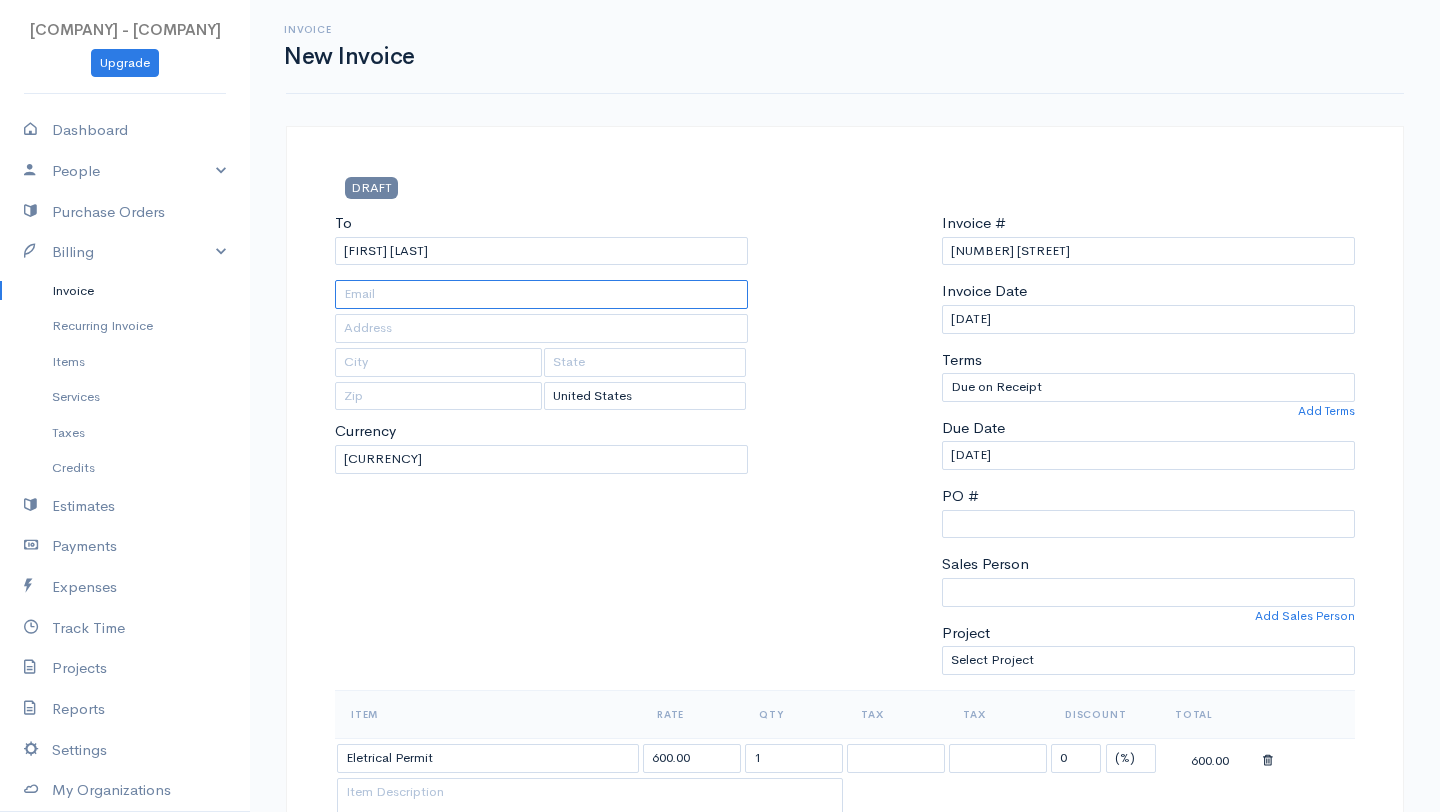 click at bounding box center [541, 294] 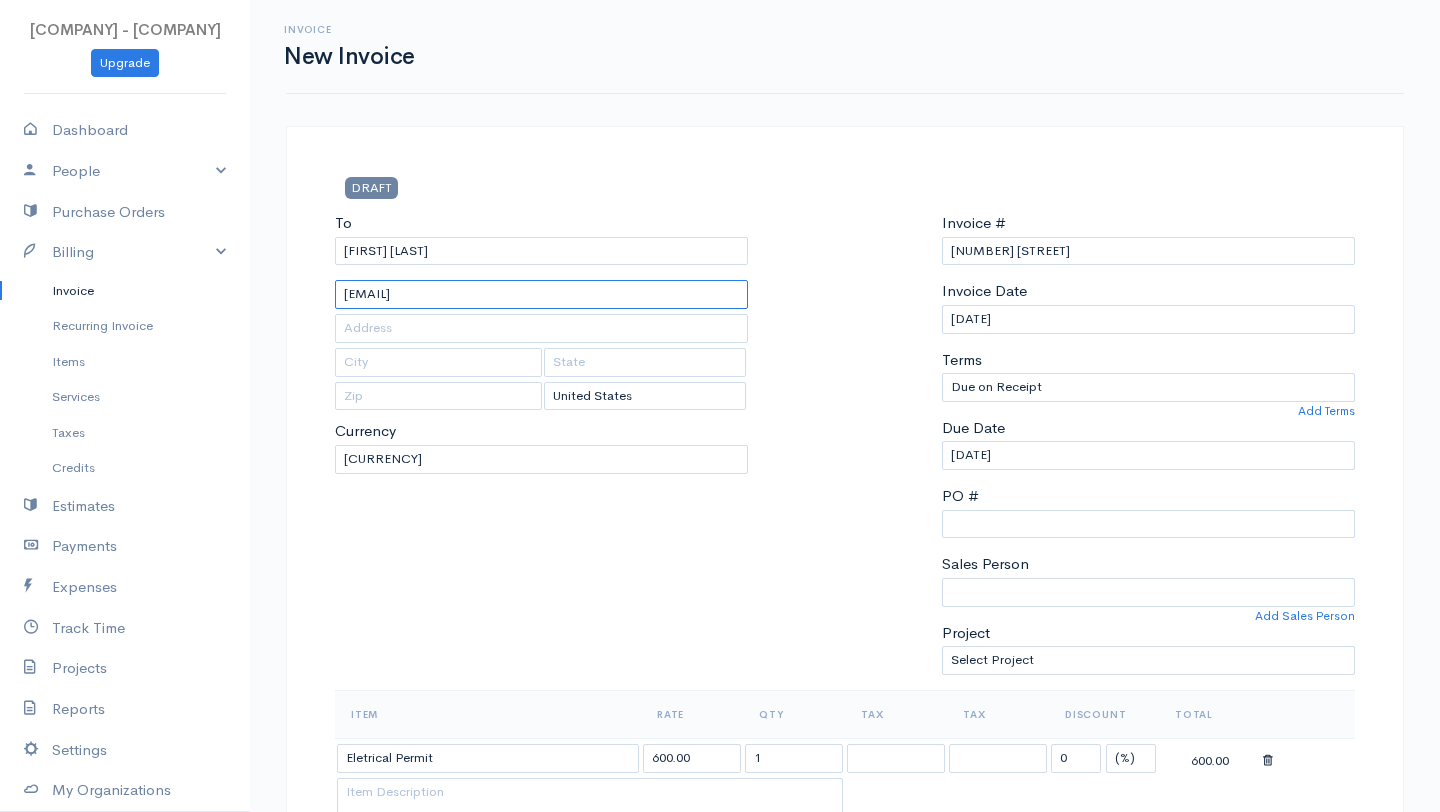 type on "[EMAIL]" 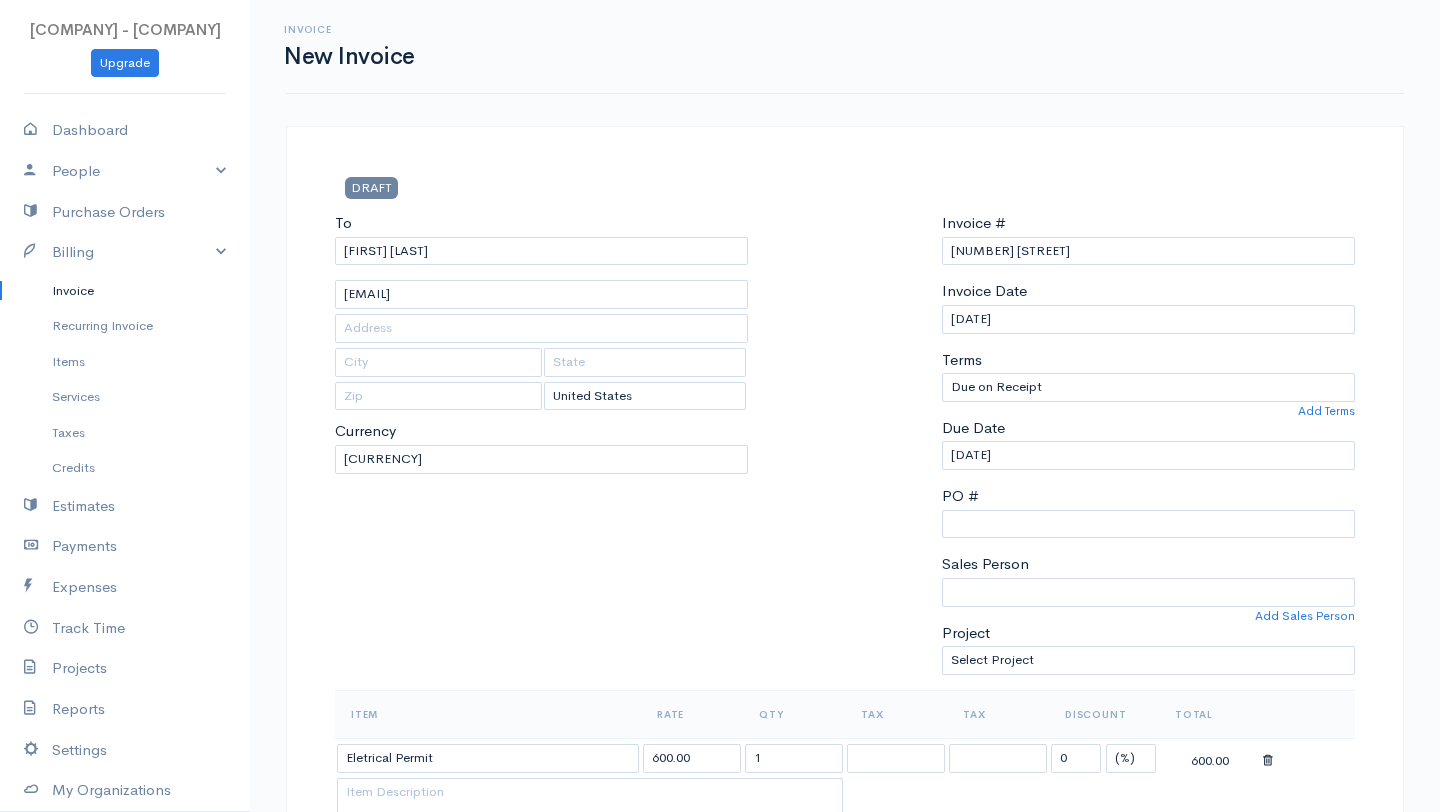 click on "To [FIRST] [LAST] [EMAIL] [CHOOSE COUNTRY] United States Canada United Kingdom Afghanistan Albania Algeria American Samoa Andorra Anguilla Angola Antarctica Antigua and Barbuda Argentina Armenia Aruba Australia Austria Azerbaijan Bahamas Bahrain Bangladesh Barbados Belgium Belize Benin Bermuda Bhutan Bolivia Bosnia and Herzegovina Botswana Bouvet Island Brazil British Indian Ocean Territory Brunei Darussalam Bulgaria Burkina Faso Burundi Cambodia Cameroon Canada Cape Verde Cayman Islands Central African Republic Chad Chile China Christmas Island Cocos (Keeling Islands) Colombia Comoros Congo Cook Islands Costa Rica Cote D'Ivoire (Ivory Coast) Croatia (Hrvatska) Cuba Curacao Cyprus Czech Republic Democratic Republic of the Congo Denmark Djibouti Dominica Dominican Republic East Timor Egypt El Salvador Ecuador Equatorial Guinea Eritrea Estonia Ethiopia Falkland Islands (Malvinas) Faroe Islands Federated States of Micronesia Fiji Finland France France, Metropolitan French Guiana French Polynesia Gabon" at bounding box center [541, 451] 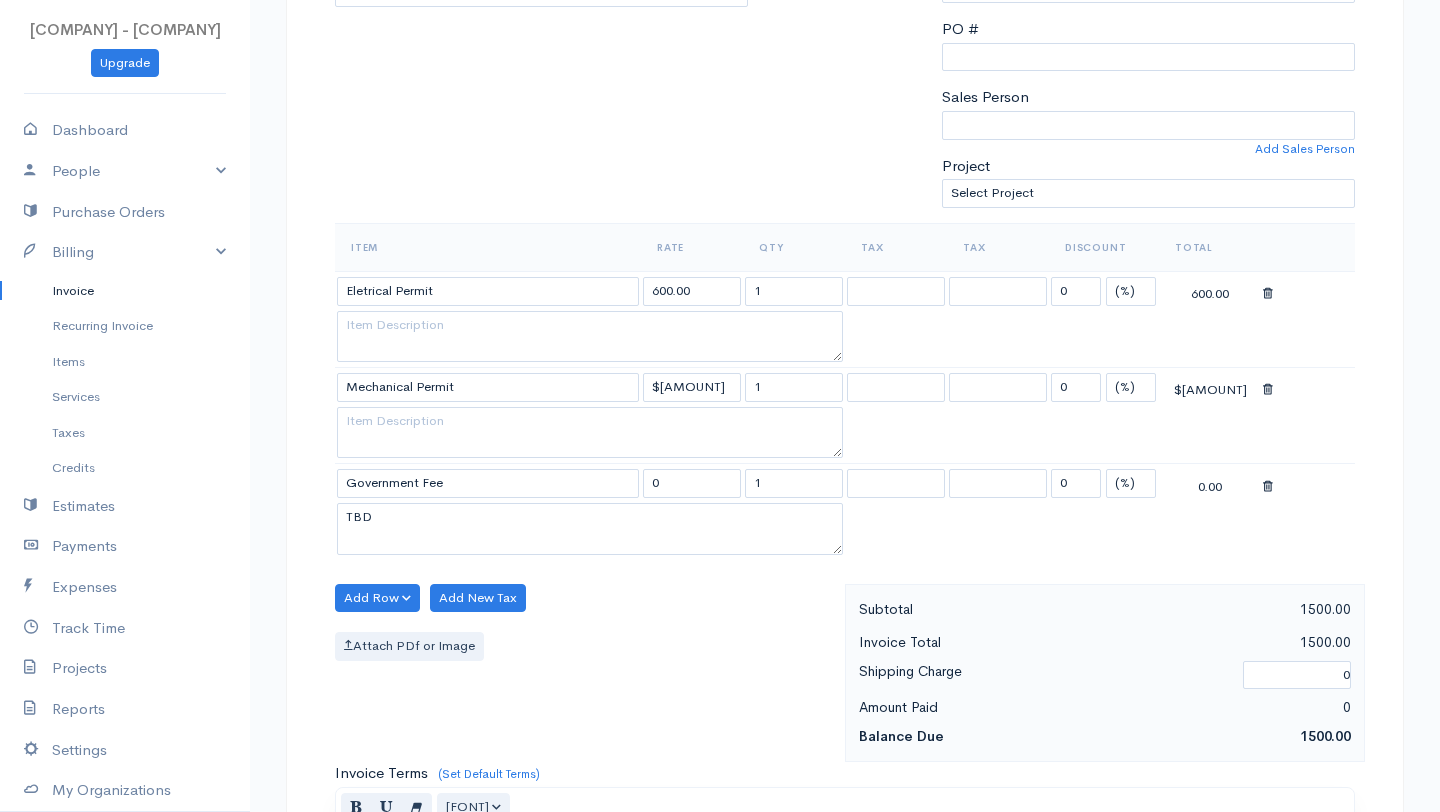 scroll, scrollTop: 1227, scrollLeft: 0, axis: vertical 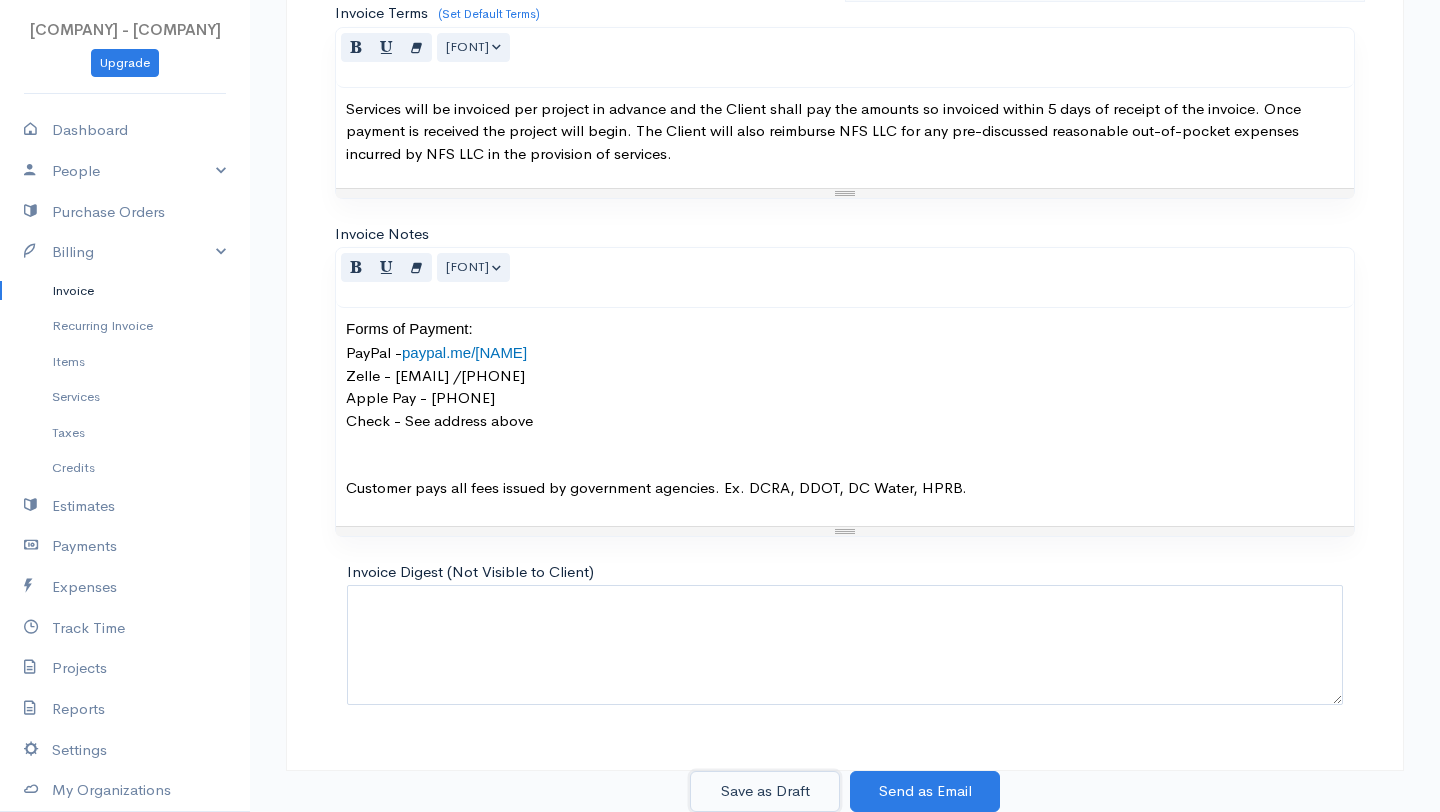click on "Save as Draft" at bounding box center (765, 791) 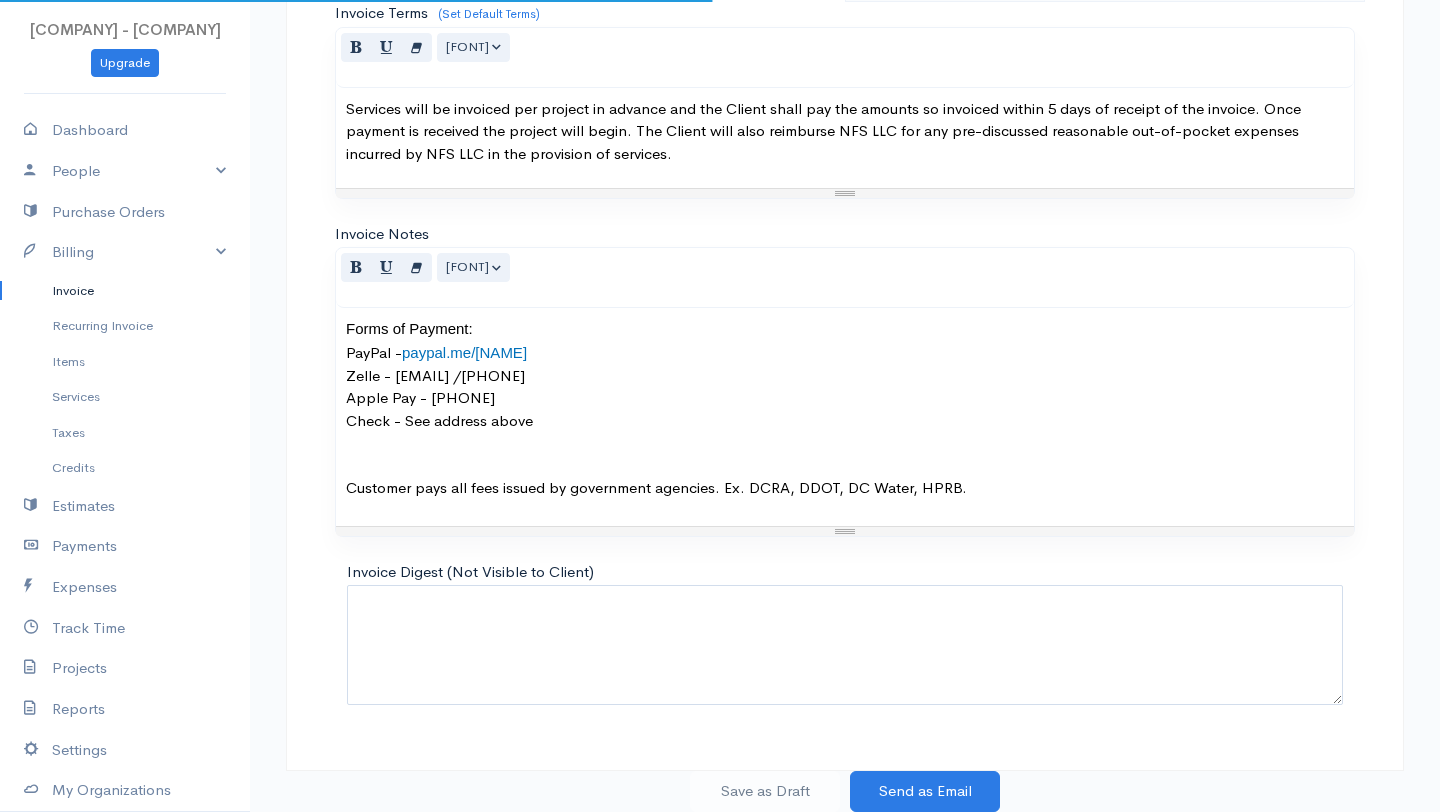 scroll, scrollTop: 0, scrollLeft: 0, axis: both 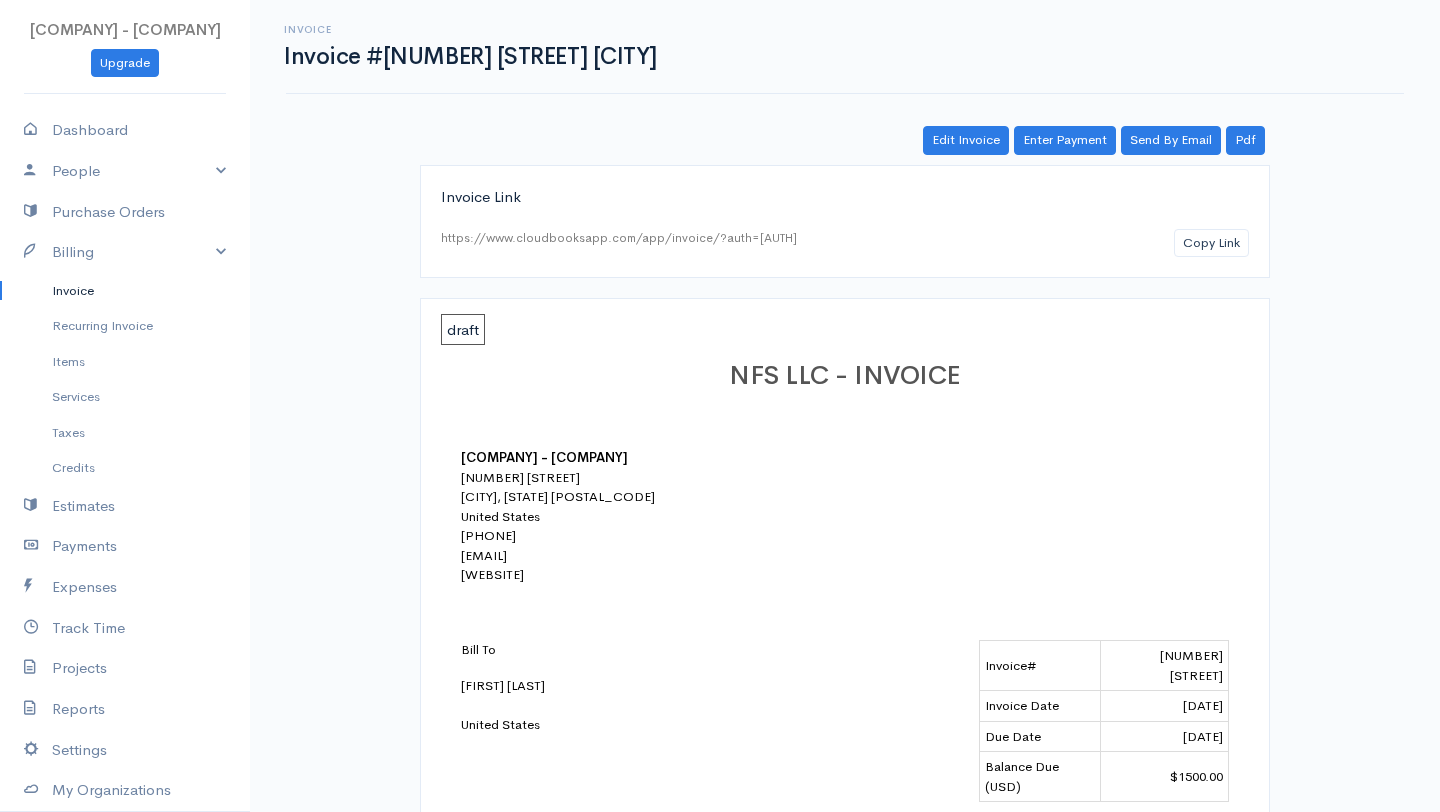 click on "[NUMBER] [STREET]" at bounding box center (1165, 666) 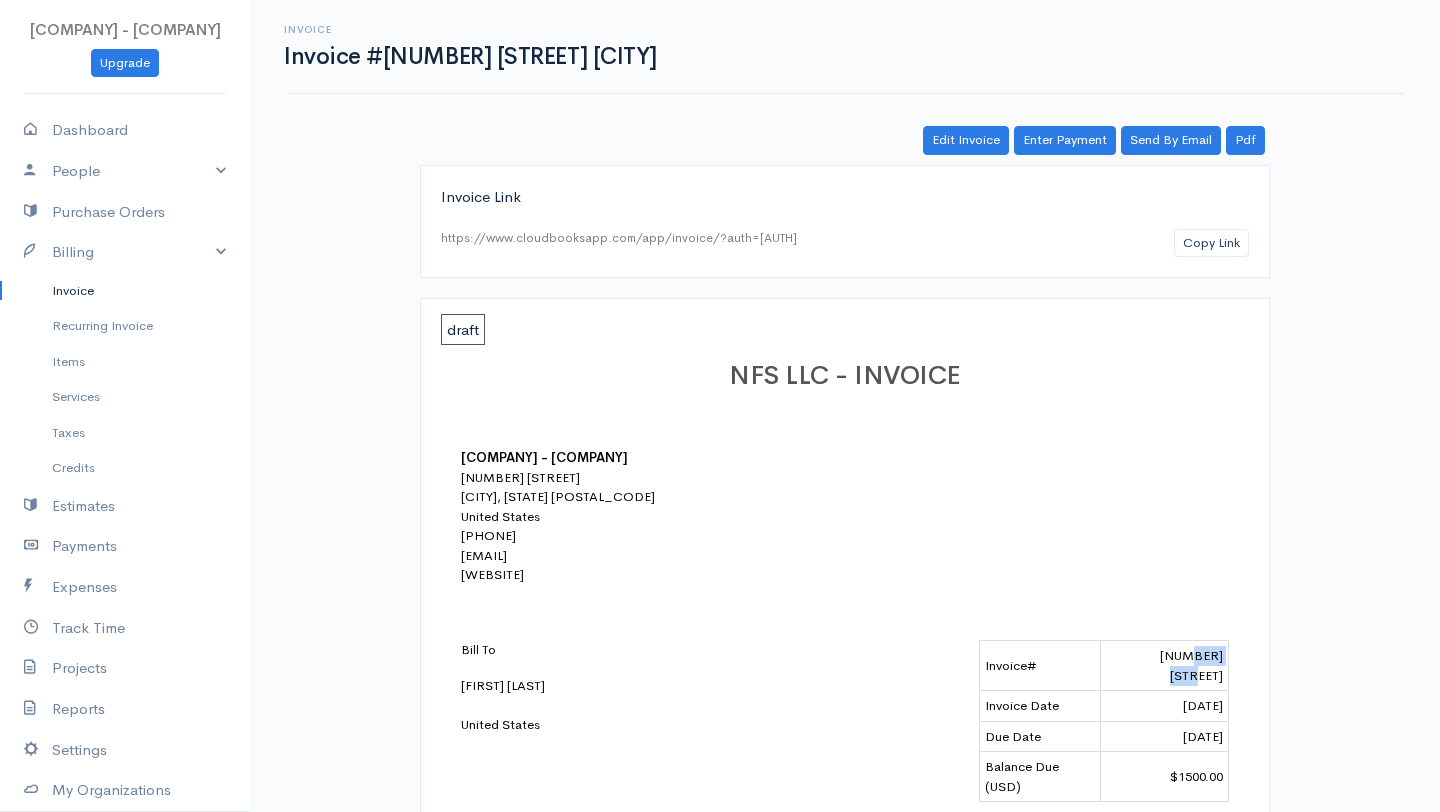 click on "[NUMBER] [STREET]" at bounding box center (1165, 666) 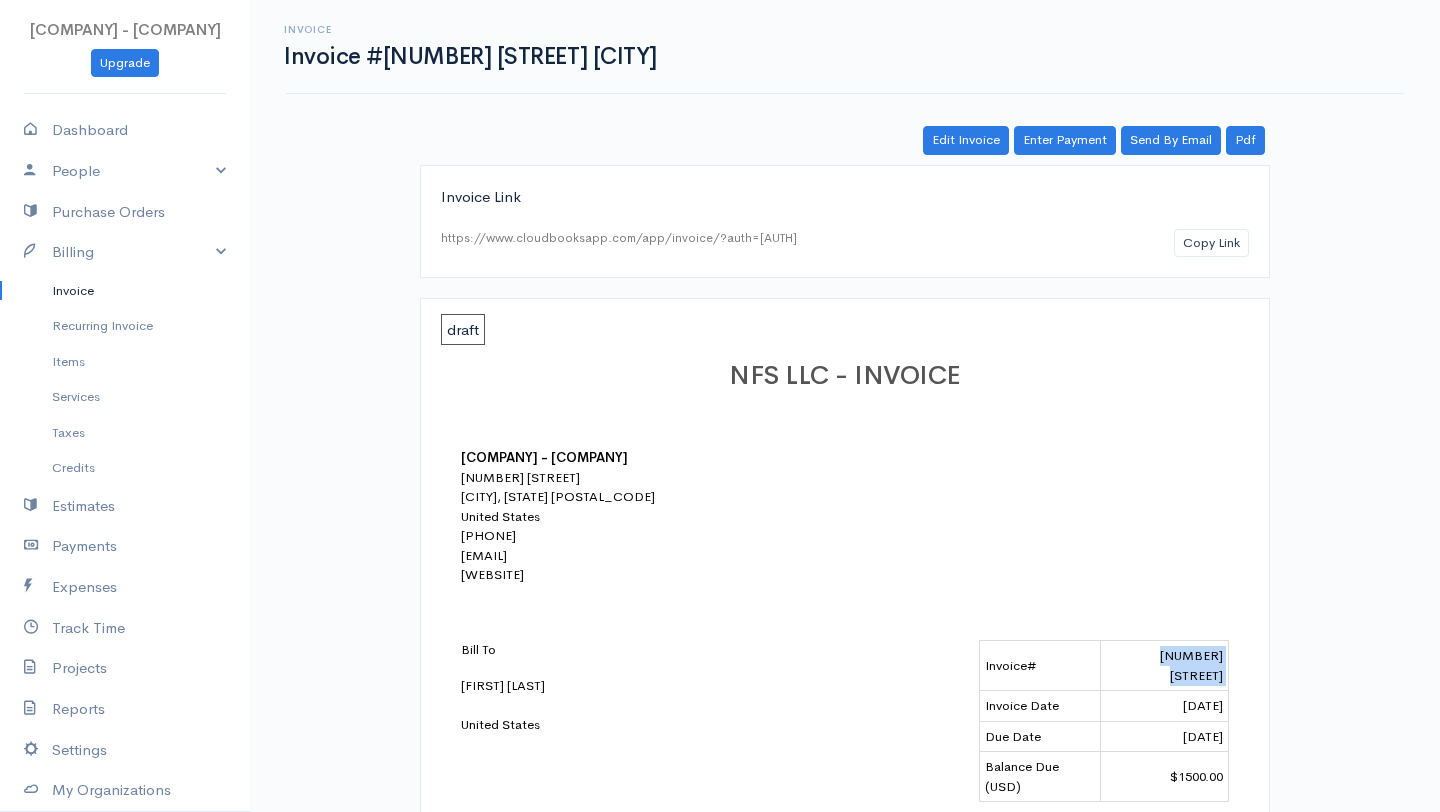 click on "[NUMBER] [STREET]" at bounding box center [1165, 666] 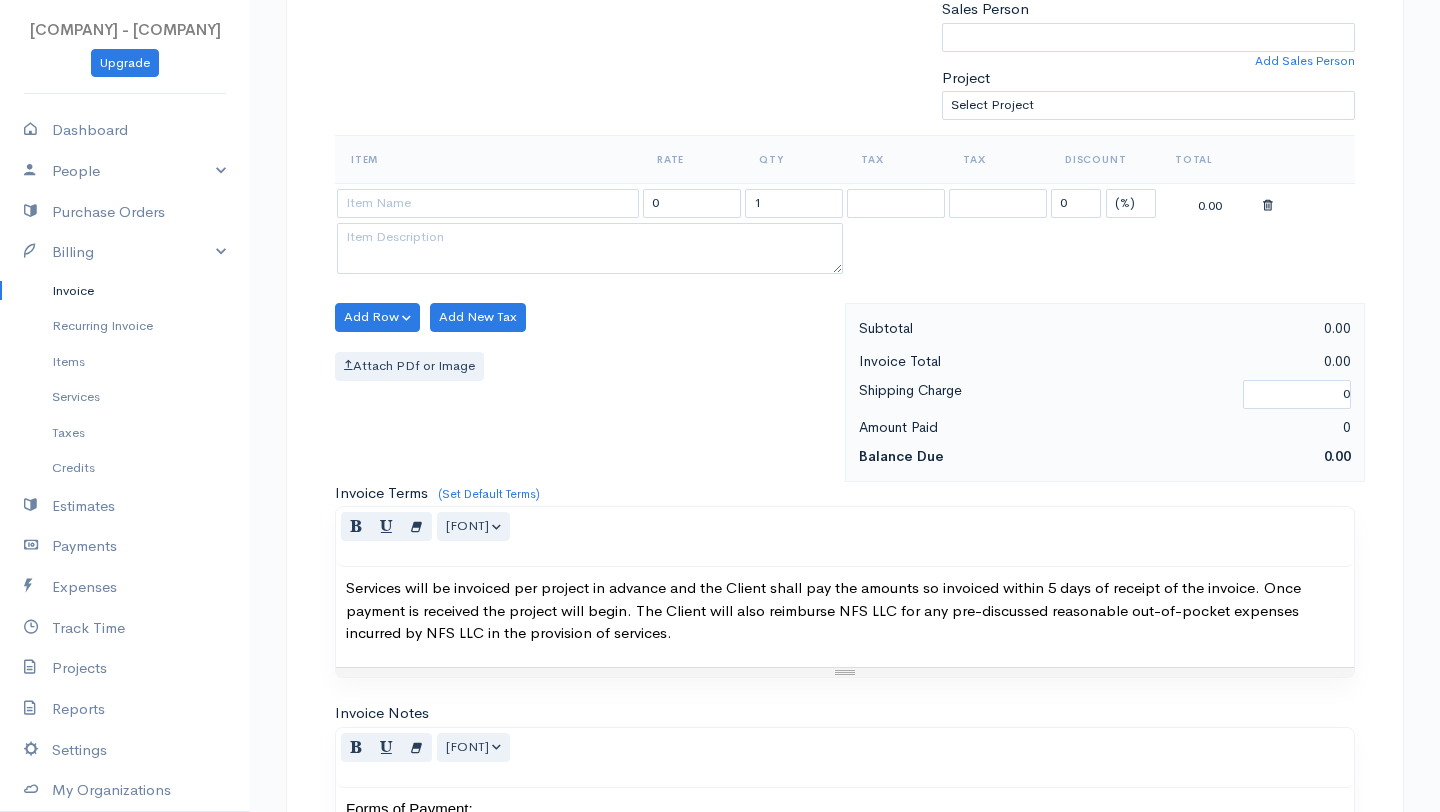 scroll, scrollTop: 692, scrollLeft: 0, axis: vertical 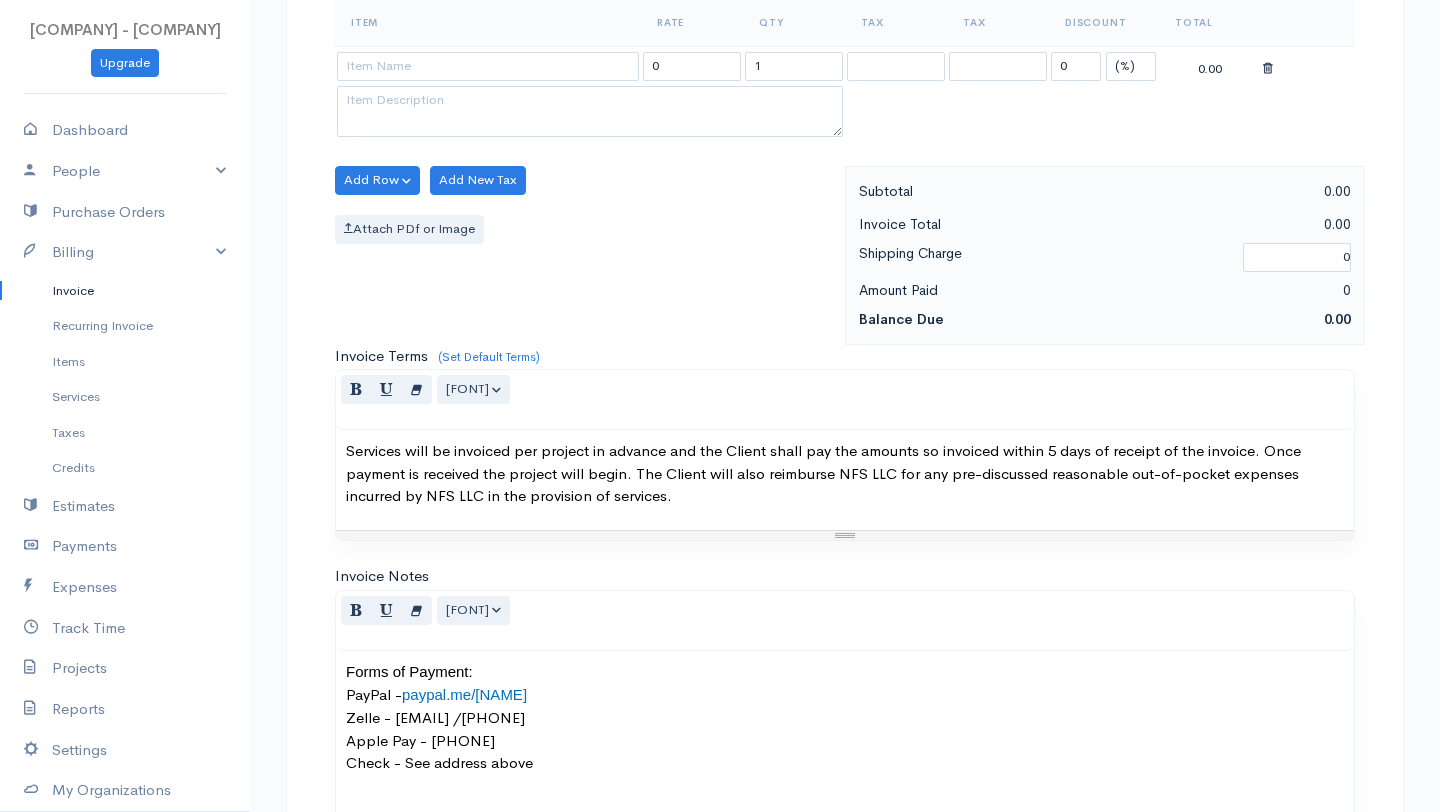click on "Invoice" at bounding box center (125, 291) 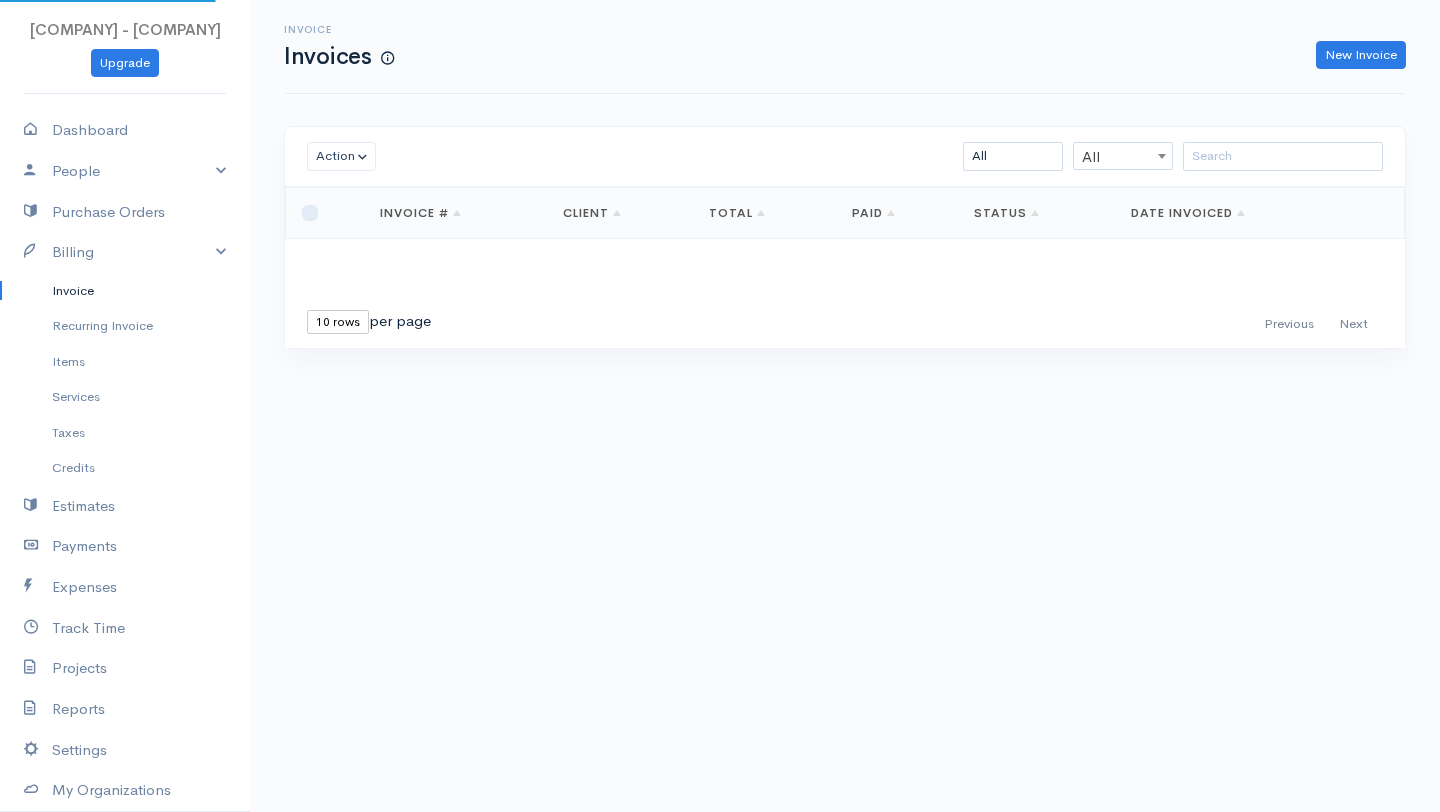 scroll, scrollTop: 0, scrollLeft: 0, axis: both 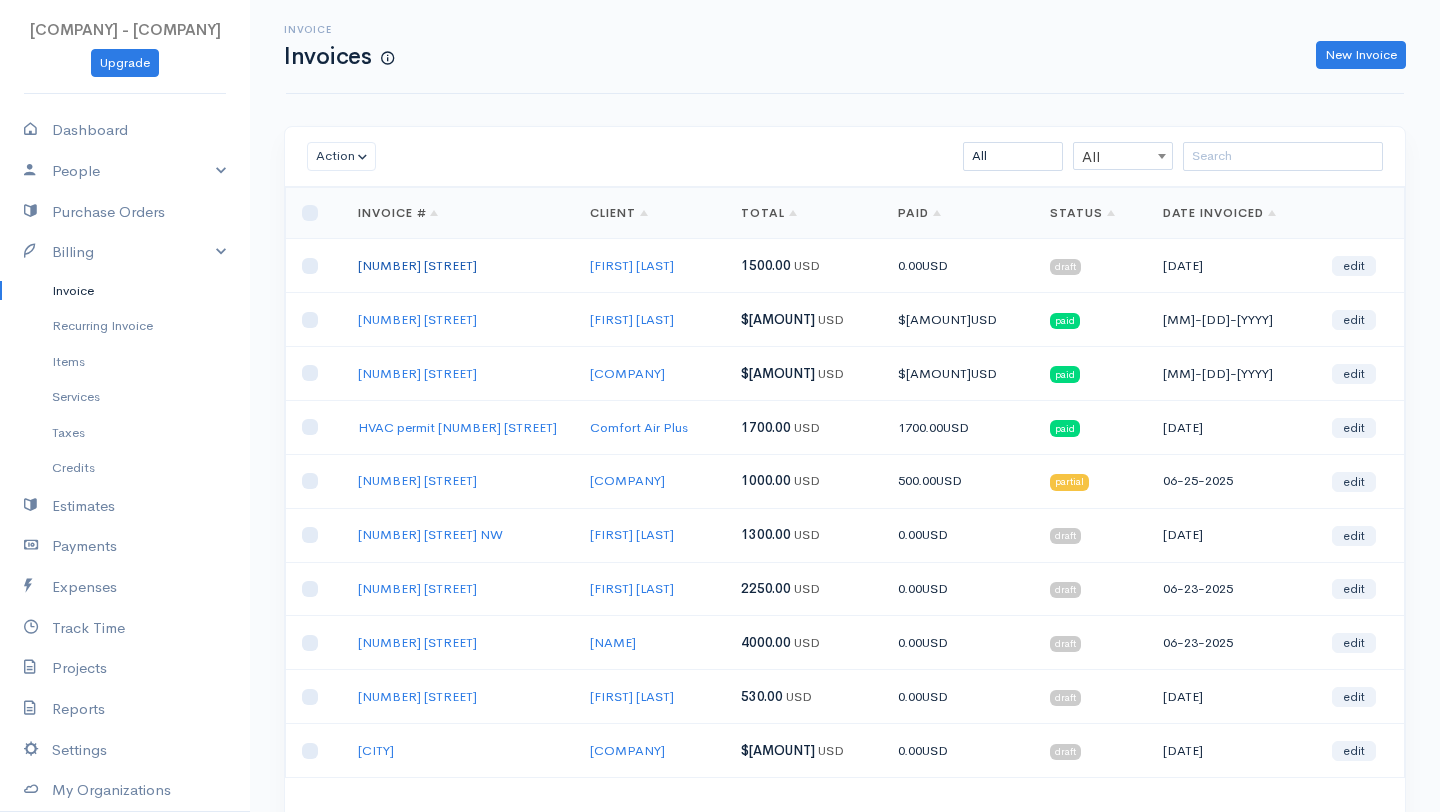 click on "[NUMBER] [STREET]" at bounding box center (417, 265) 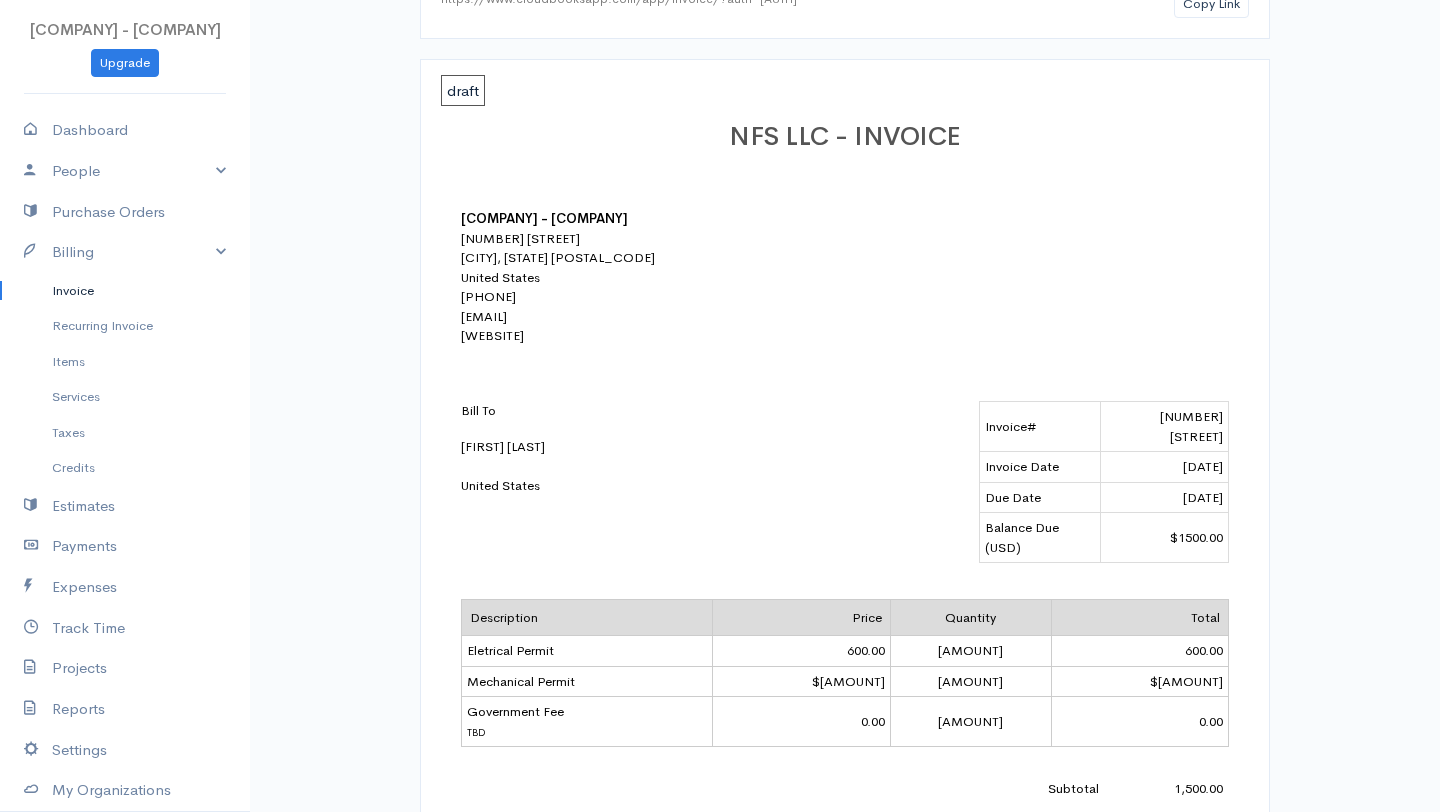 scroll, scrollTop: 0, scrollLeft: 0, axis: both 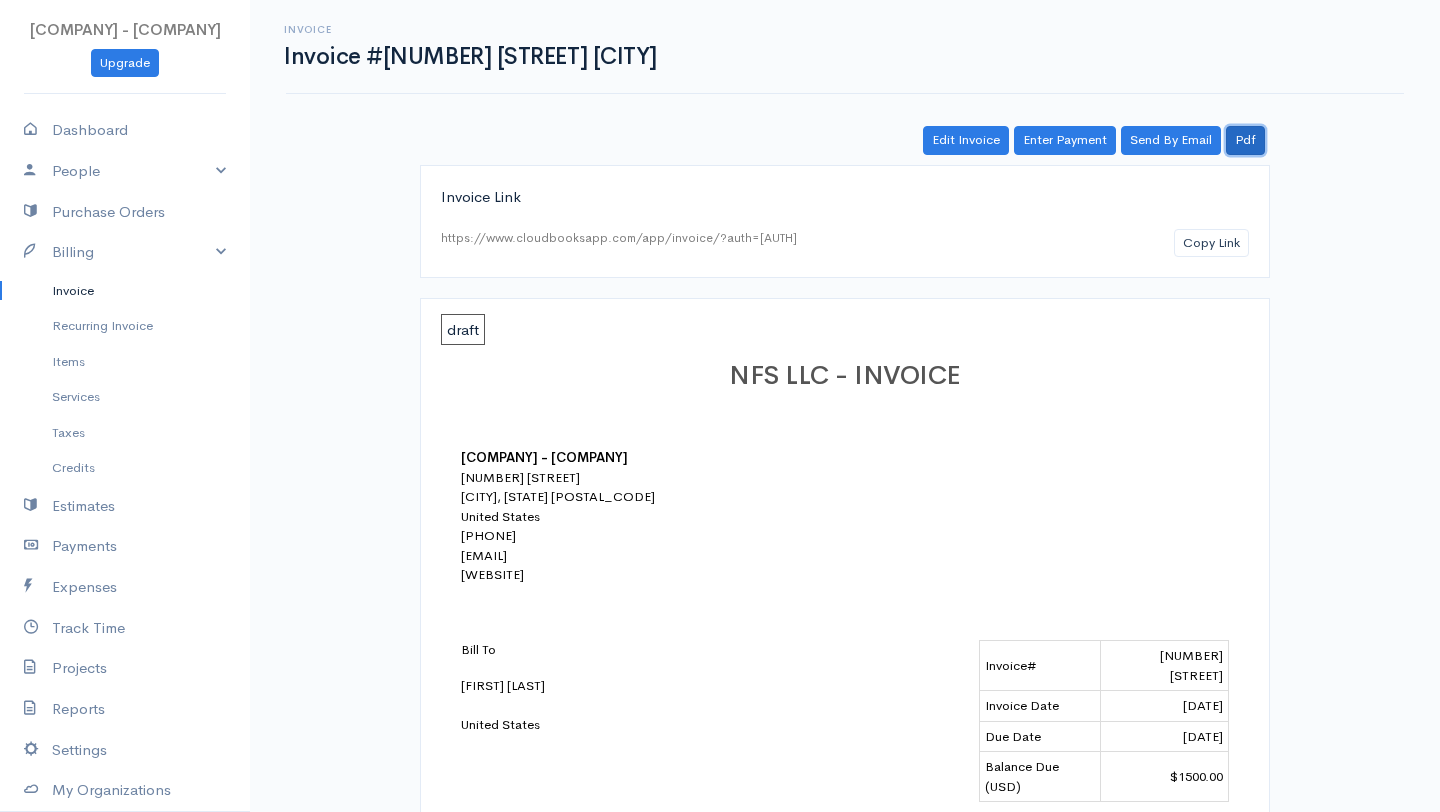 click on "Pdf" at bounding box center (1245, 140) 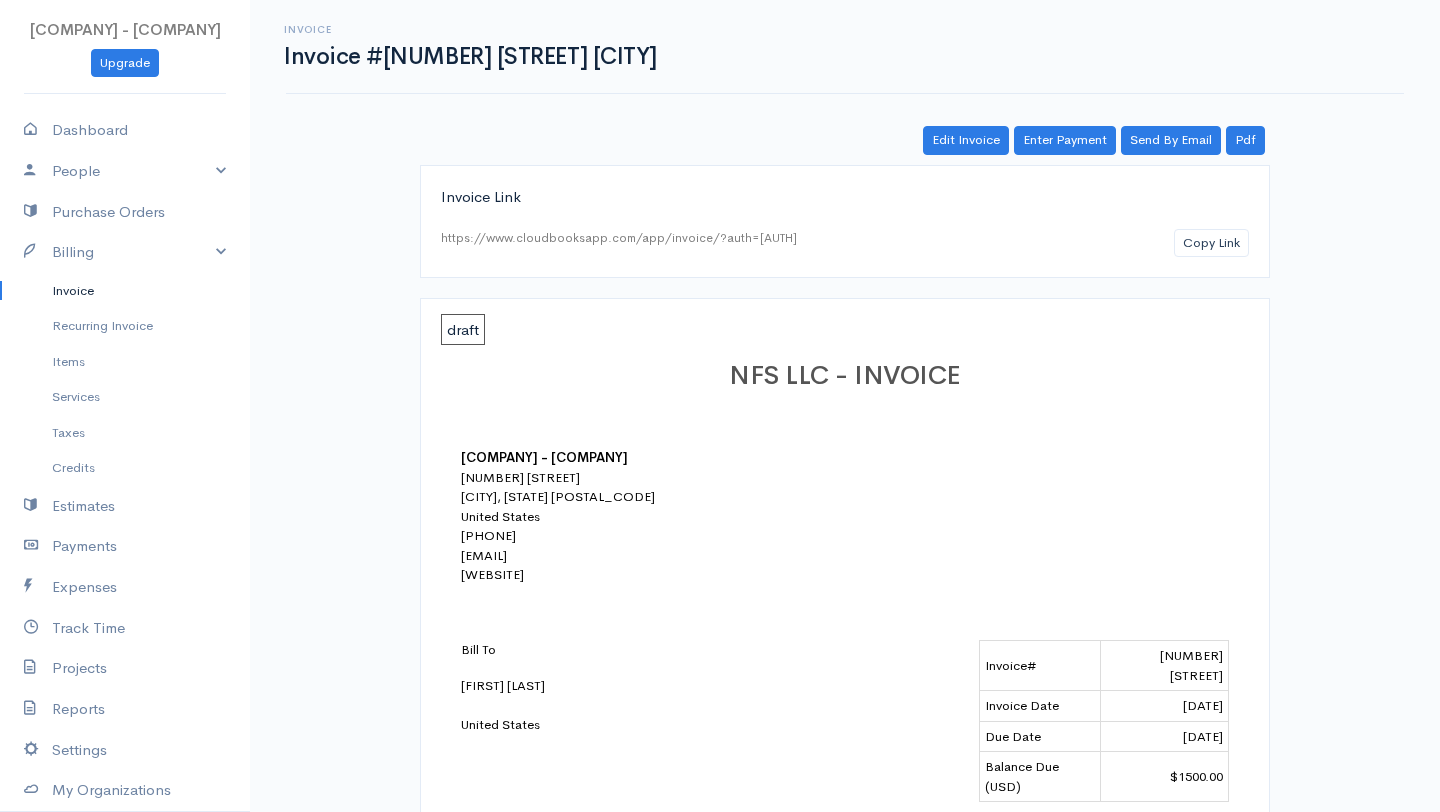 click on "Invoice" at bounding box center (125, 291) 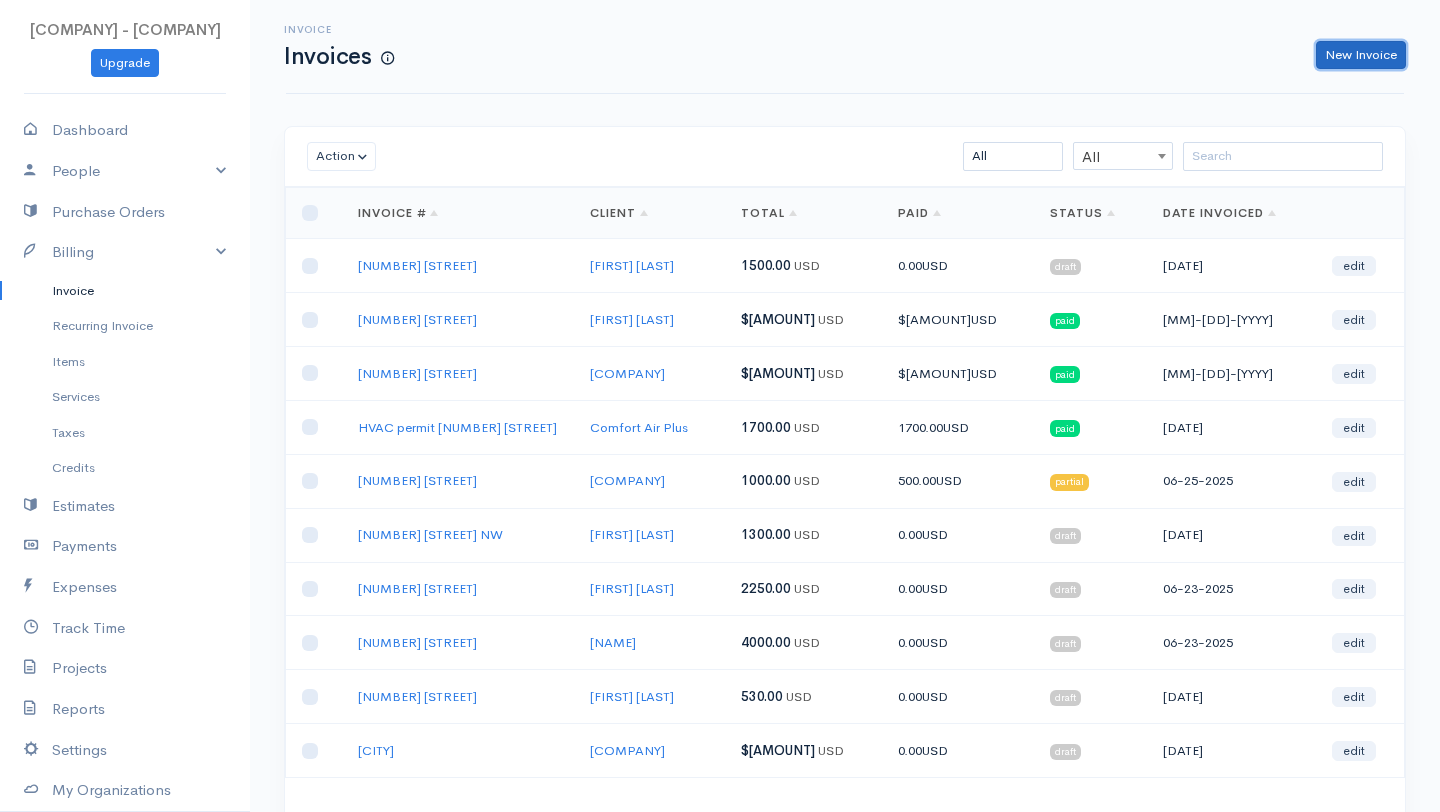 click on "New Invoice" at bounding box center (1361, 55) 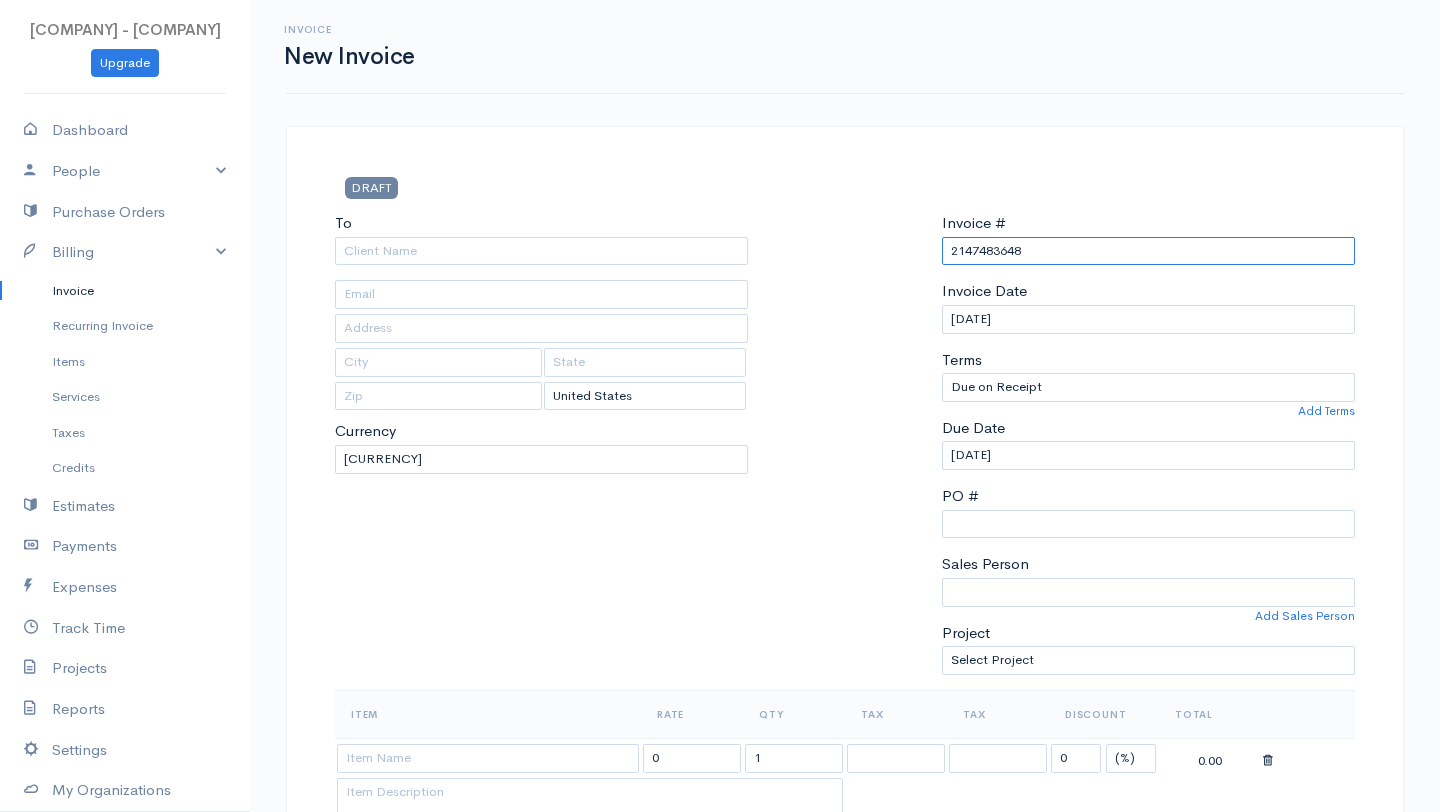 click on "2147483648" at bounding box center [1148, 251] 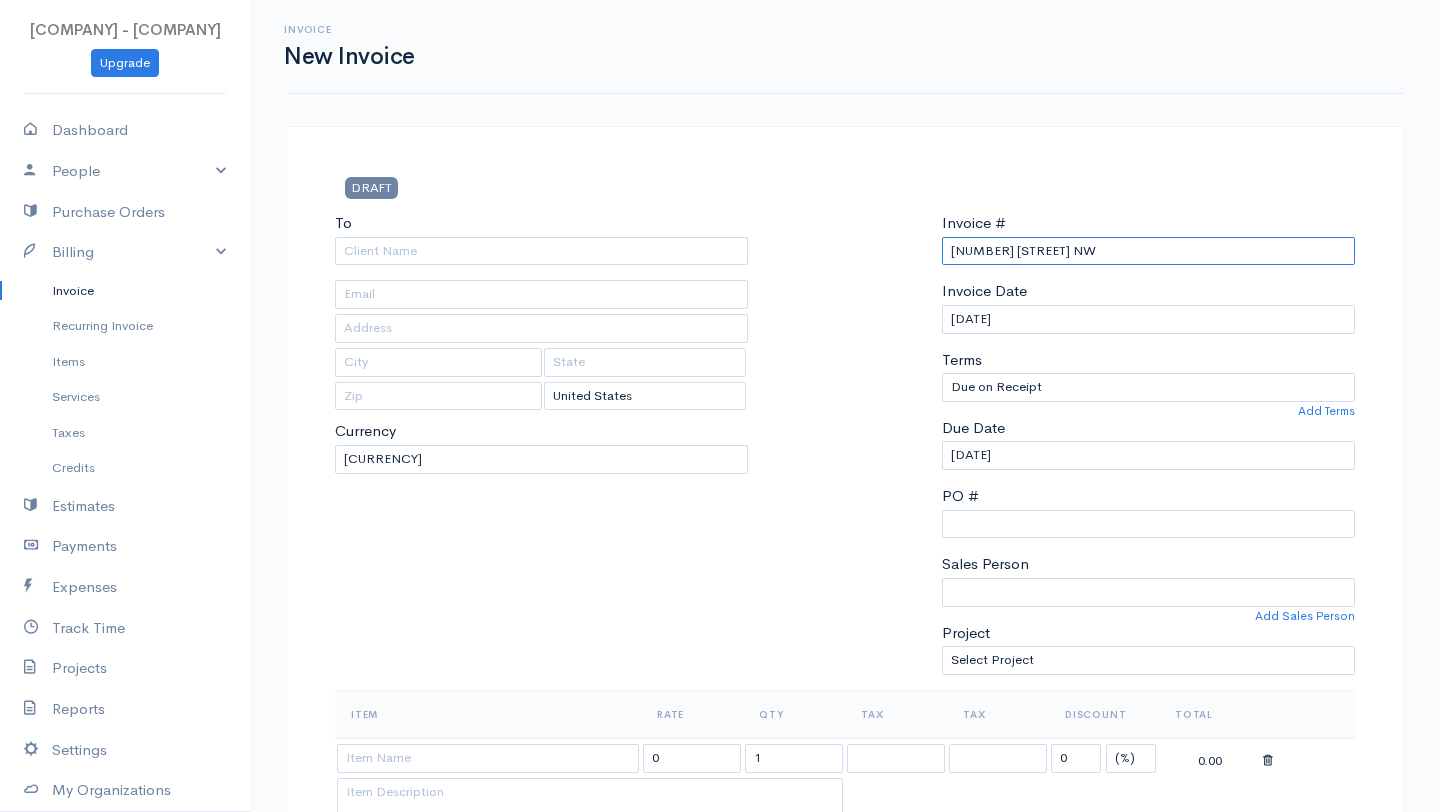 type on "[NUMBER] [STREET] NW" 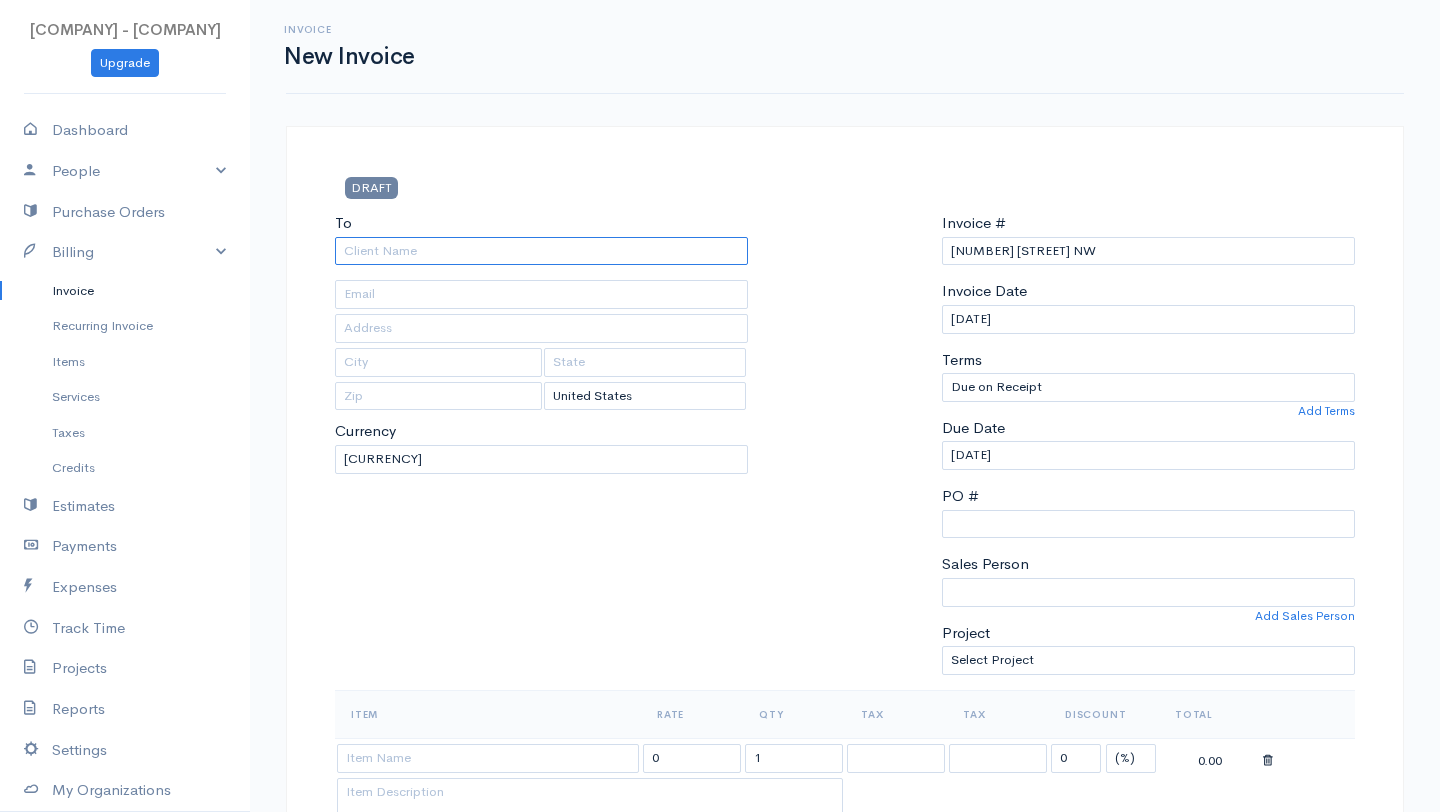click on "To" at bounding box center [541, 251] 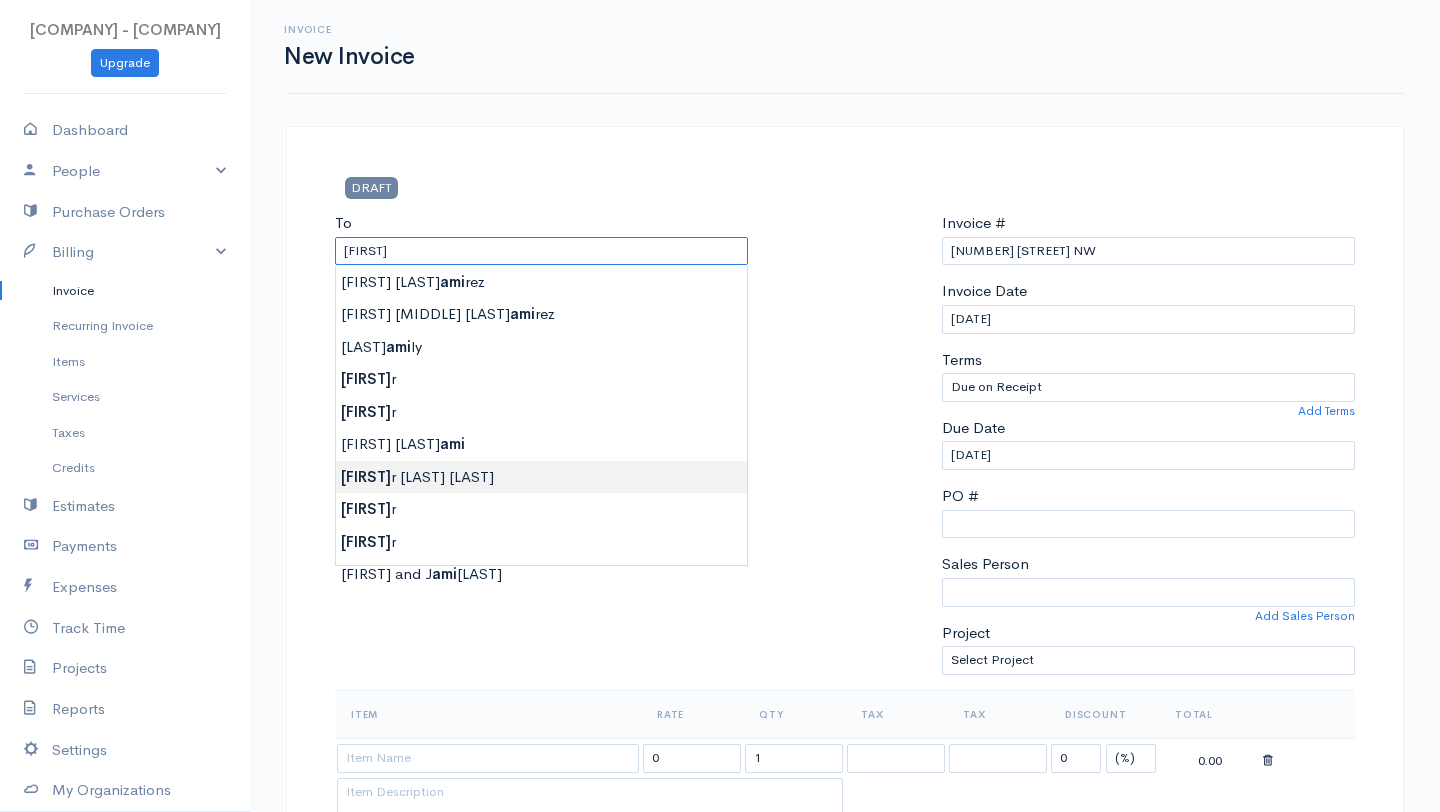 type on "[FIRST] [LAST]" 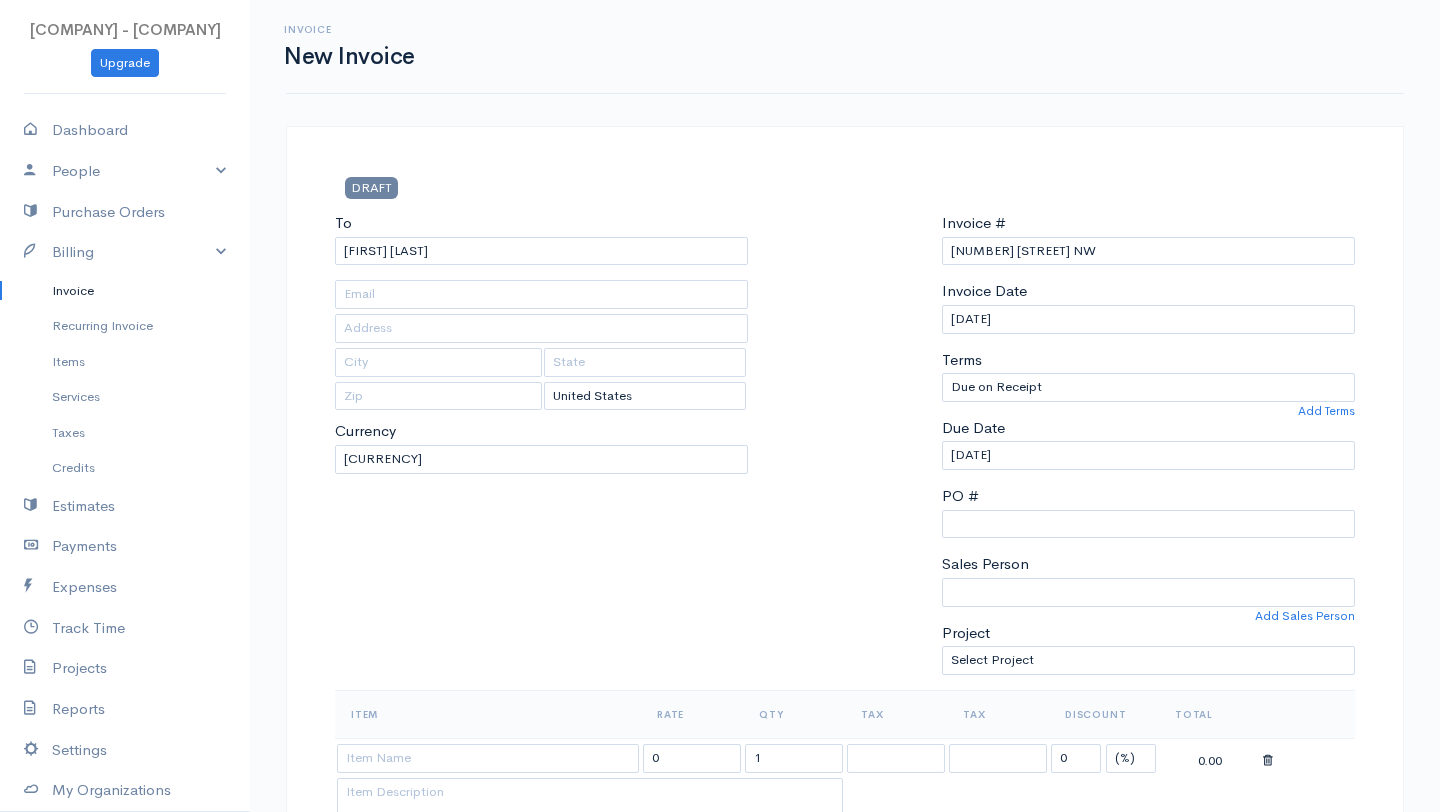 click on "[COMPANY] - [COMPANY]
Upgrade
Dashboard
People
Clients
Vendors
Staff Users
Purchase Orders
Billing
Invoice
Recurring Invoice
Items
Services
Taxes
Credits
Estimates
Payments
Expenses
Track Time
Projects
Reports
Settings
My Organizations
Logout
Help
@CloudBooksApp 2022
Invoice
New Invoice
DRAFT To [NAME] [Choose Country] [COUNTRY] [COUNTRY] [COUNTRY] Afghanistan Albania Algeria American Samoa Andorra Anguilla Angola Antarctica Argentina Aruba" at bounding box center [720, 923] 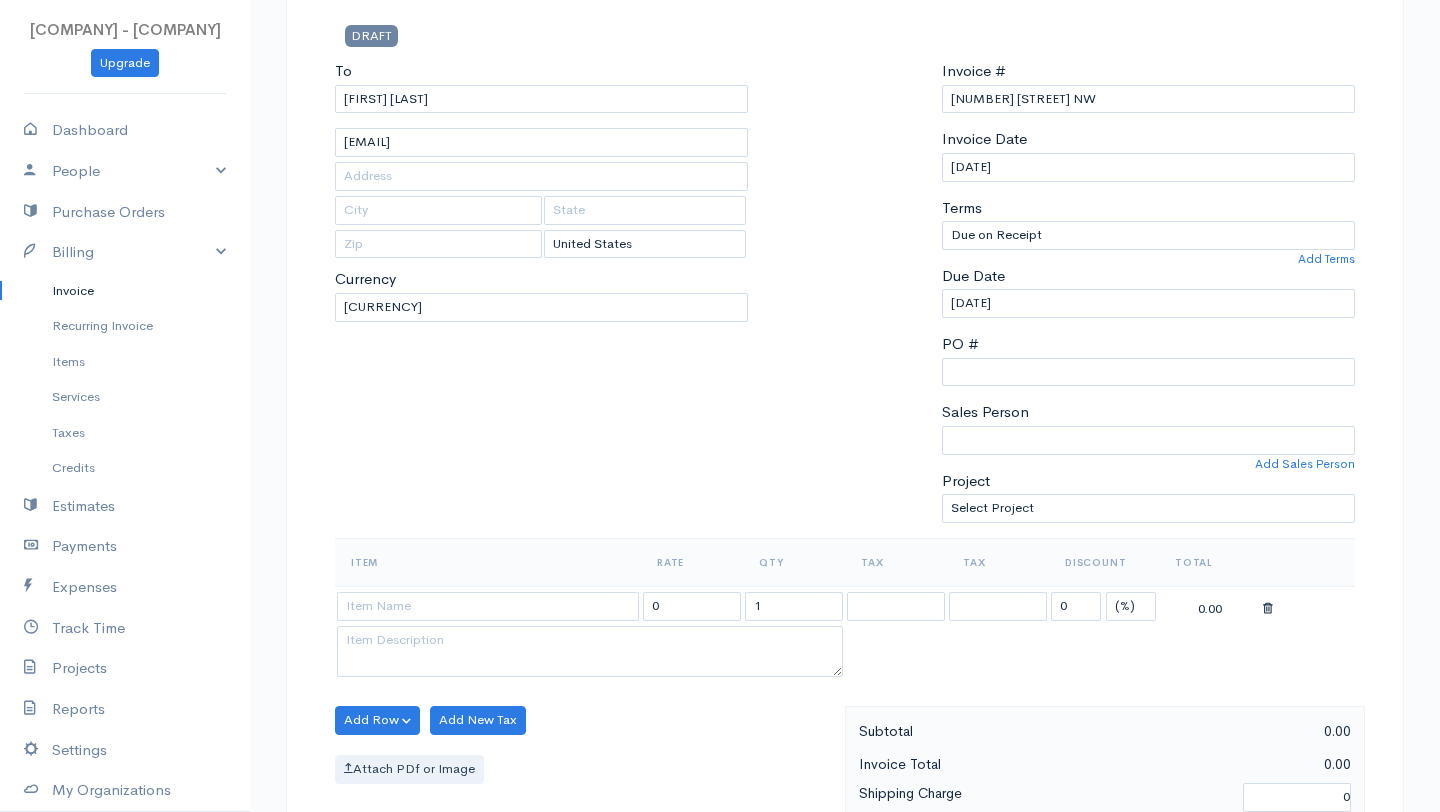 scroll, scrollTop: 348, scrollLeft: 0, axis: vertical 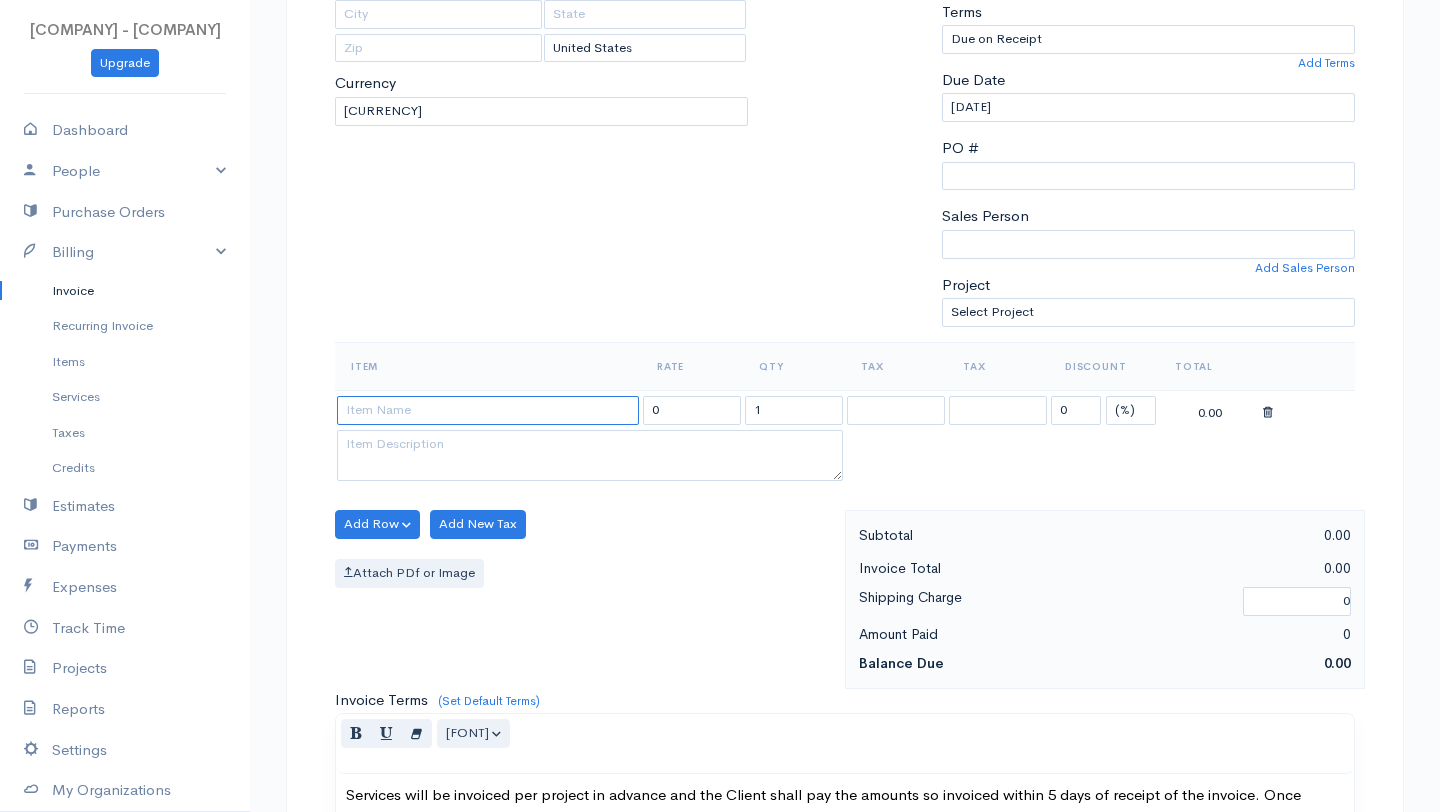 click at bounding box center [488, 410] 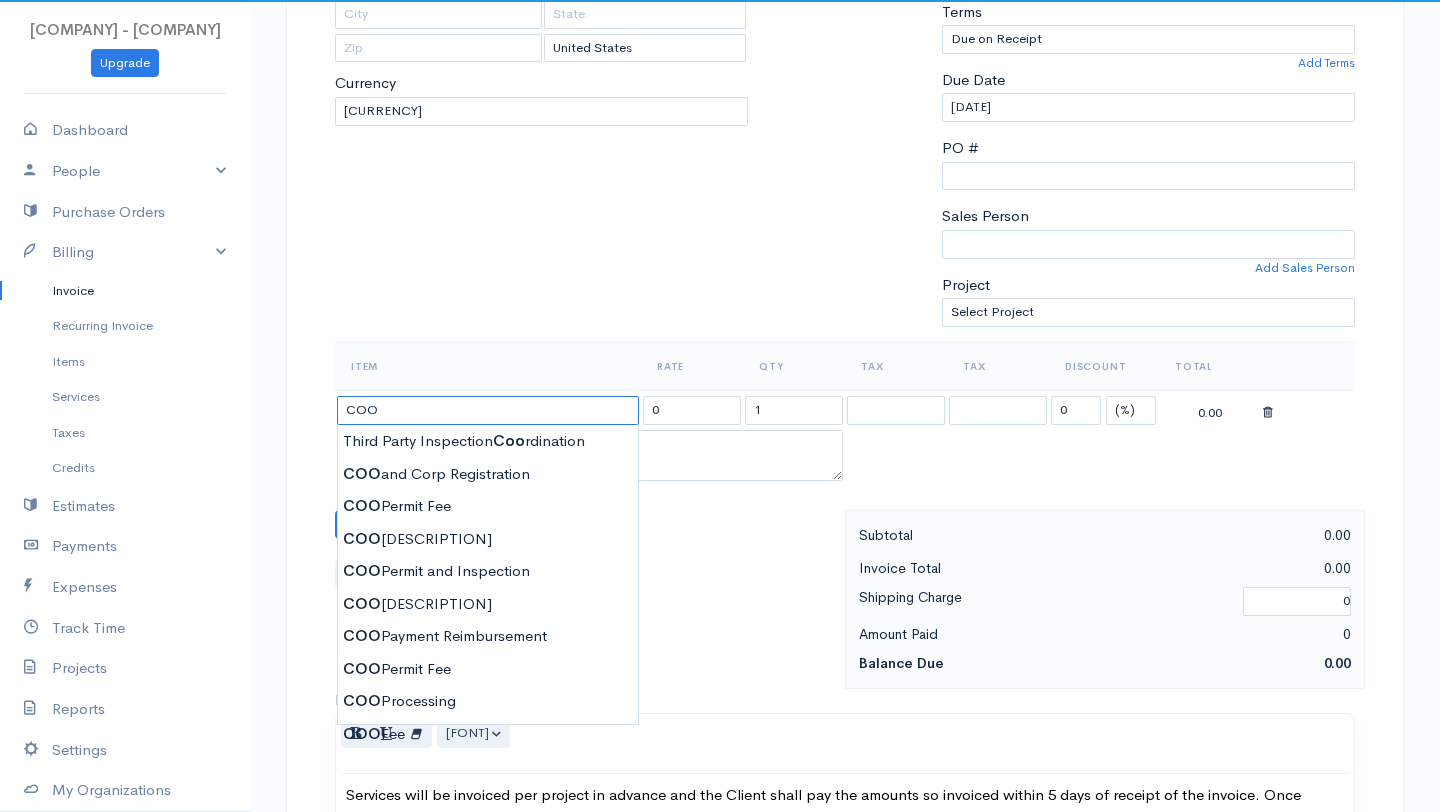type on "COO" 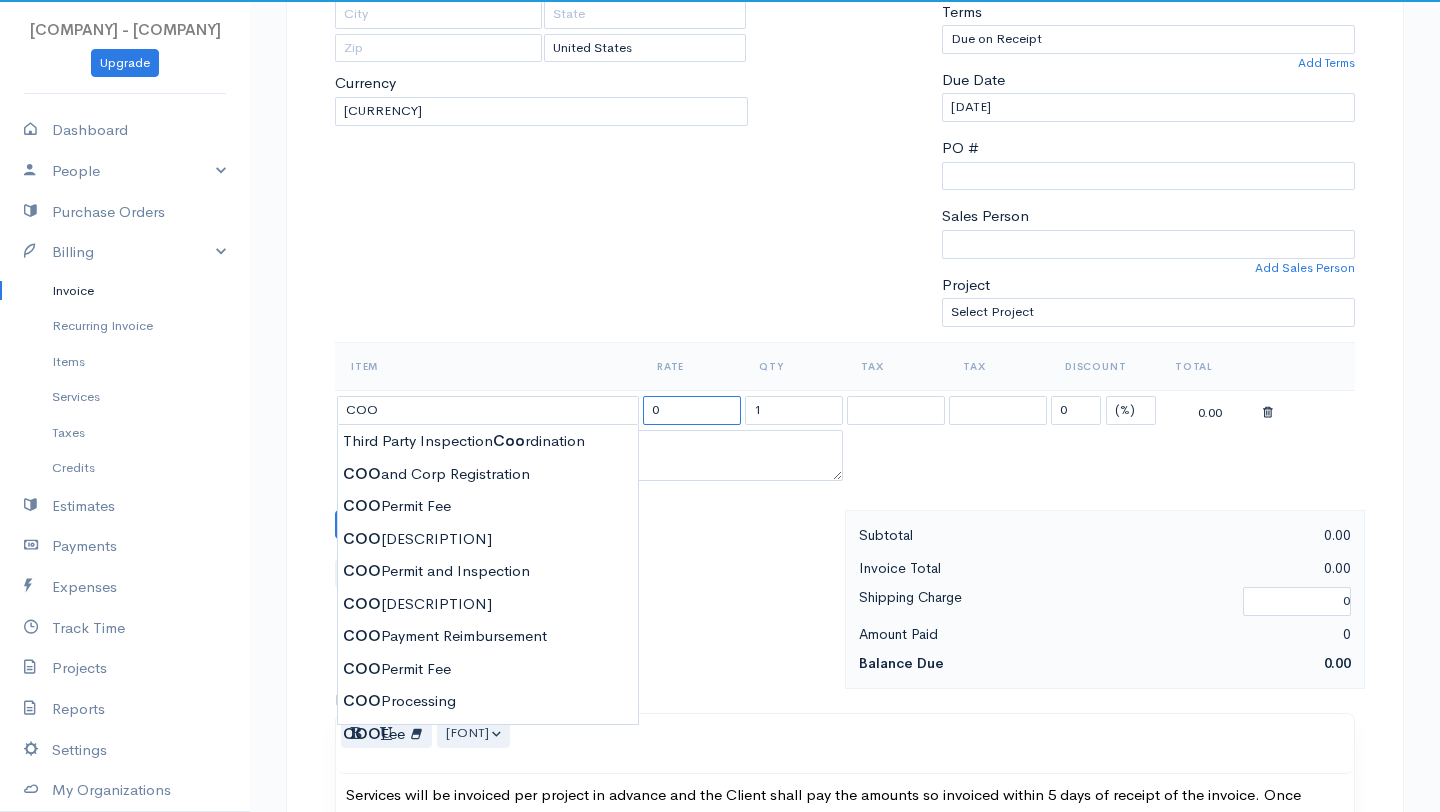 click on "0" at bounding box center [692, 410] 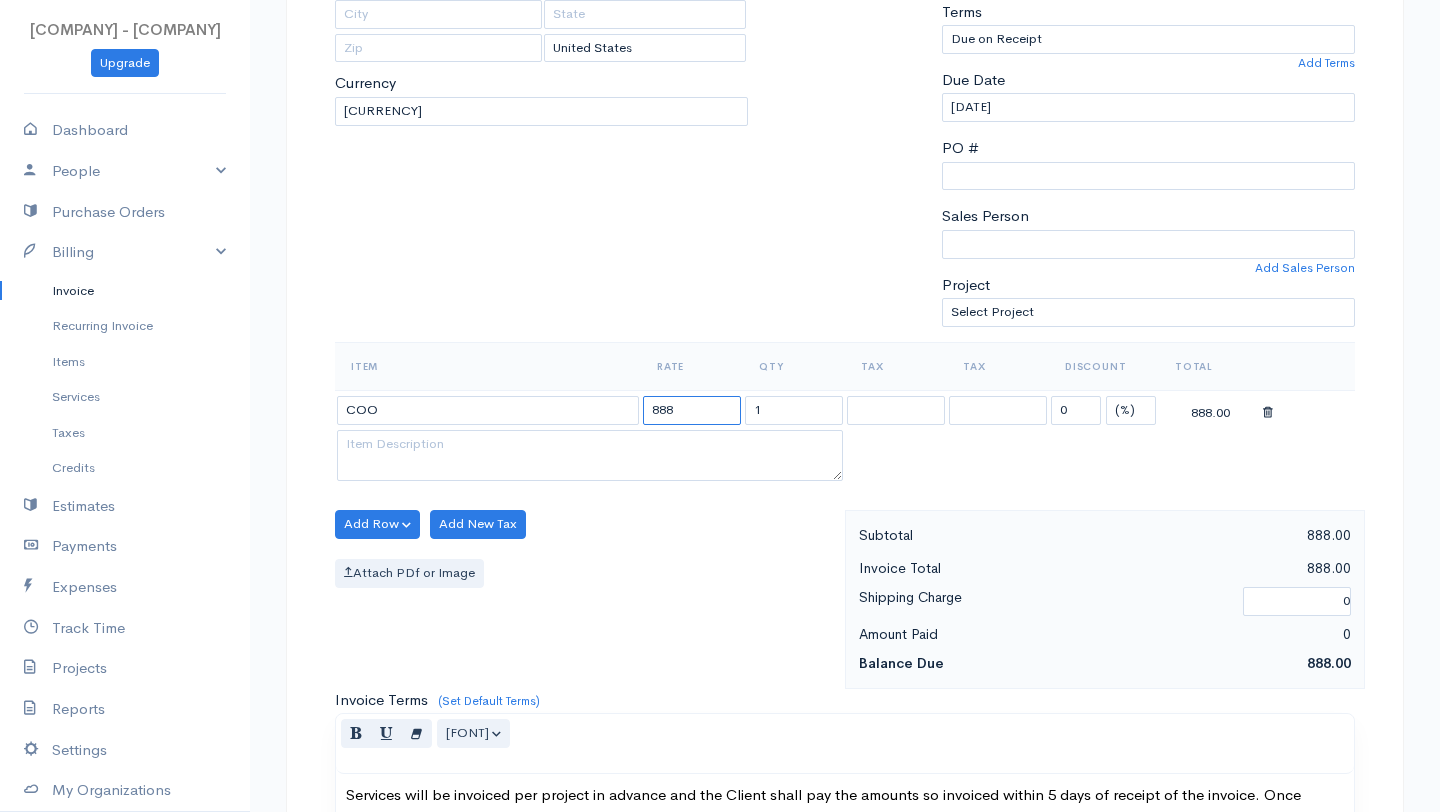 type on "888" 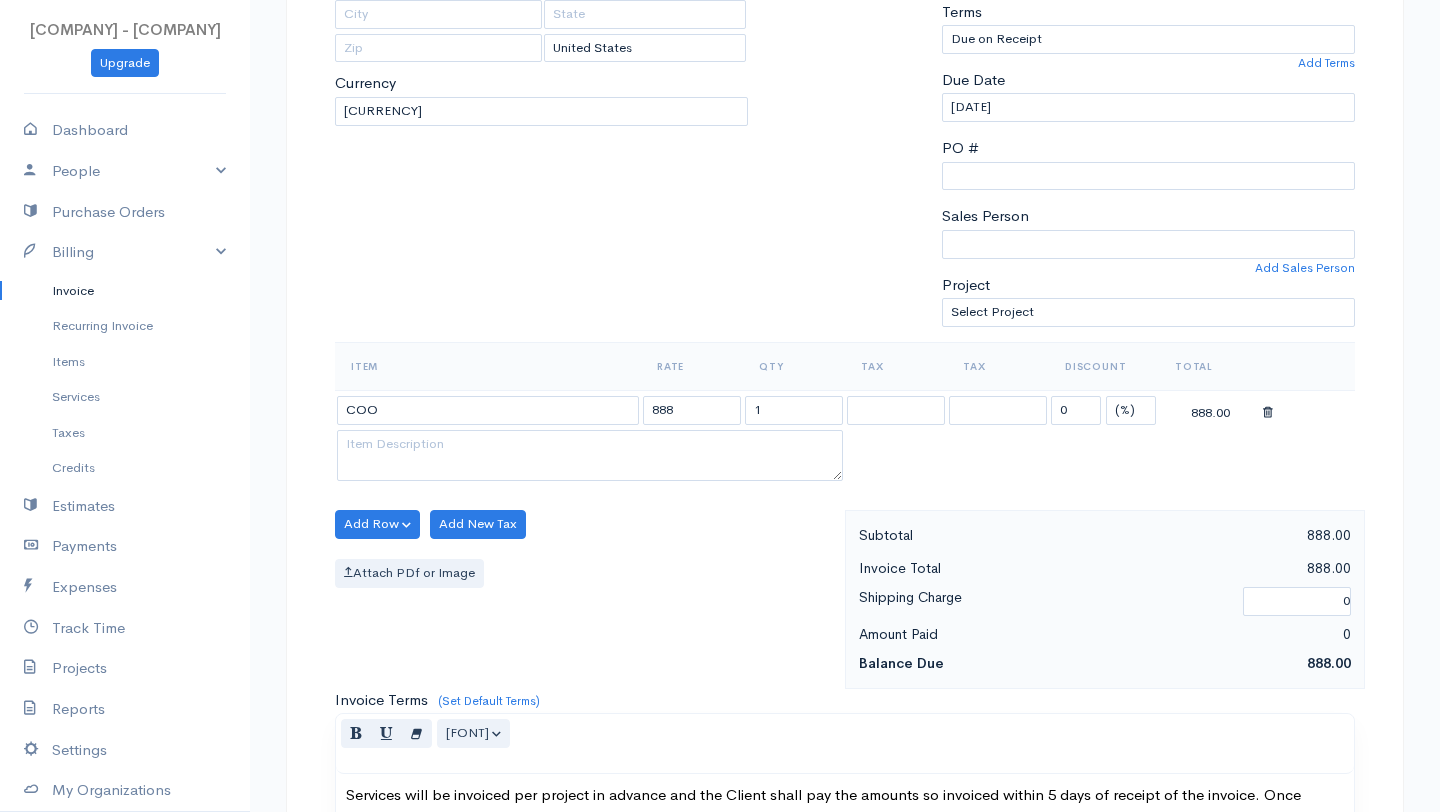 click on "Add Row Add Item Row Add Time Row Add New Tax                          Attach PDf or Image" at bounding box center [585, 599] 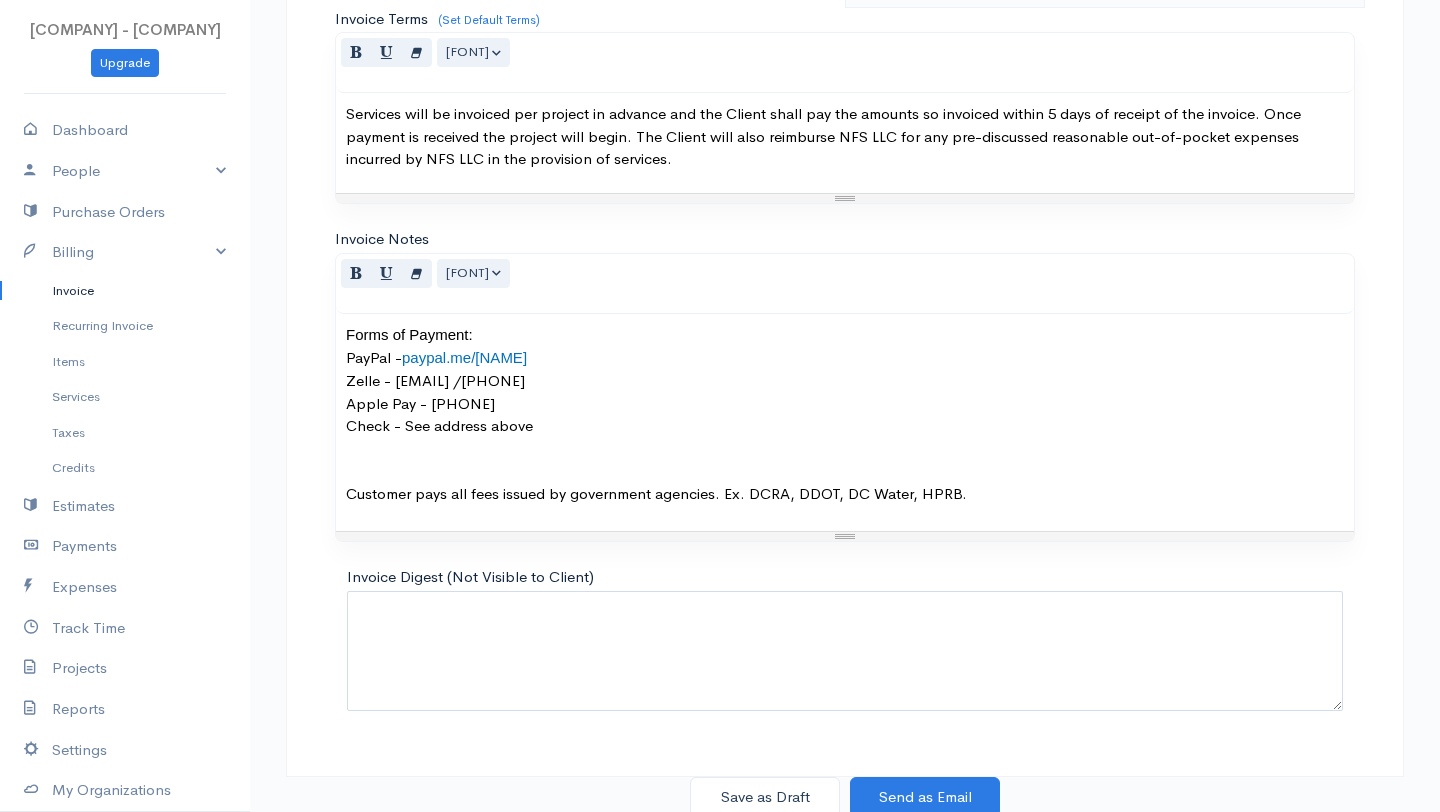 scroll, scrollTop: 1035, scrollLeft: 0, axis: vertical 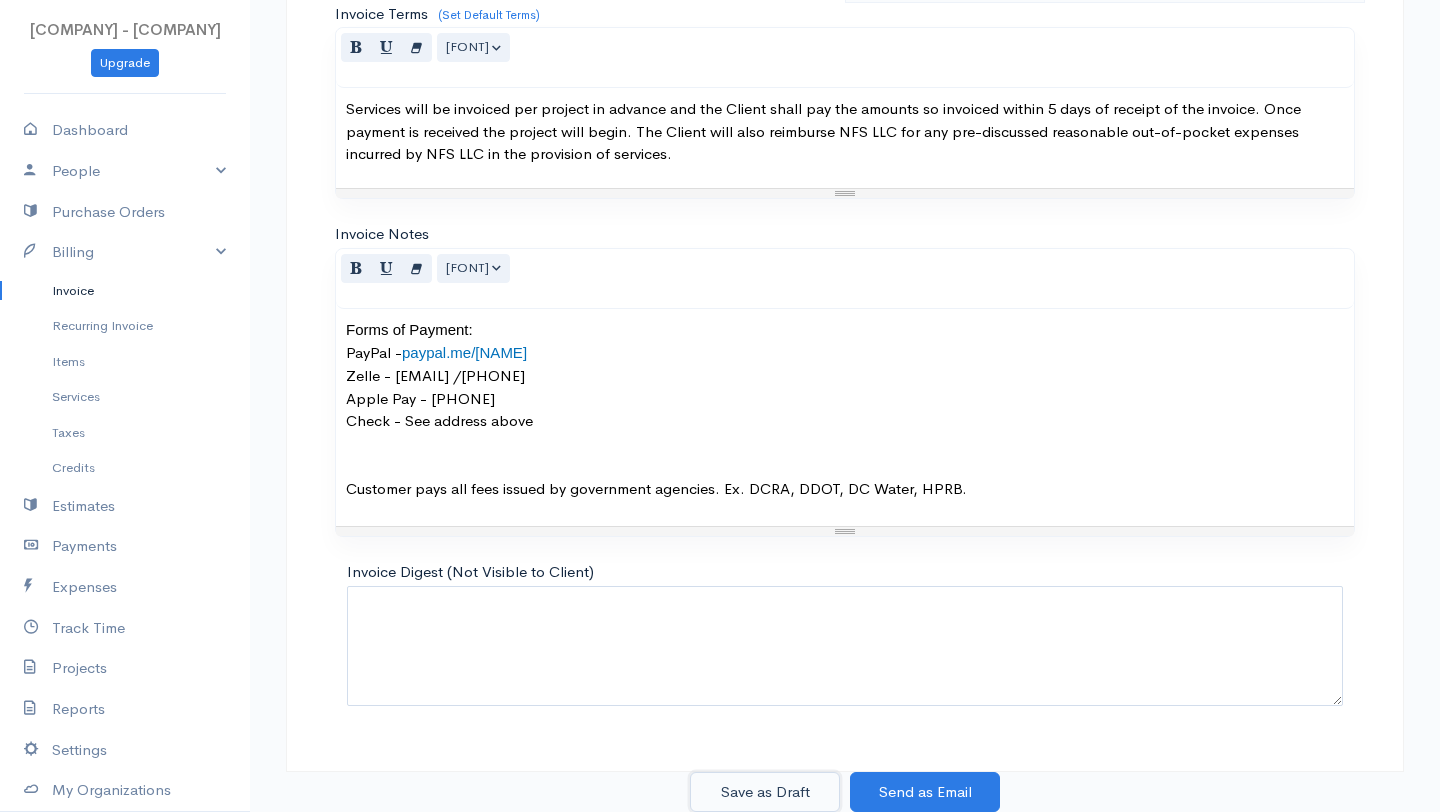 click on "Save as Draft" at bounding box center (765, 792) 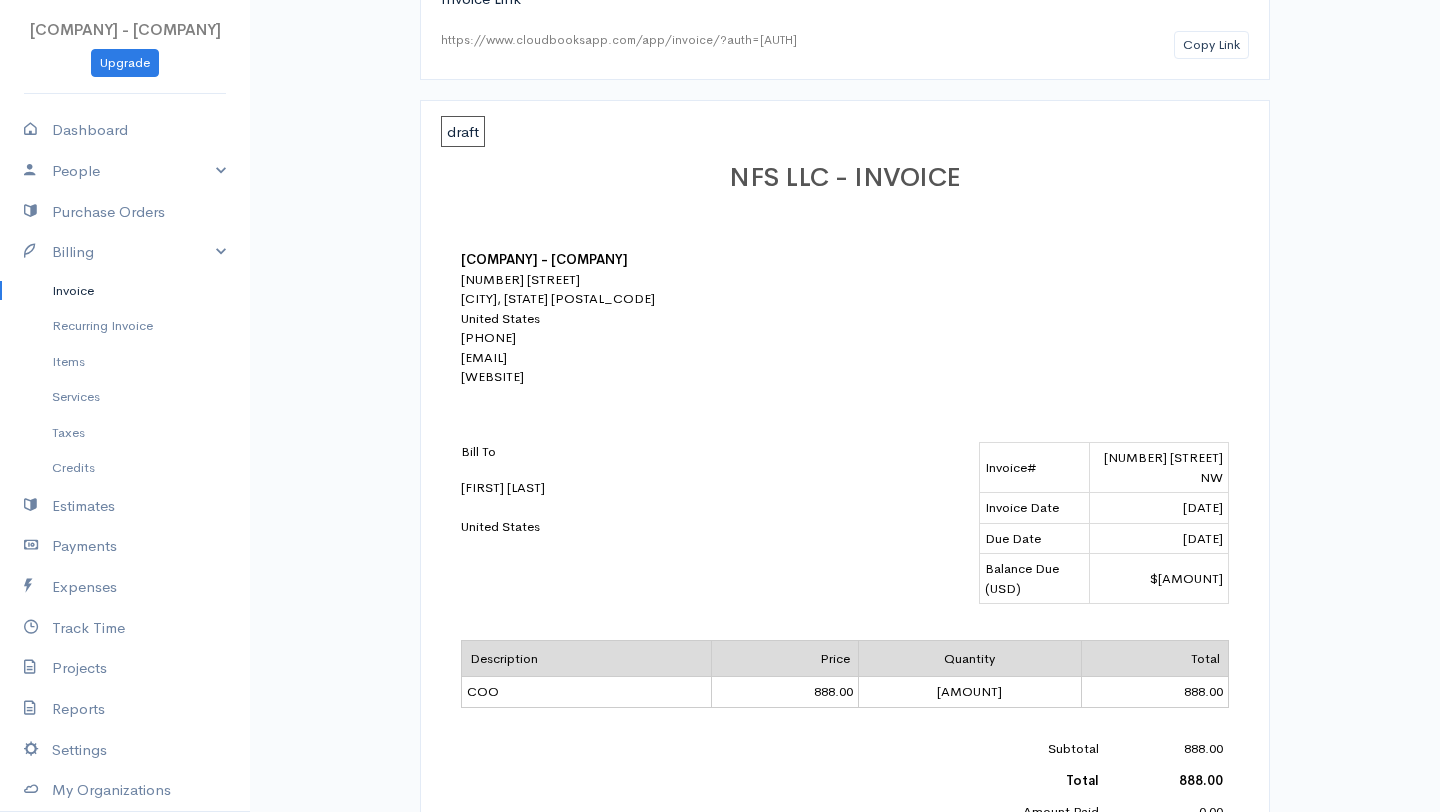 scroll, scrollTop: 0, scrollLeft: 0, axis: both 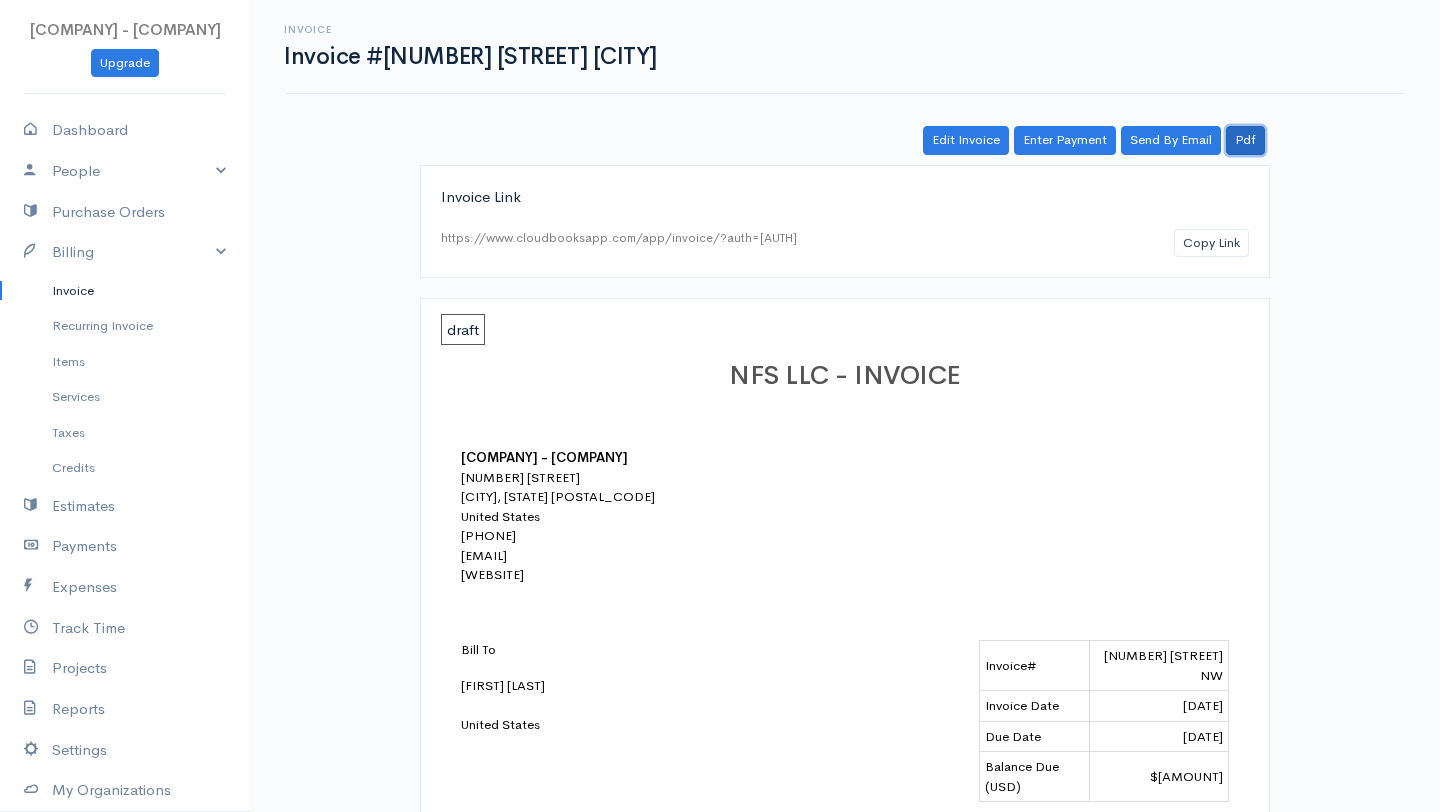 click on "Pdf" at bounding box center (1245, 140) 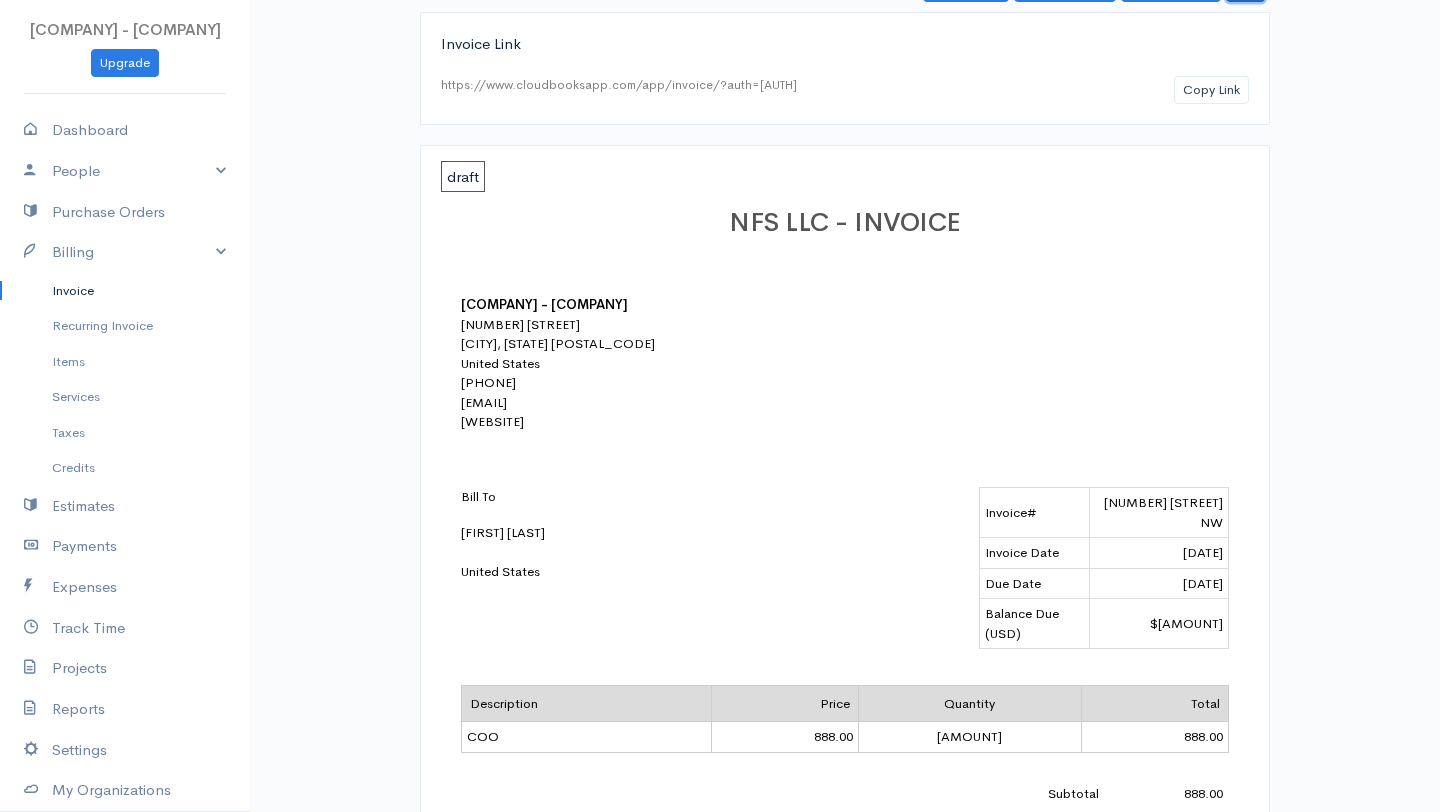 scroll, scrollTop: 183, scrollLeft: 0, axis: vertical 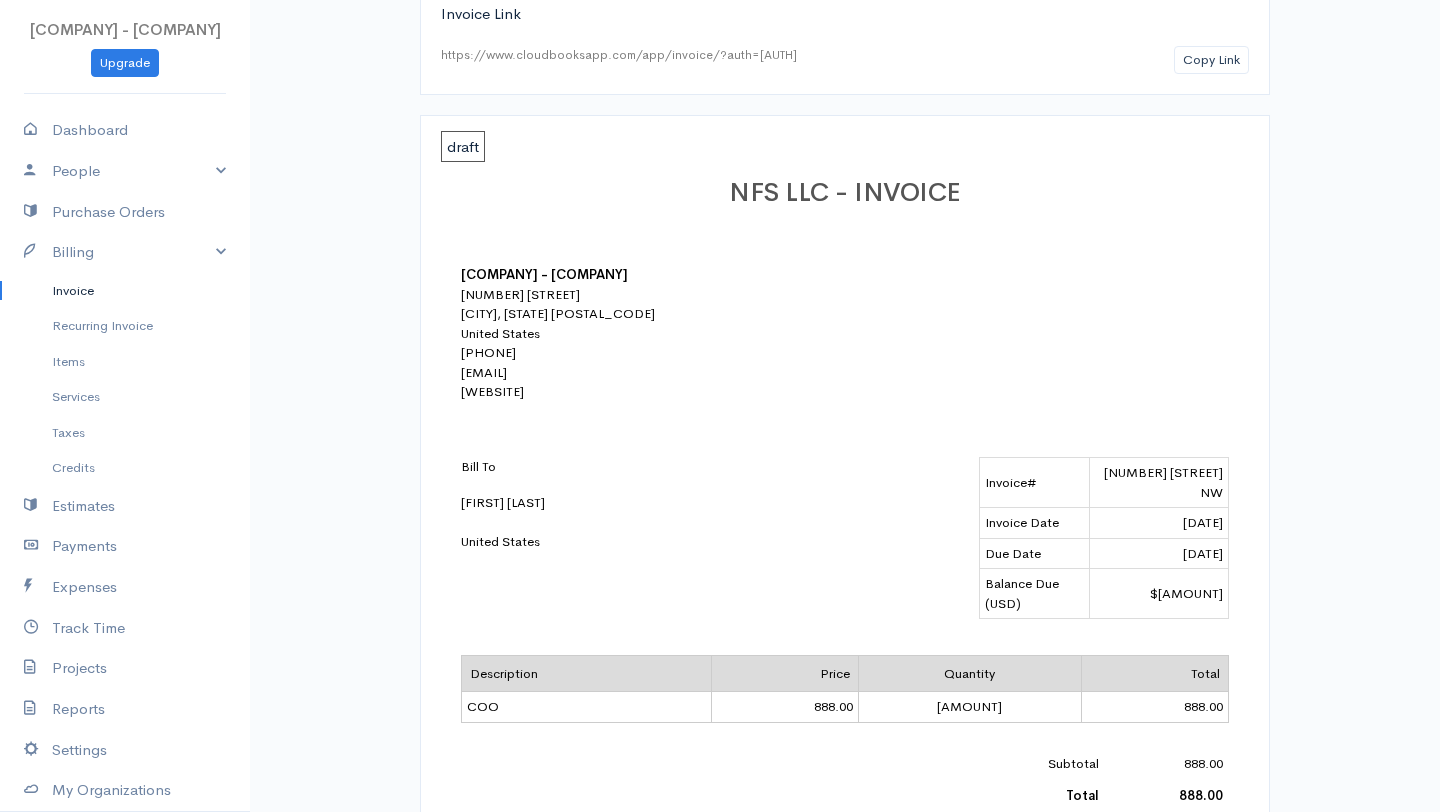 click on "[NUMBER] [STREET] NW" at bounding box center [1158, 483] 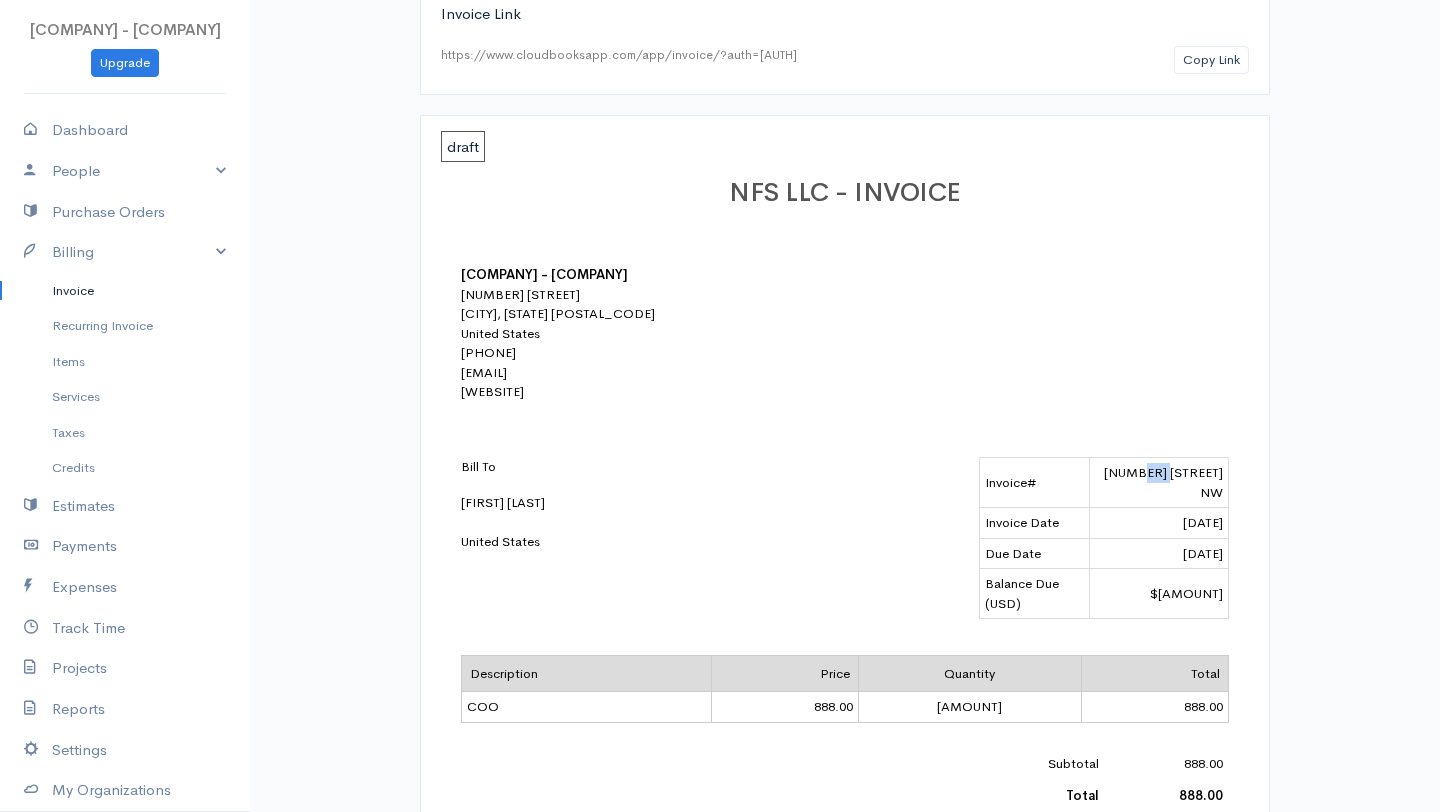 click on "[NUMBER] [STREET] NW" at bounding box center [1158, 483] 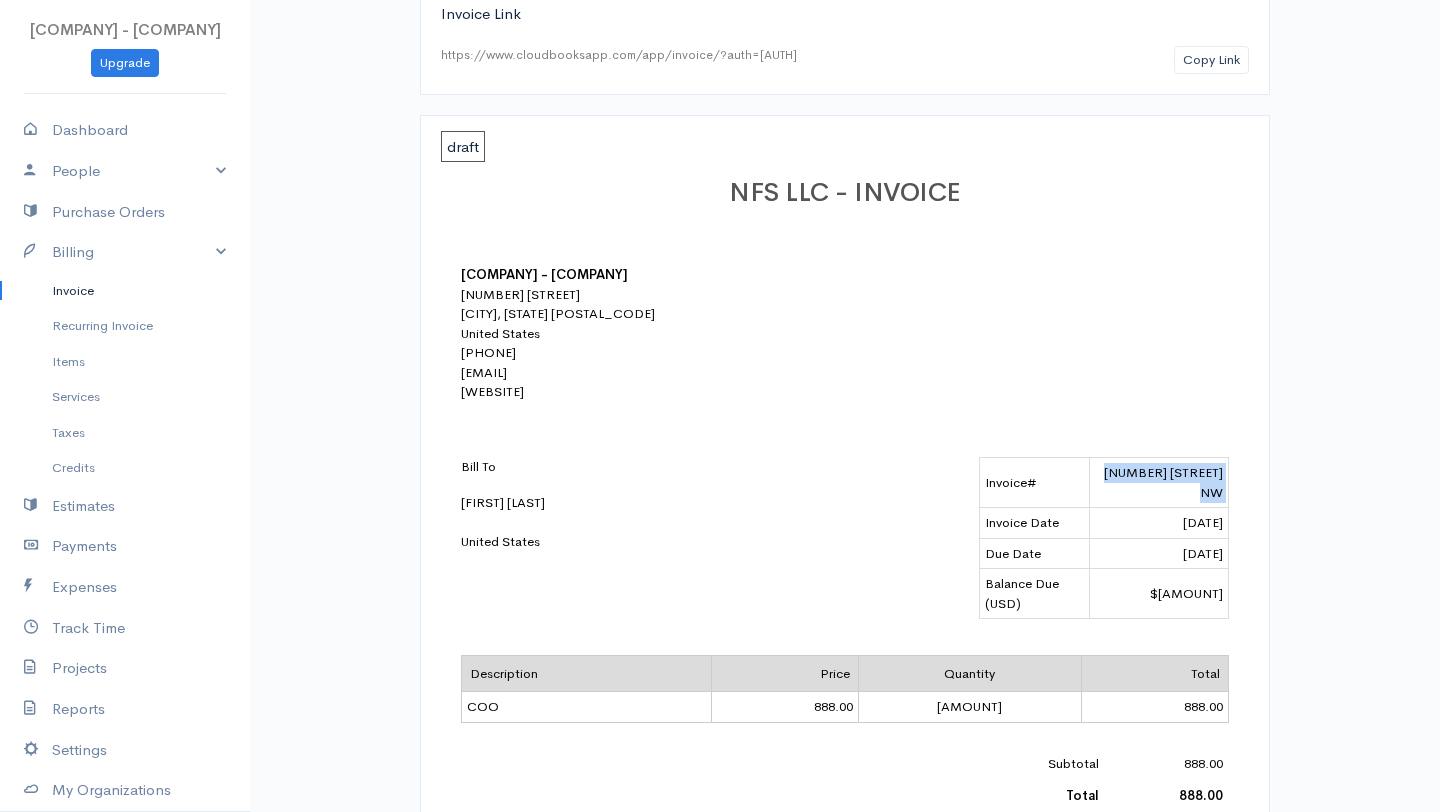 click on "[NUMBER] [STREET] NW" at bounding box center (1158, 483) 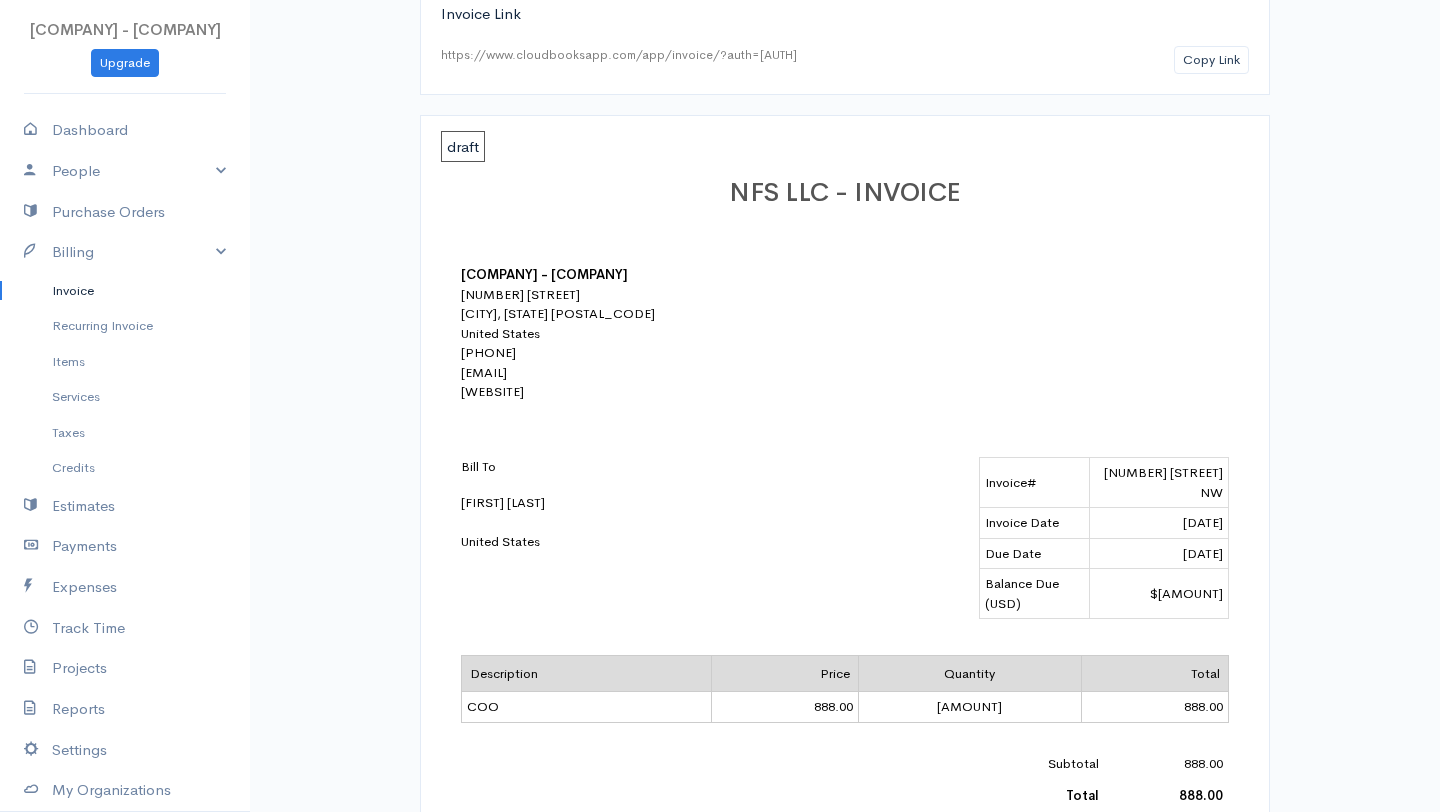 click on "[FIRST] [LAST] LLC - [NAME] Group CS [NUMBER] [STREET] [CITY], [STATE] [POSTAL_CODE] [COUNTRY] [PHONE] [EMAIL] www.sheltongroupcs.com" at bounding box center [845, 333] 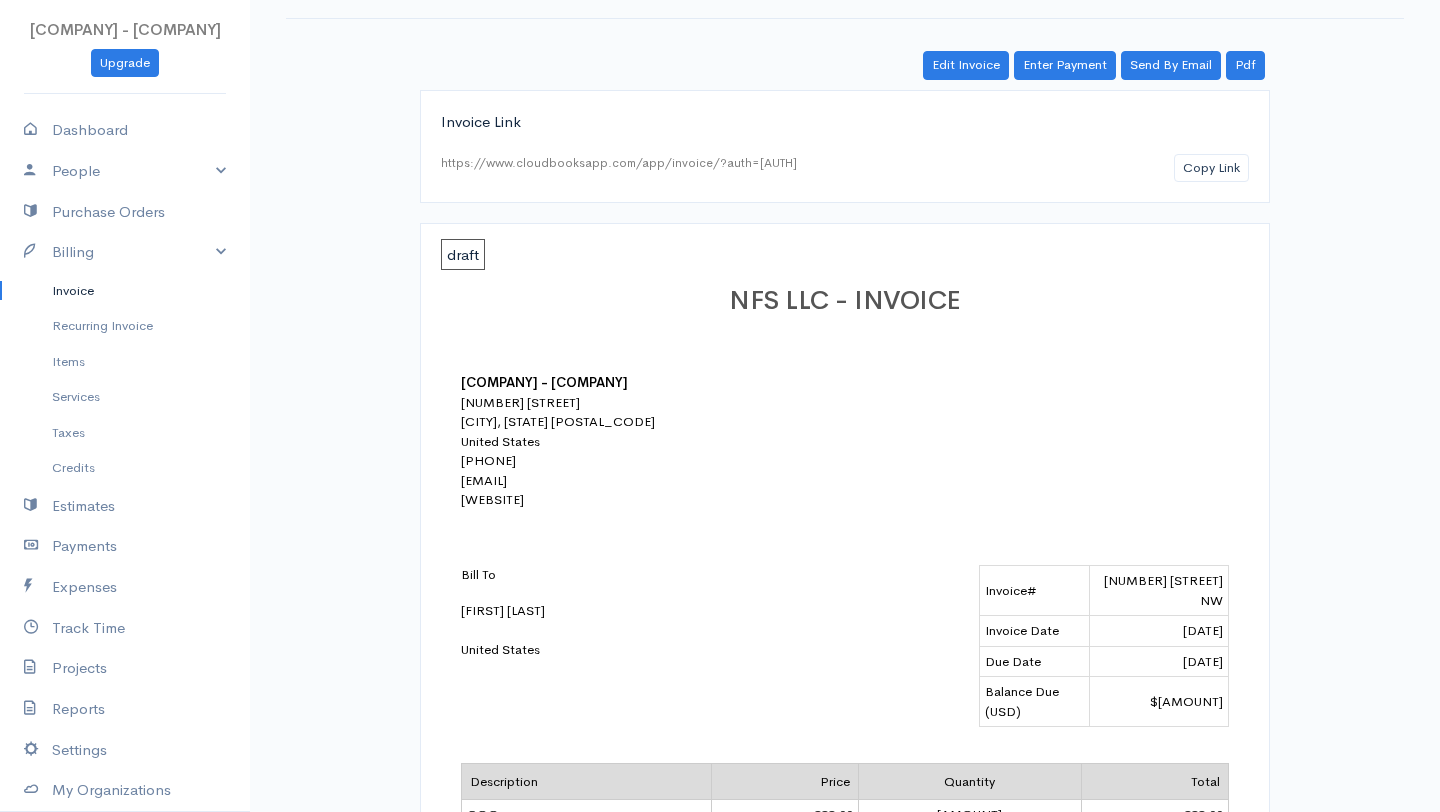 scroll, scrollTop: 0, scrollLeft: 0, axis: both 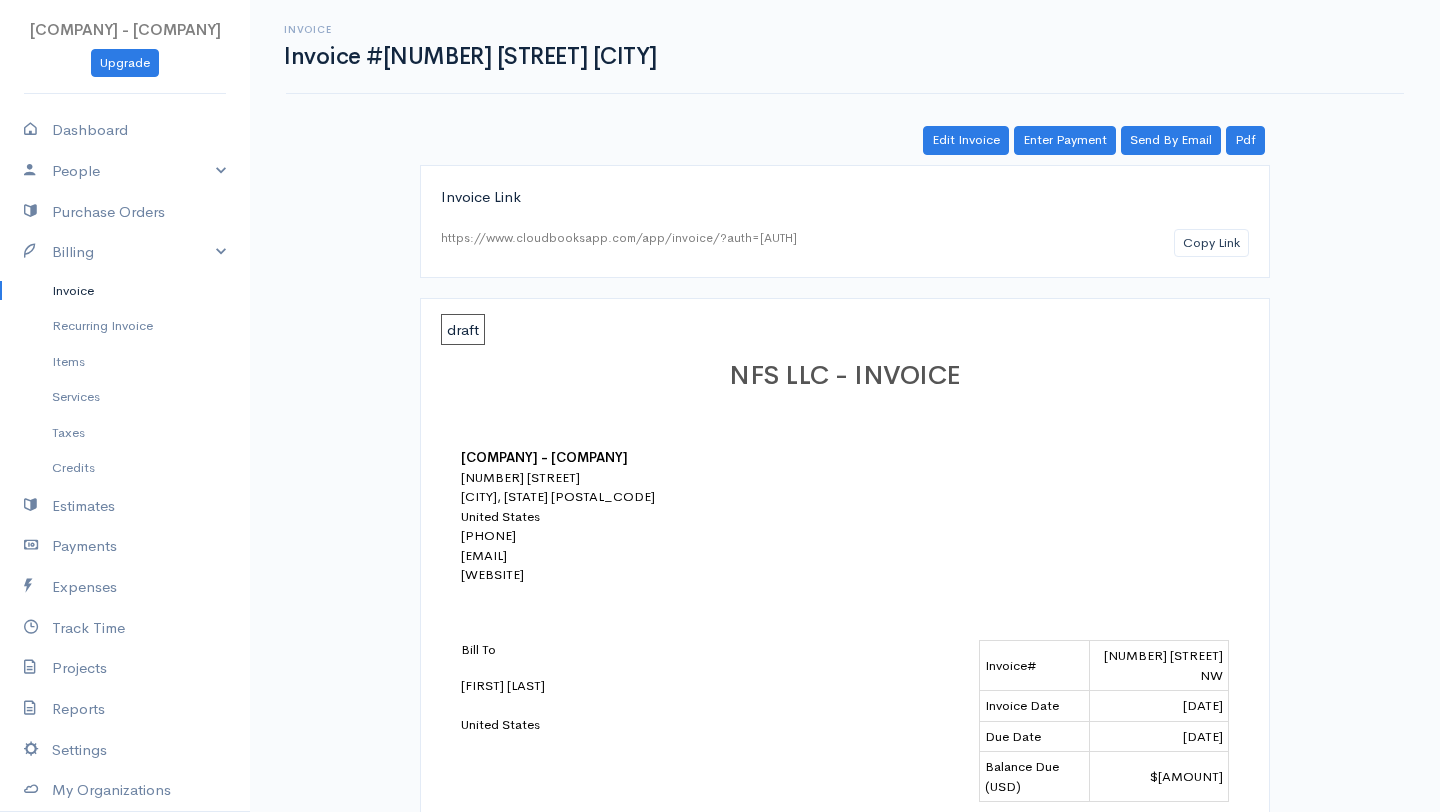 click on "Edit Invoice Enter Payment Send By Email Pdf Invoice Link https://www.cloudbooksapp.com/app/invoice/?auth=17513888178Jm7PM2mTI9sd61336yS28758 Copy Link
draft [COMPANY] - INVOICE [COMPANY] - [COMPANY] [NUMBER] [STREET] [CITY], [STATE] [ZIP] [PHONE] [EMAIL] [WEBSITE] Bill To [NAME] [COUNTRY] Invoice# [NUMBER] [DATE] Due Date [DATE] Balance Due (USD) $[NUMBER] Description Price Quantity Total COO [NUMBER] [NUMBER] [NUMBER] Subtotal [NUMBER] Total [NUMBER] Amount Paid [NUMBER] Balance Due $[NUMBER] Notes: Forms of Payment: PayPal - [LINK] Zelle - [EMAIL] / [PHONE] Apple Pay - [PHONE] Check - See address above Customer pays all fees issued by government agencies. Ex. DCRA, DDOT, DC Water, HPRB. Terms & Conditions:
Invoice Autobiography Created Created by you [DATE] | [TIME]" at bounding box center [845, 855] 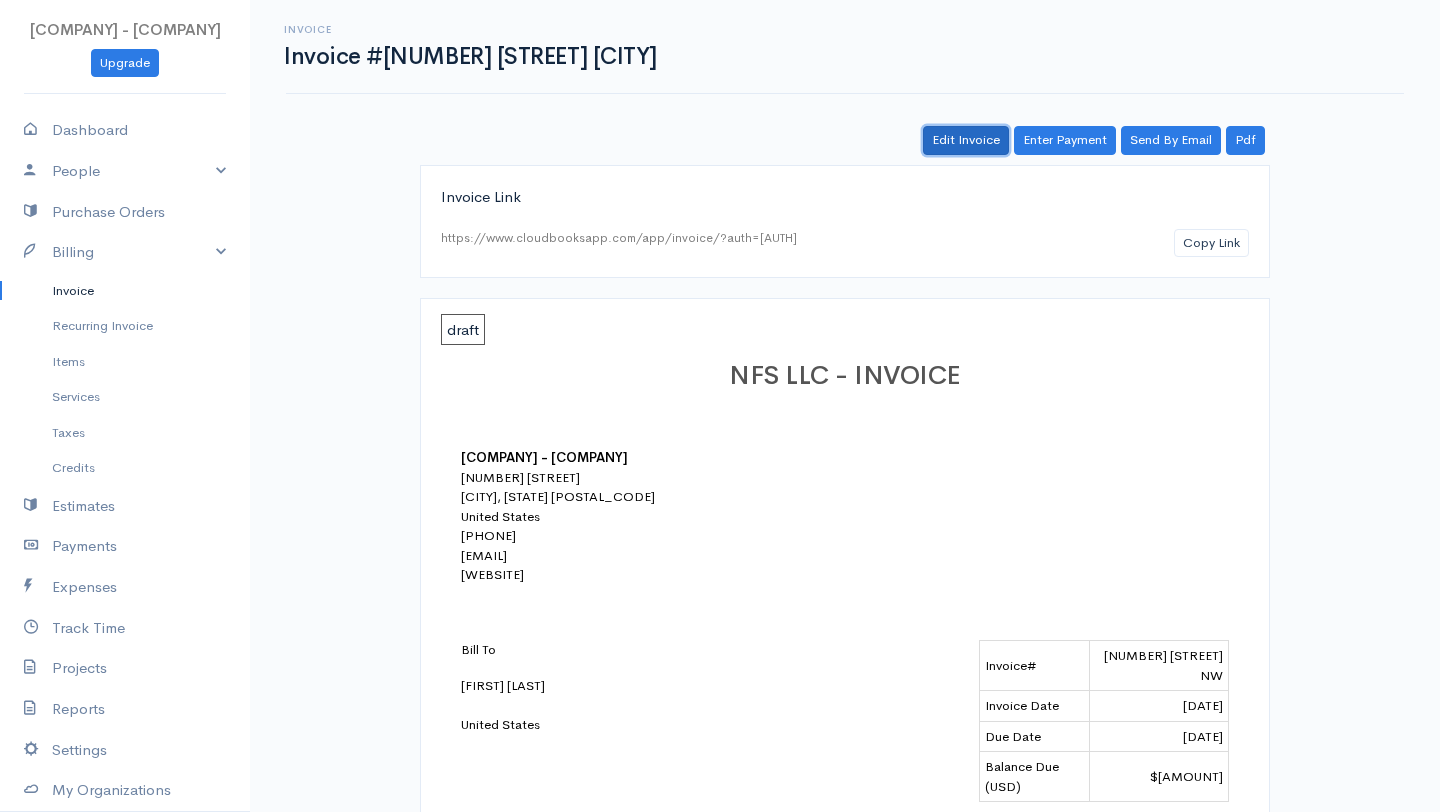click on "Edit Invoice" at bounding box center [966, 140] 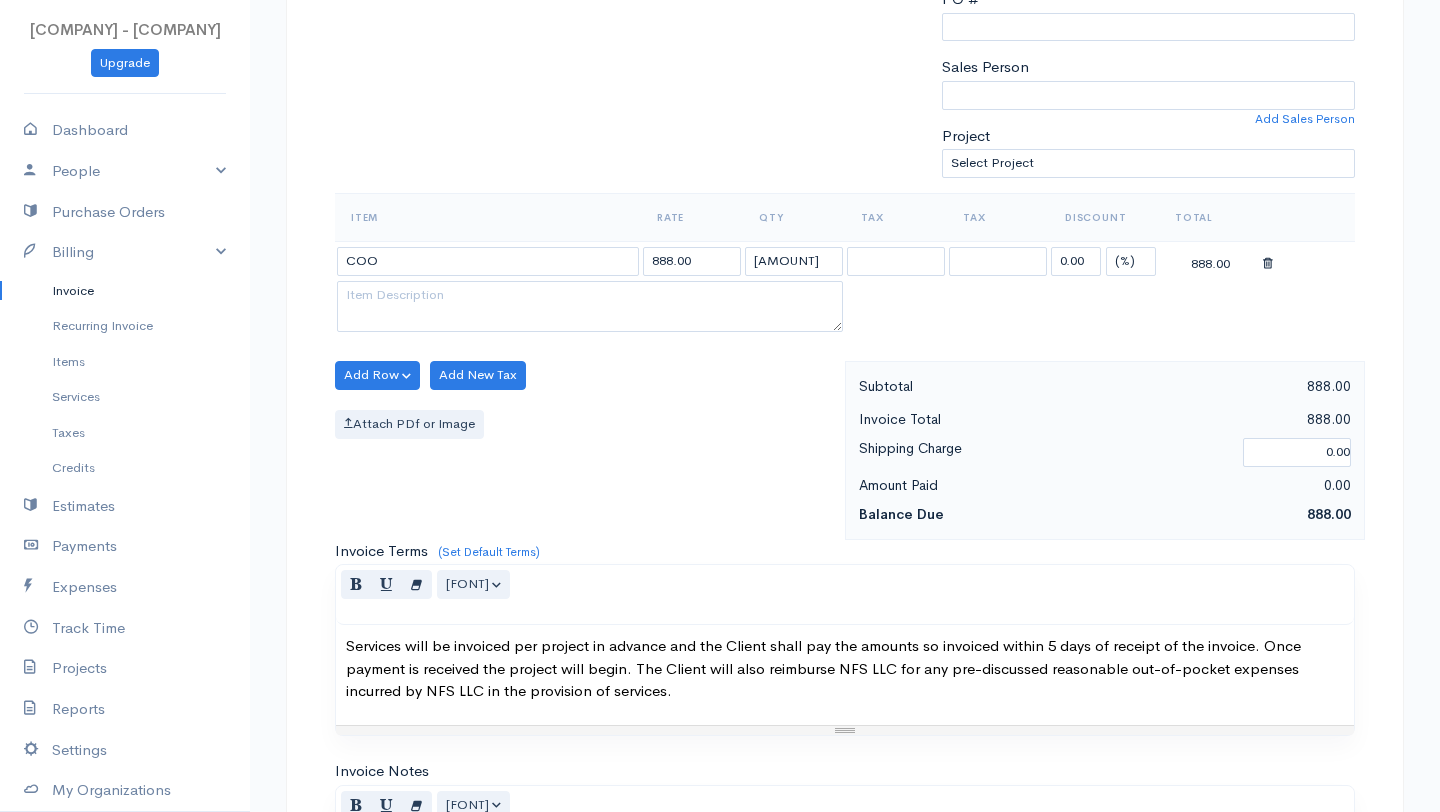 scroll, scrollTop: 599, scrollLeft: 0, axis: vertical 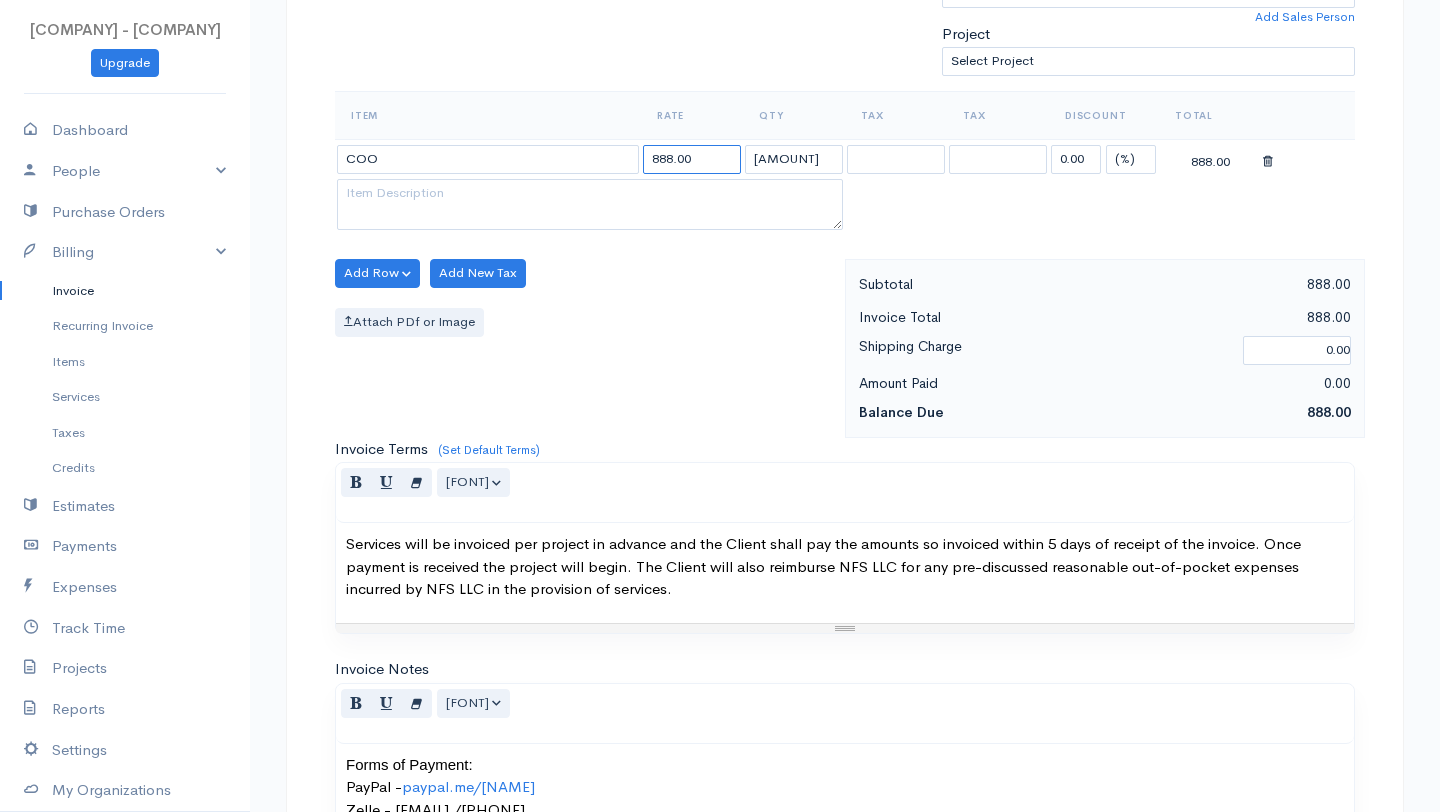 click on "888.00" at bounding box center [692, 159] 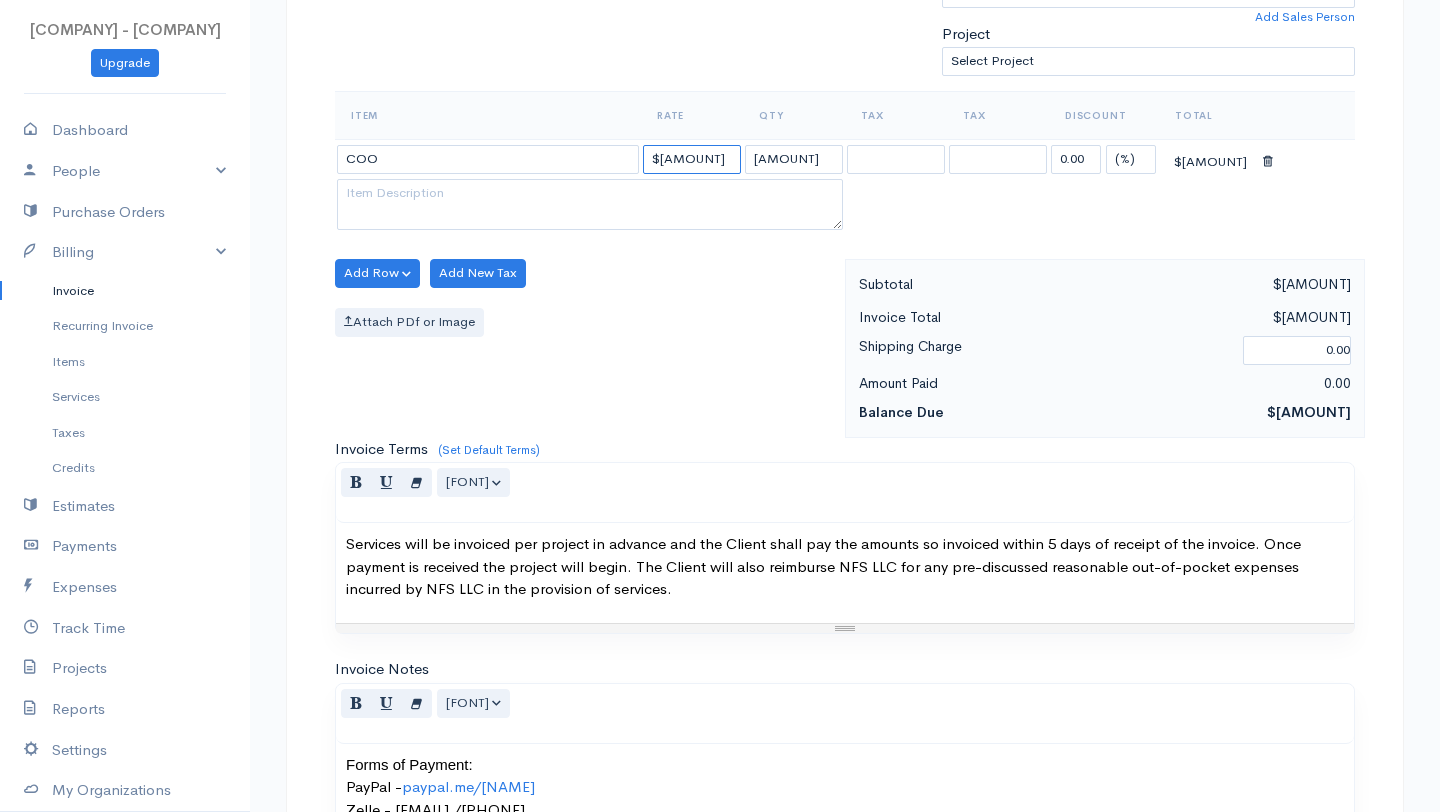 type on "$[AMOUNT]" 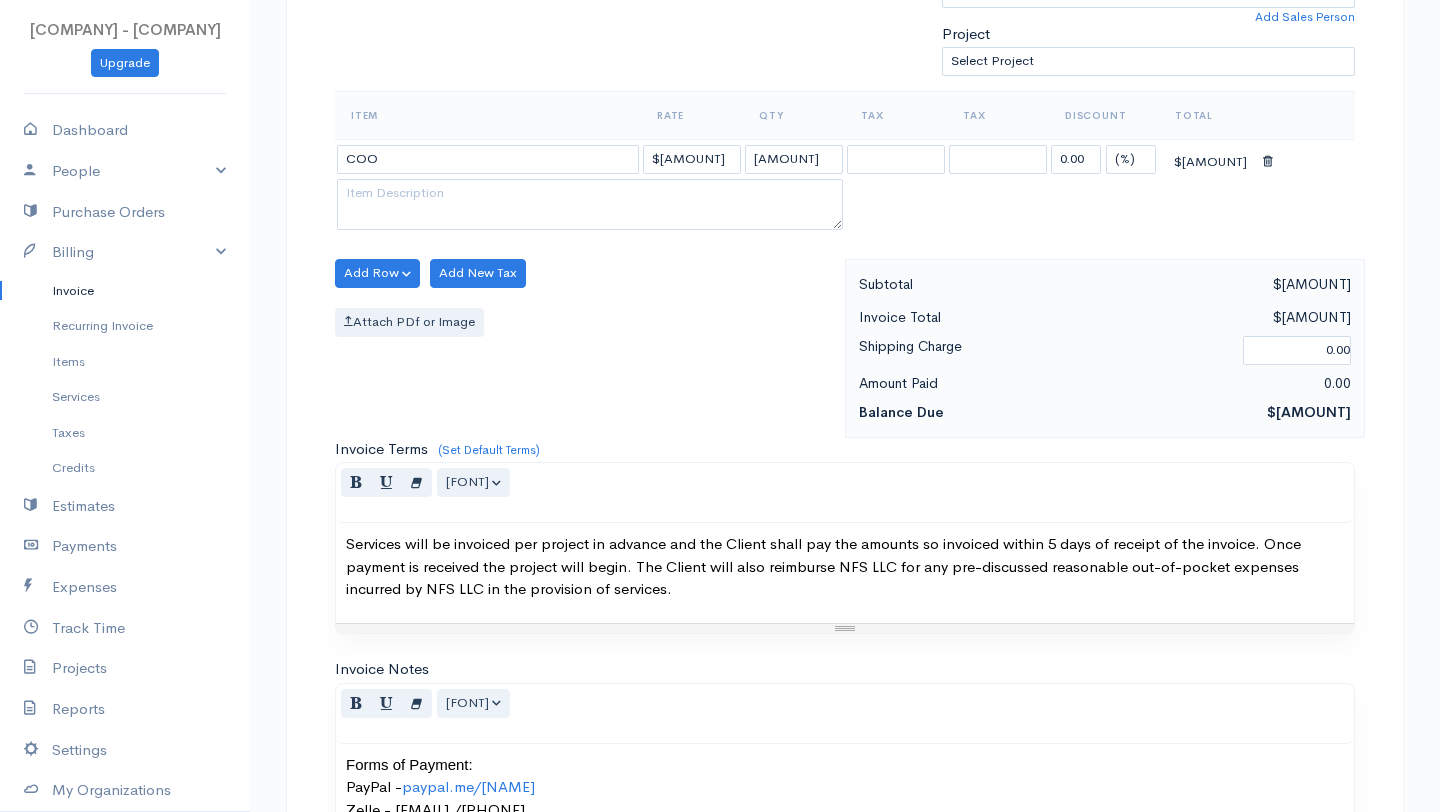 click on "Attach PDf or Image" at bounding box center [585, 322] 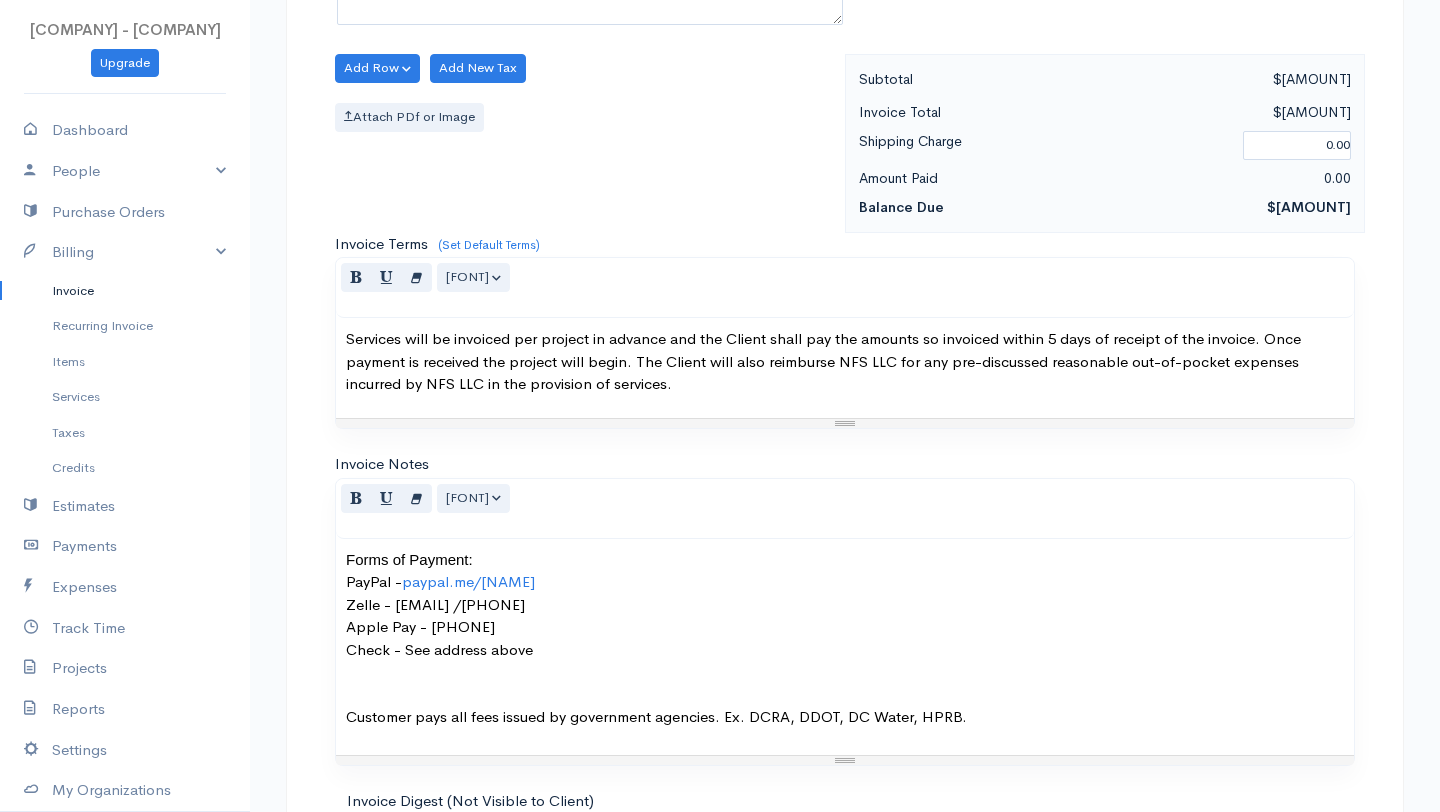 scroll, scrollTop: 1033, scrollLeft: 0, axis: vertical 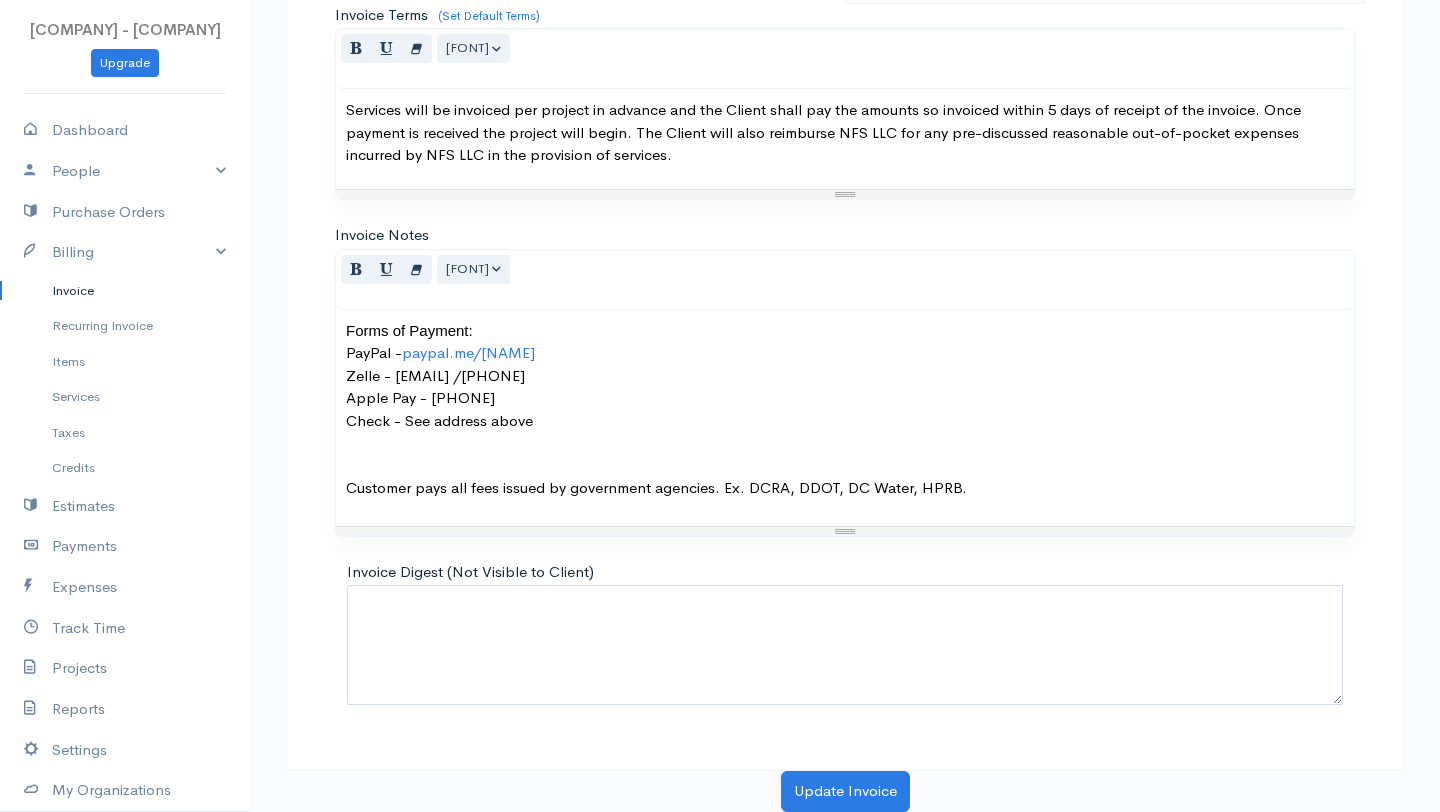 click on "draft To [FIRST] [LAST] [EMAIL] [CHOOSE COUNTRY] United States Canada United Kingdom Afghanistan Albania Algeria American Samoa Andorra Anguilla Angola Antarctica Antigua and Barbuda Argentina Armenia Aruba Australia Austria Azerbaijan Bahamas Bahrain Bangladesh Barbados Belgium Belize Benin Bermuda Bhutan Bolivia Bosnia and Herzegovina Botswana Bouvet Island Brazil British Indian Ocean Territory Brunei Darussalam Bulgaria Burkina Faso Burundi Cambodia Cameroon Canada Cape Verde Cayman Islands Central African Republic Chad Chile China Christmas Island Cocos (Keeling Islands) Colombia Comoros Congo Cook Islands Costa Rica Cote D'Ivoire (Ivory Coast) Croatia (Hrvatska) Cuba Curacao Cyprus Czech Republic Democratic Republic of the Congo Denmark Djibouti Dominica Dominican Republic East Timor Egypt El Salvador Ecuador Equatorial Guinea Eritrea Estonia Ethiopia Falkland Islands (Malvinas) Faroe Islands Federated States of Micronesia Fiji Finland France France, Metropolitan French Guiana Gabon" at bounding box center [845, -68] 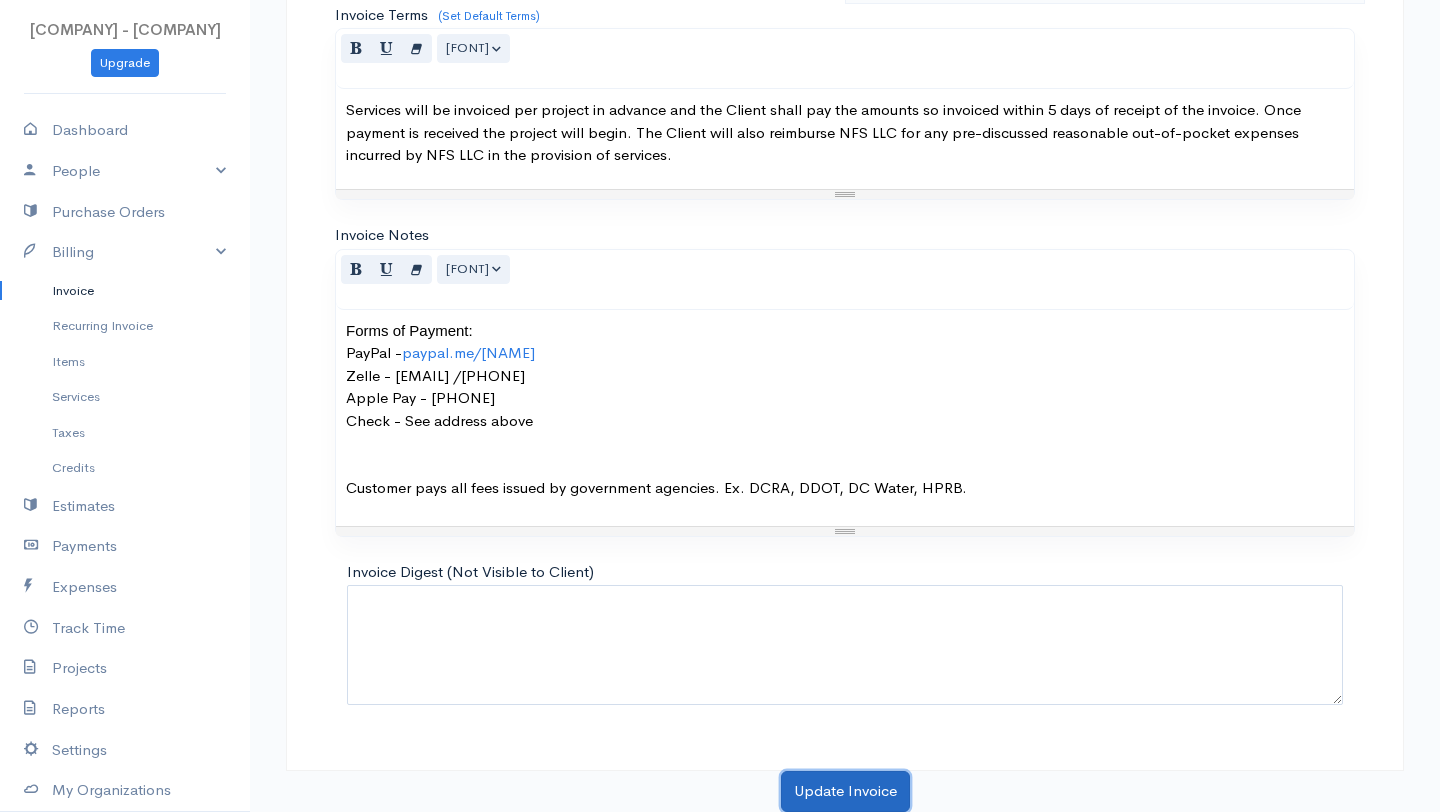 click on "Update Invoice" at bounding box center [845, 791] 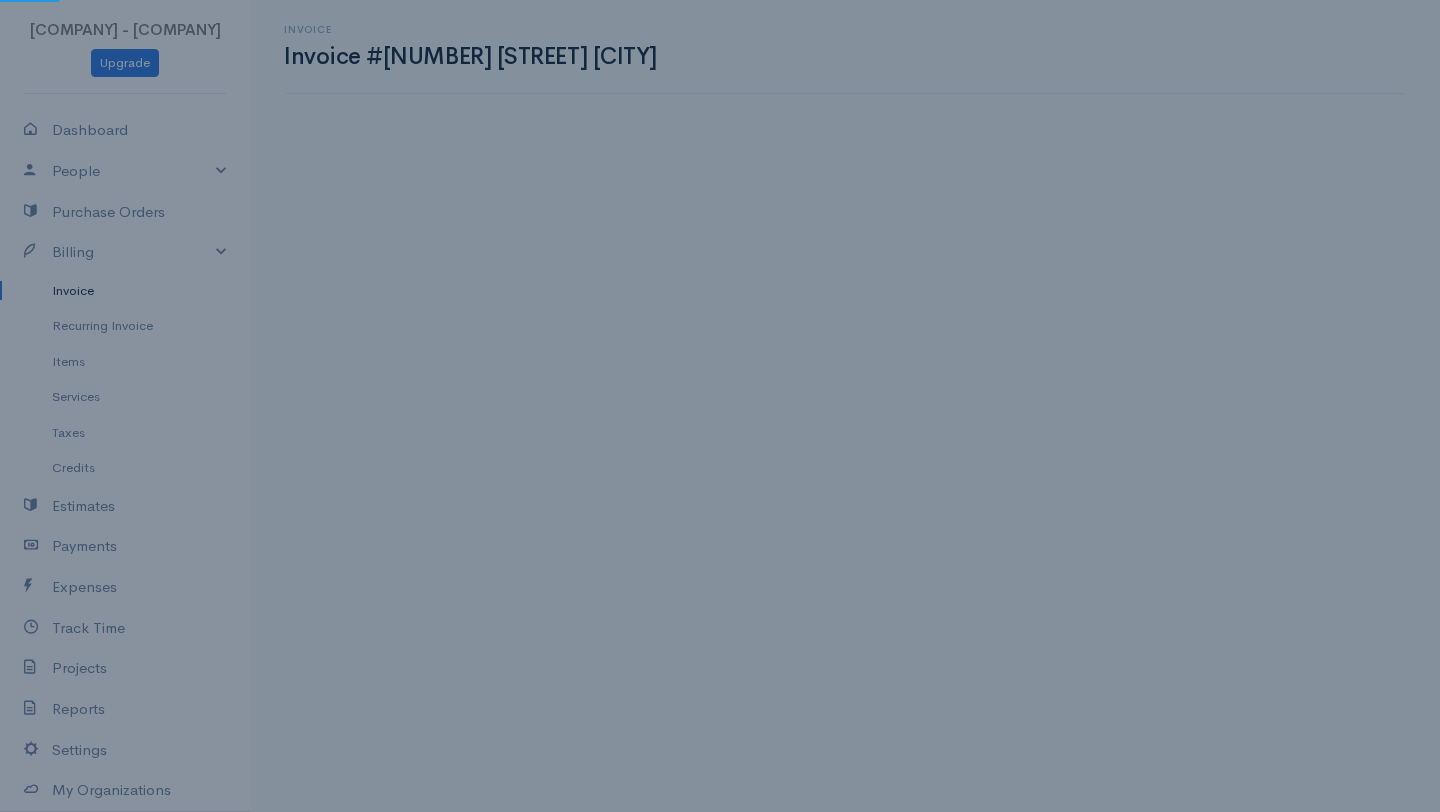scroll, scrollTop: 0, scrollLeft: 0, axis: both 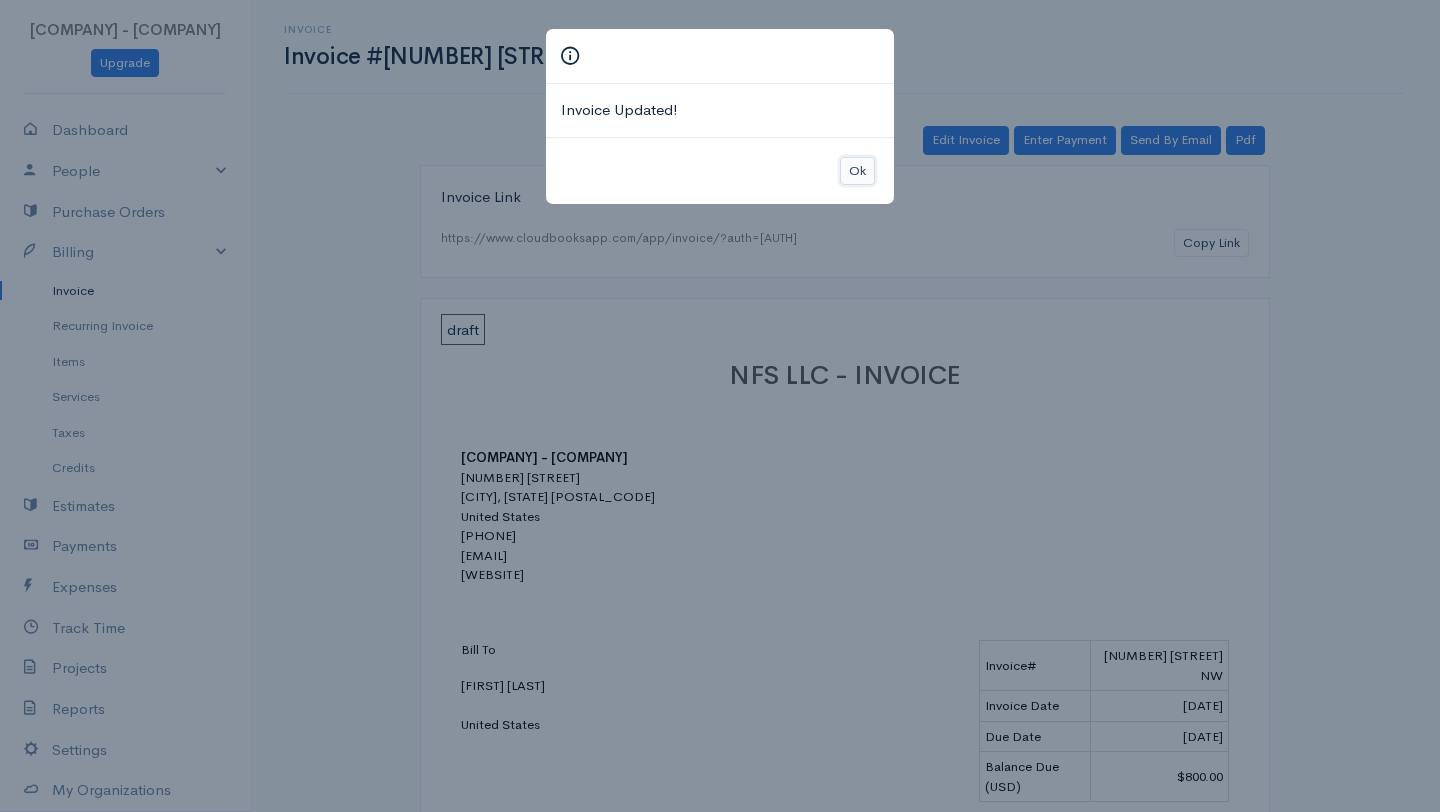 click on "Ok" at bounding box center [857, 171] 